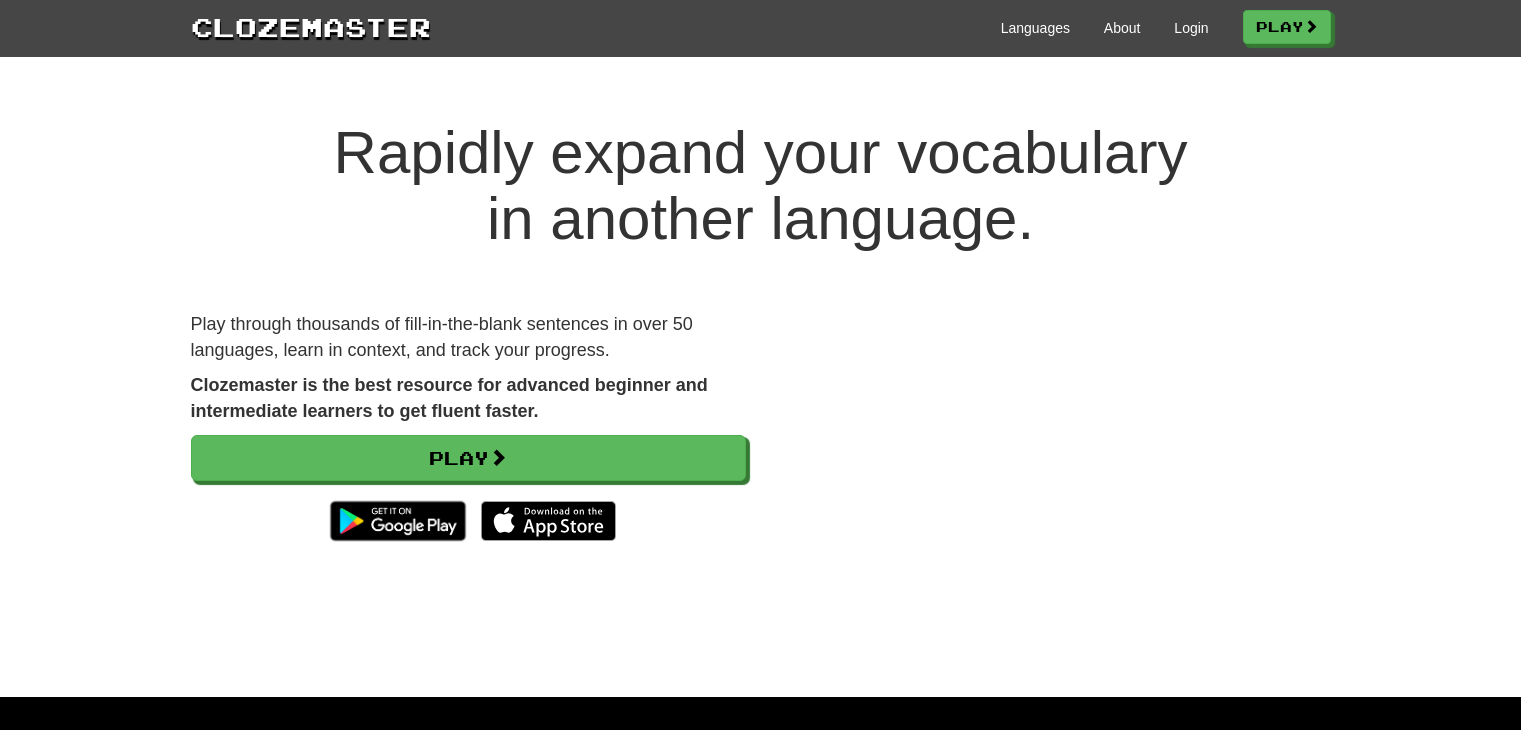 scroll, scrollTop: 0, scrollLeft: 0, axis: both 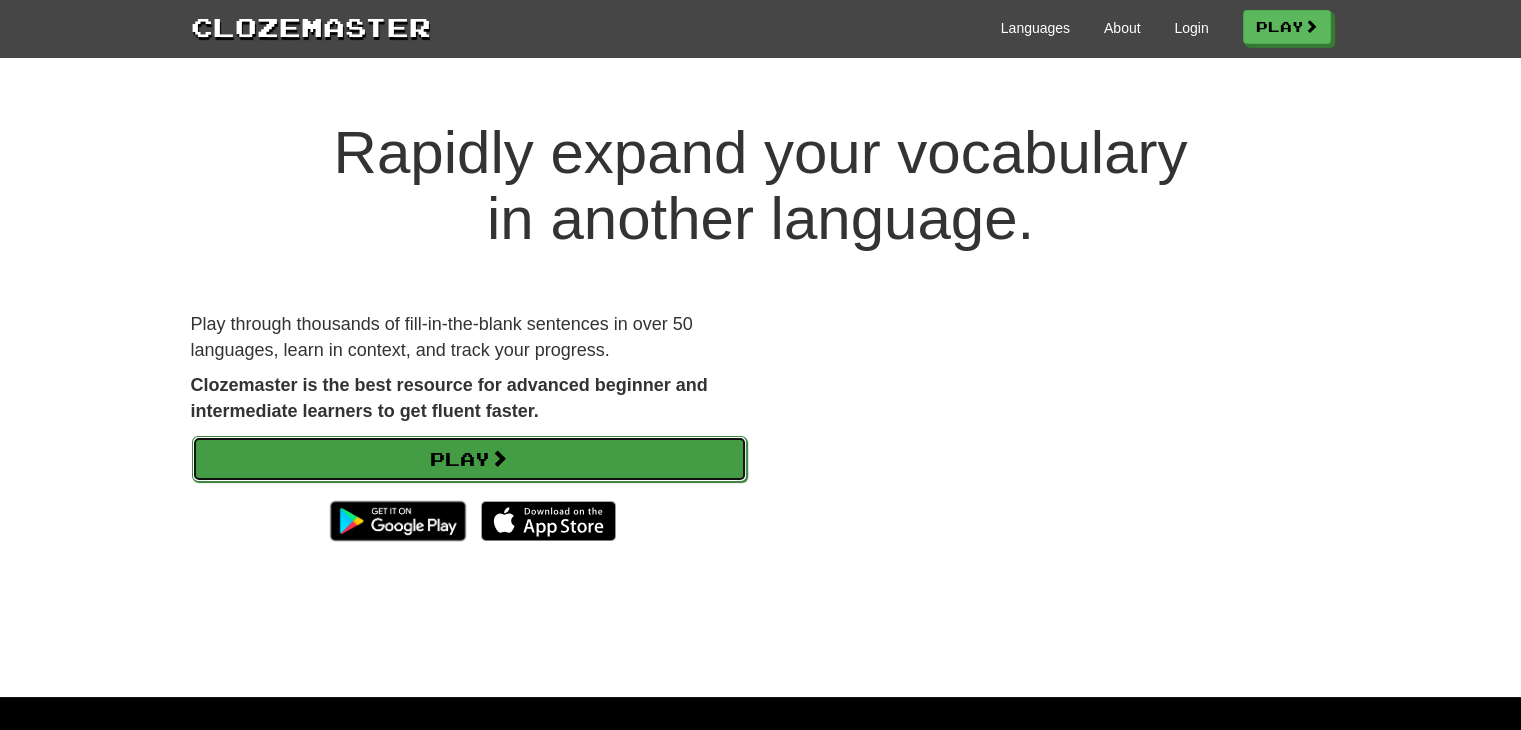 click on "Play" at bounding box center [469, 459] 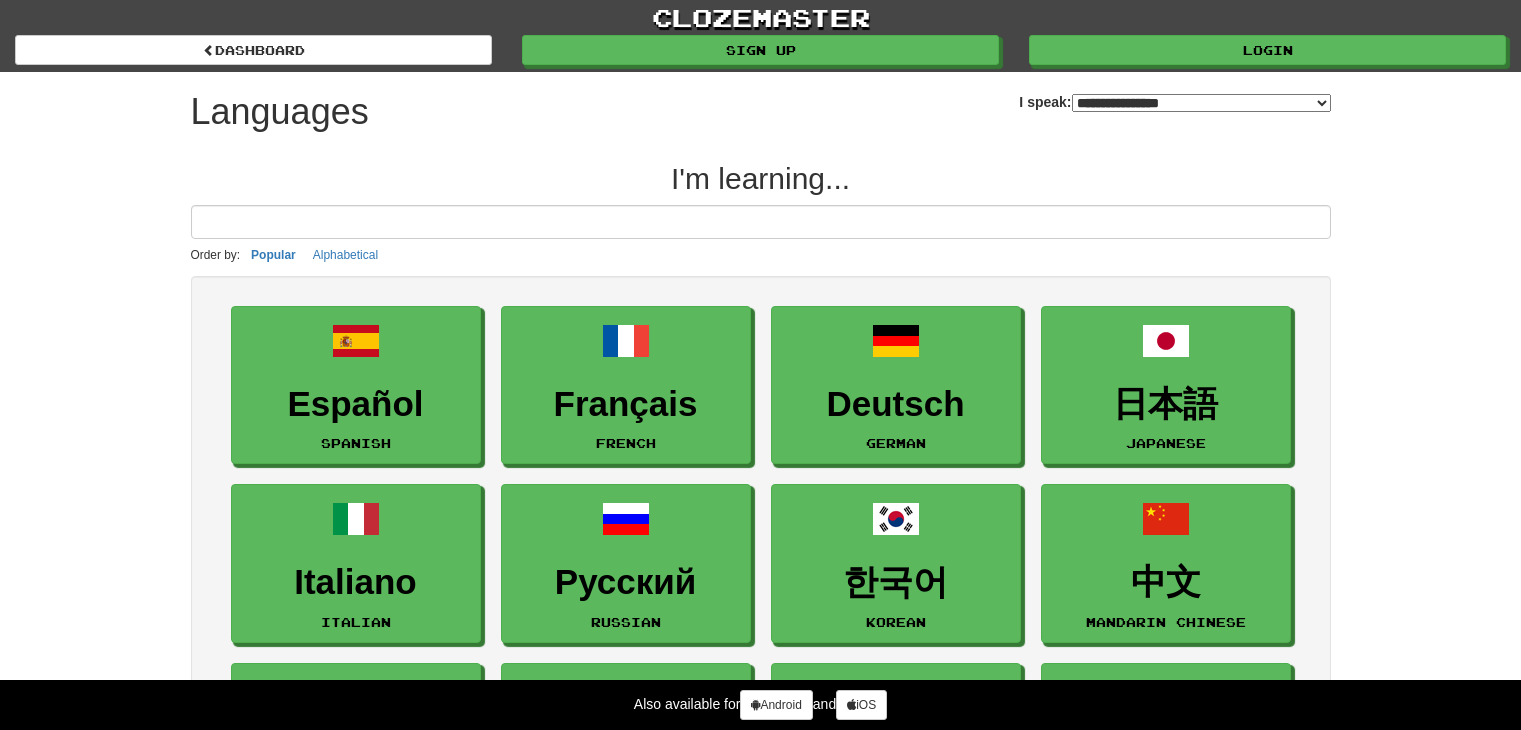 select on "*******" 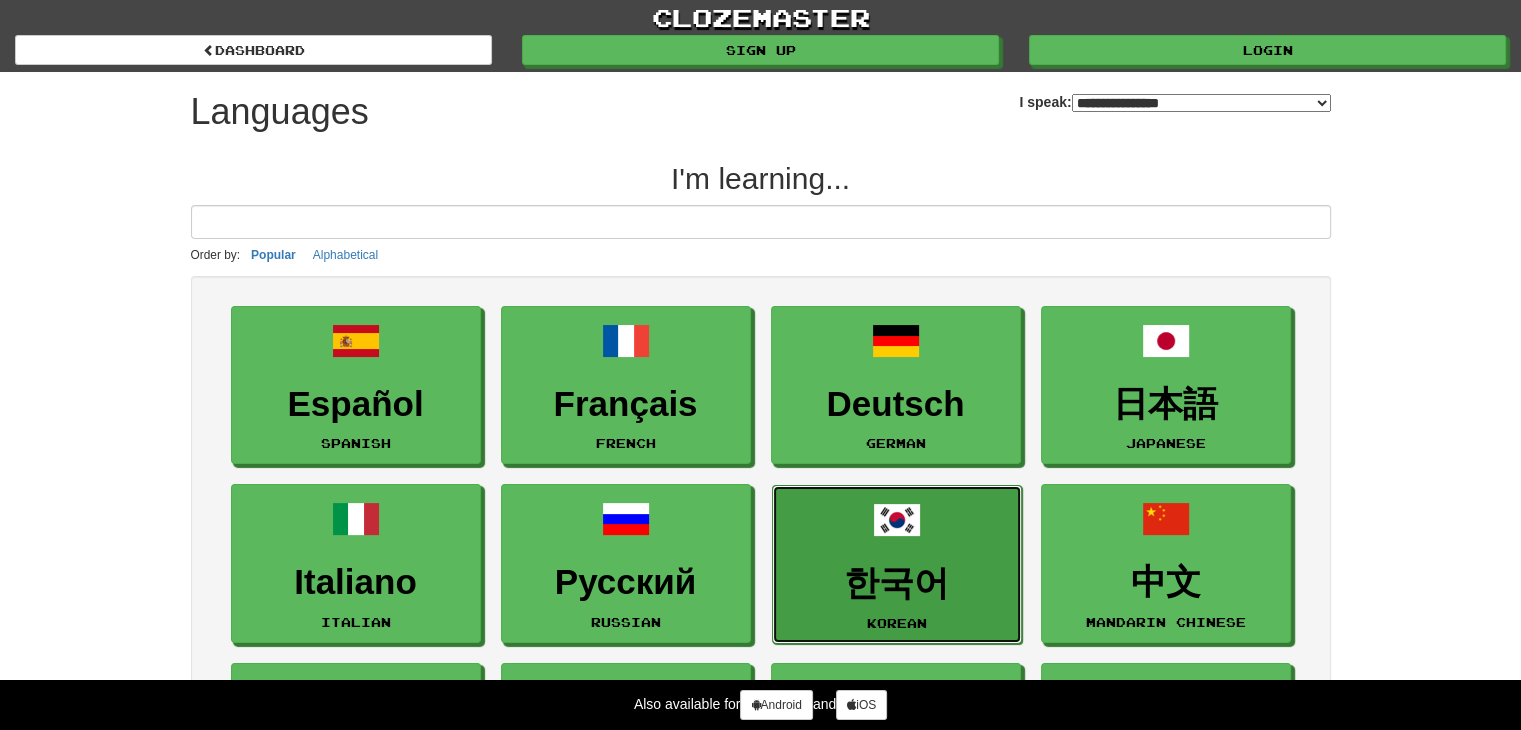 click at bounding box center [897, 520] 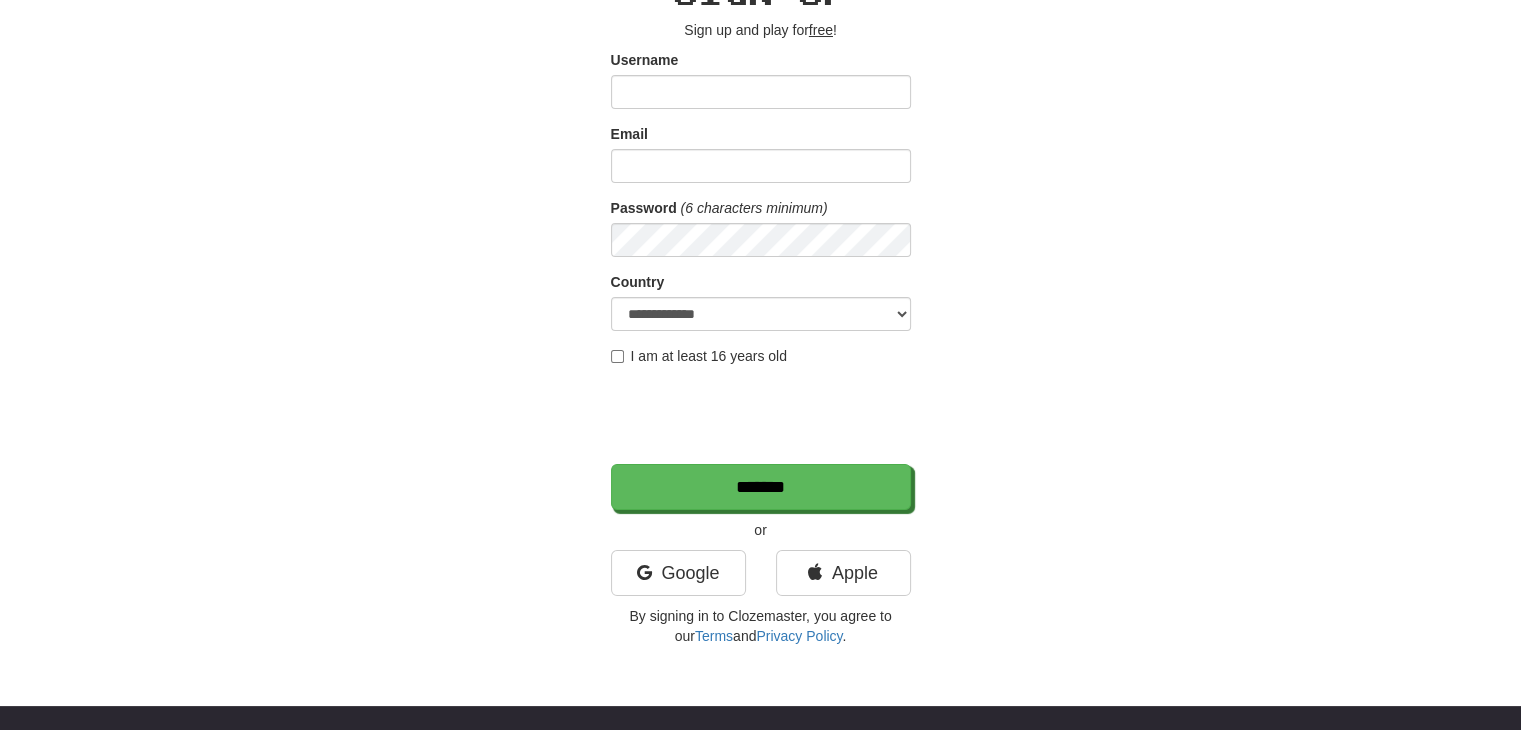 scroll, scrollTop: 300, scrollLeft: 0, axis: vertical 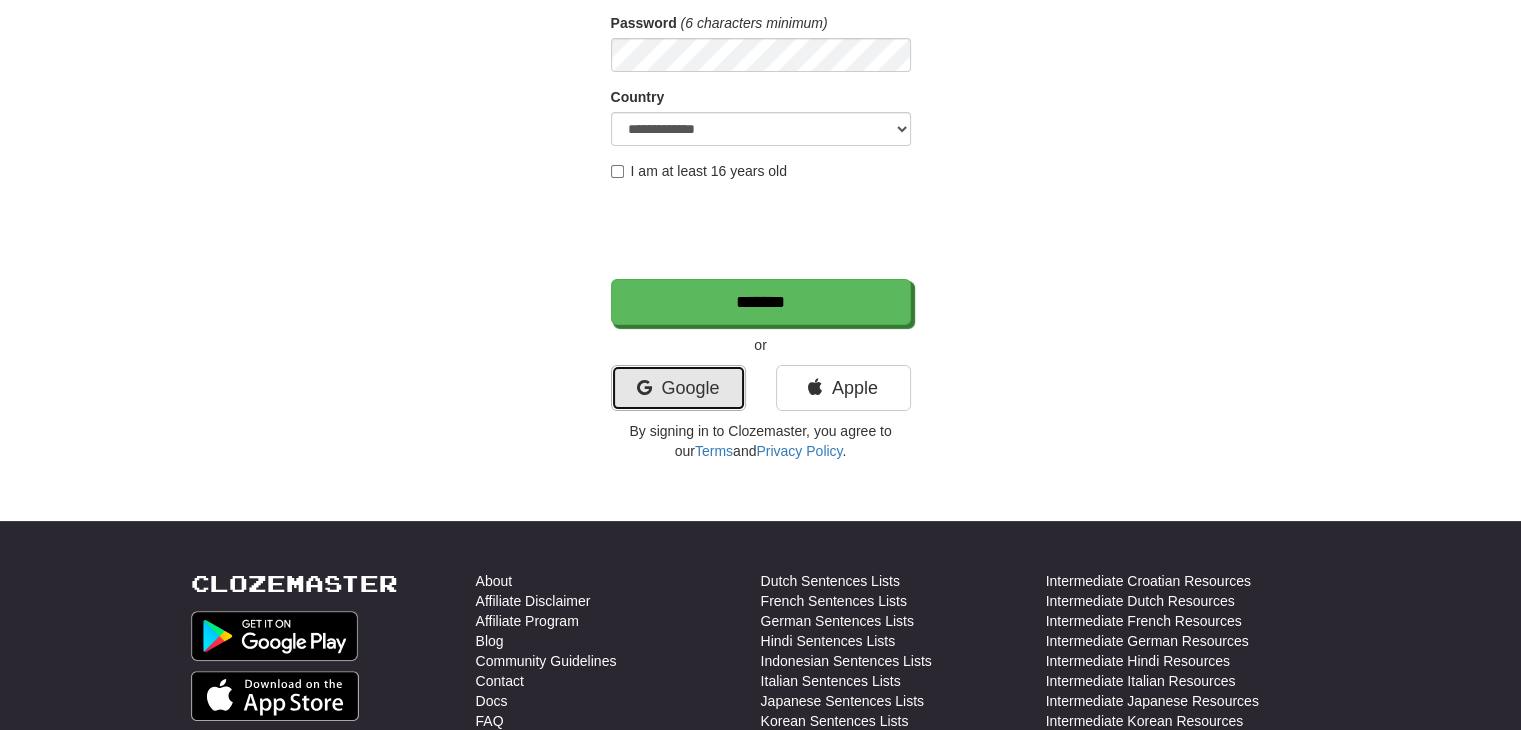 click on "Google" at bounding box center [678, 388] 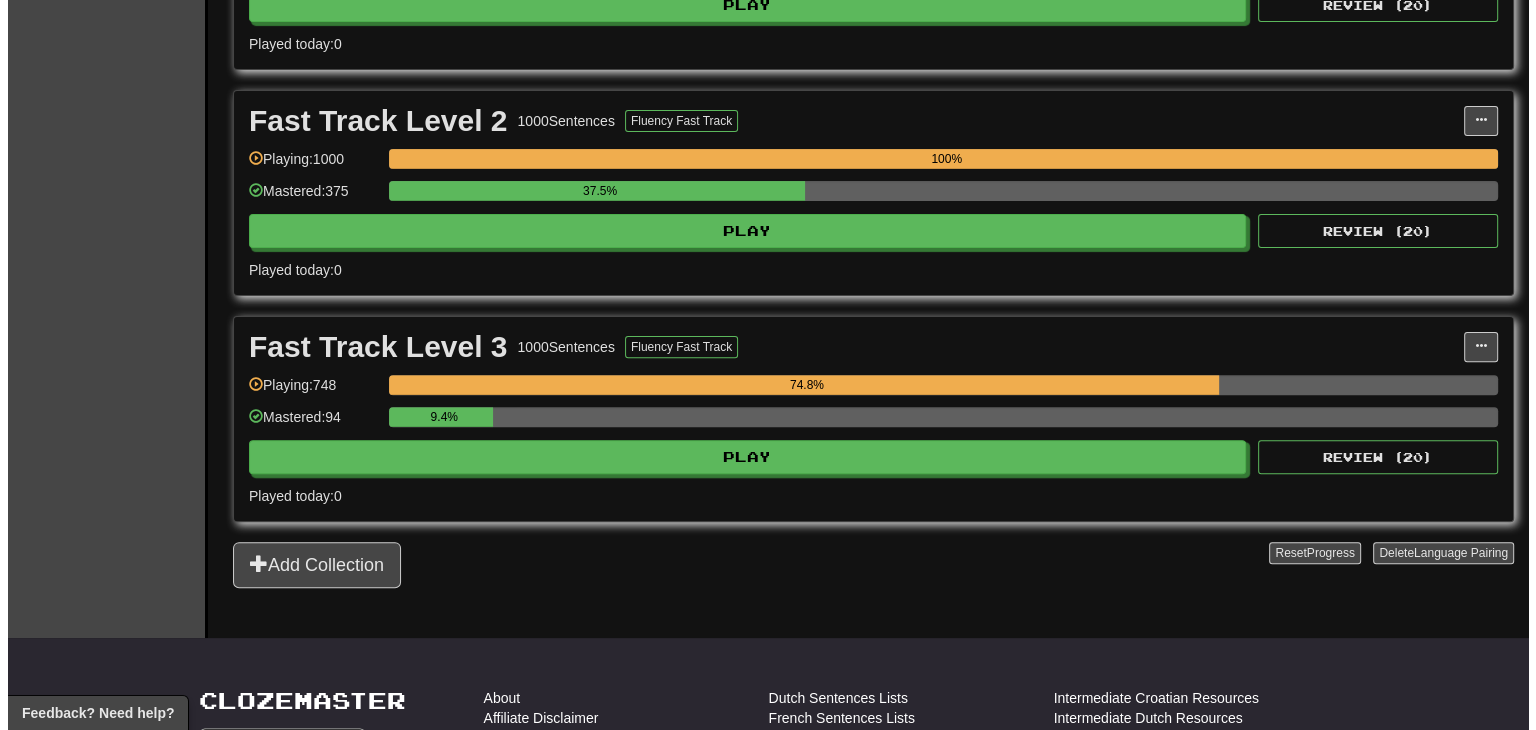 scroll, scrollTop: 600, scrollLeft: 0, axis: vertical 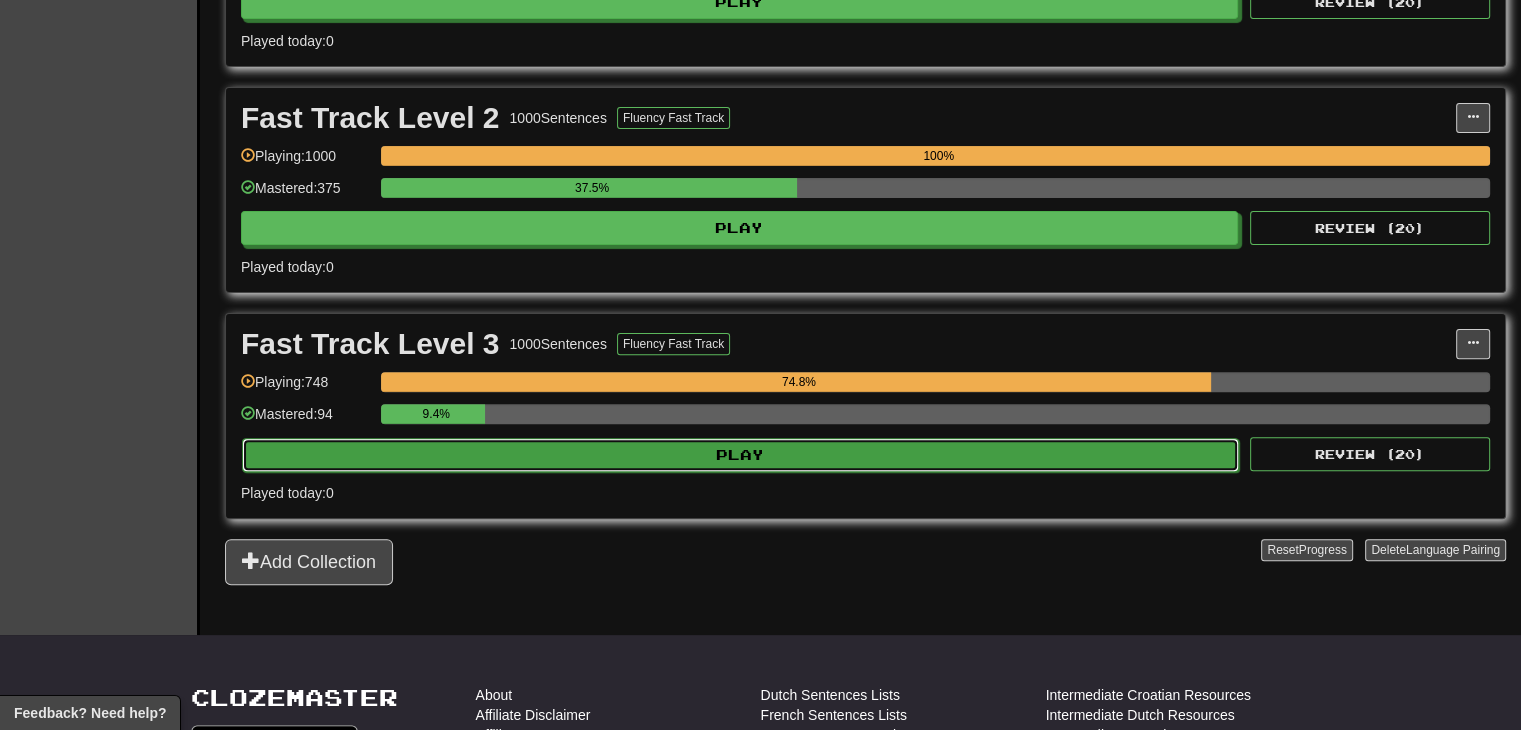 click on "Play" at bounding box center [740, 455] 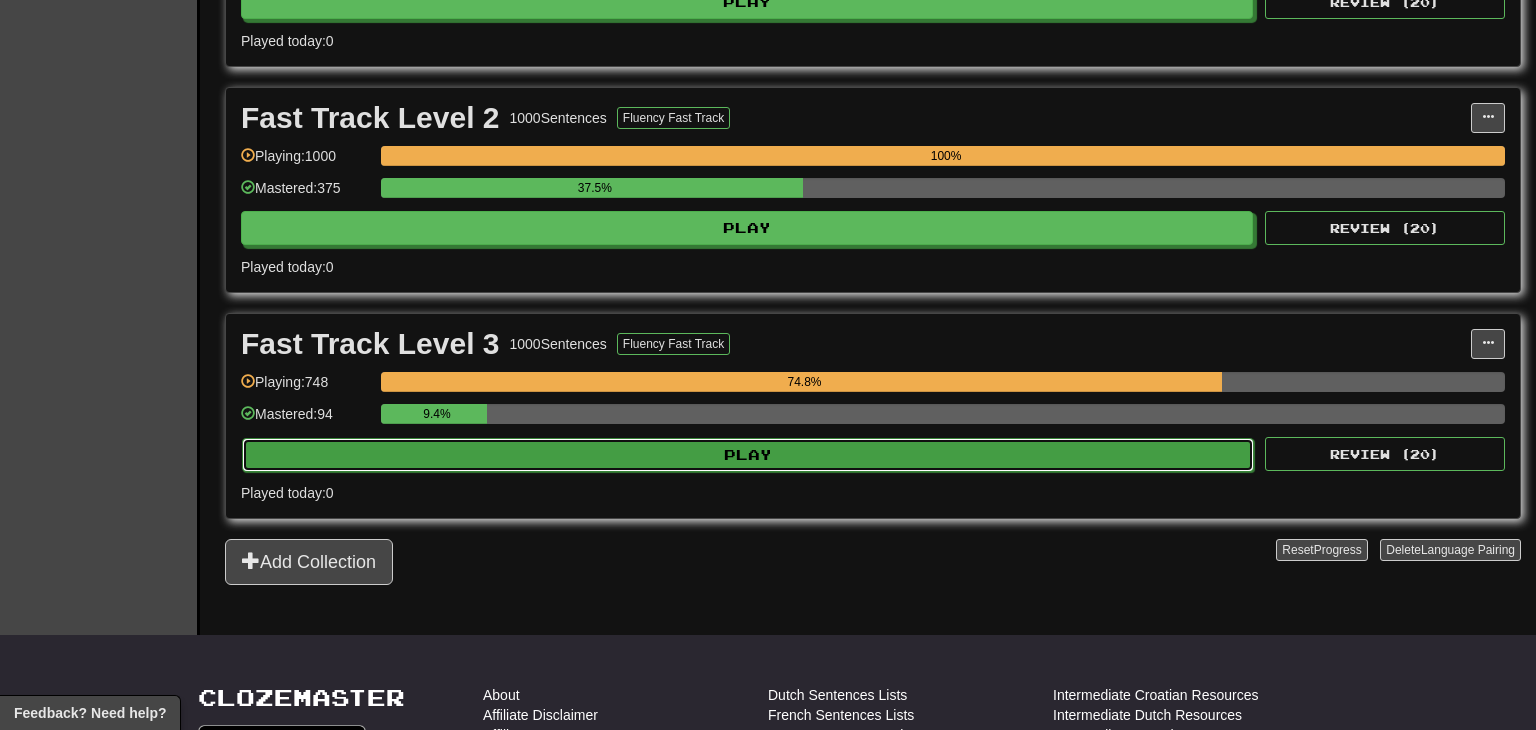select on "**" 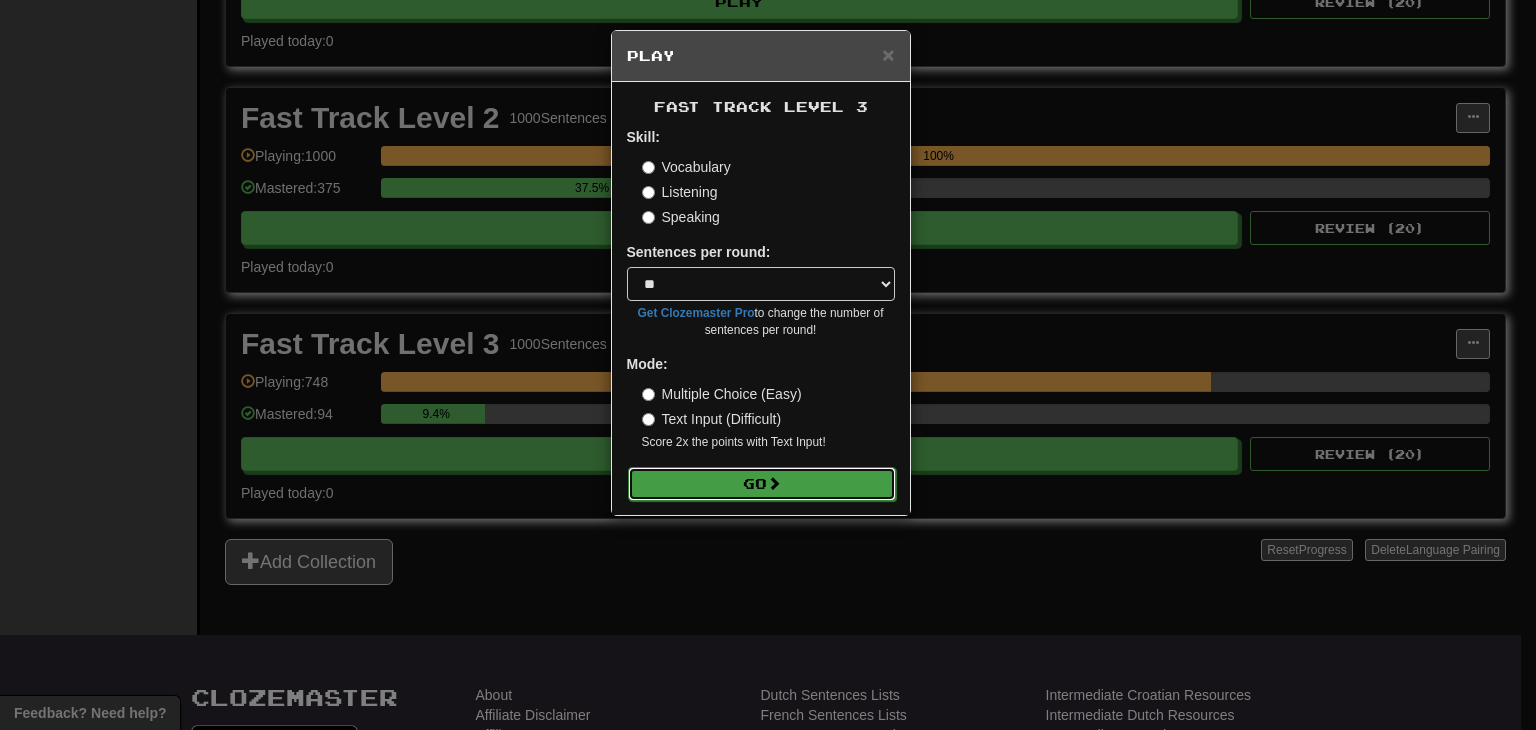 click on "Go" at bounding box center [762, 484] 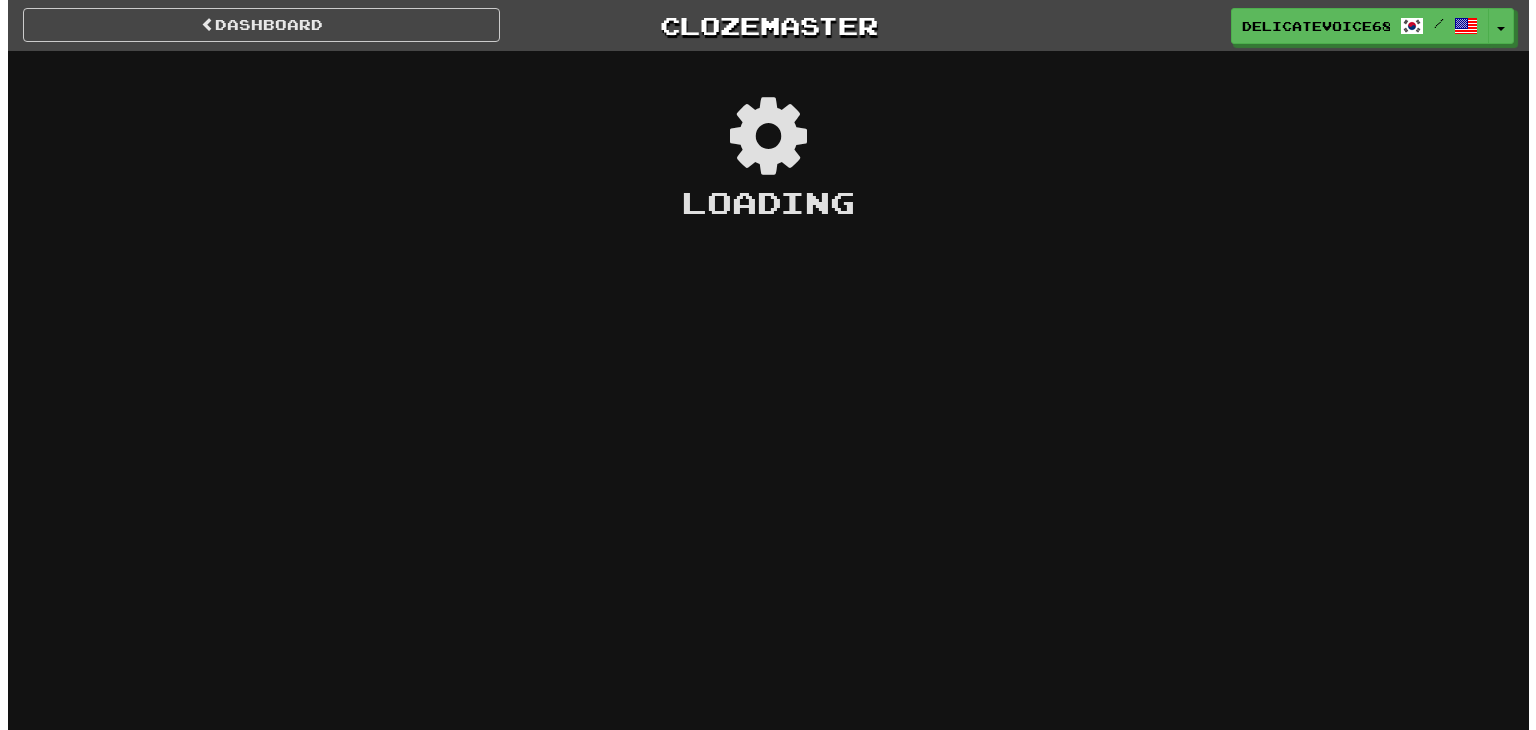 scroll, scrollTop: 0, scrollLeft: 0, axis: both 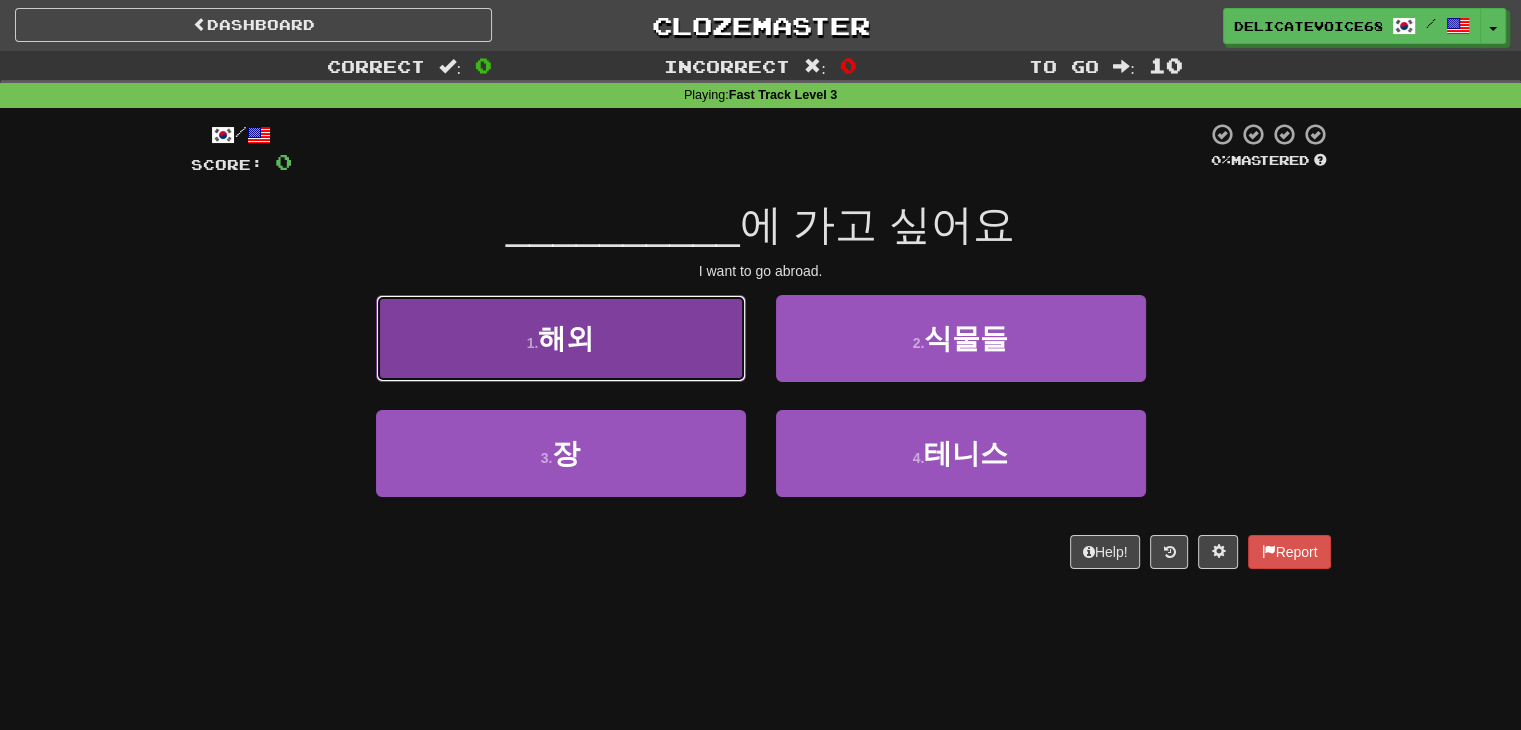 click on "1 .  해외" at bounding box center (561, 338) 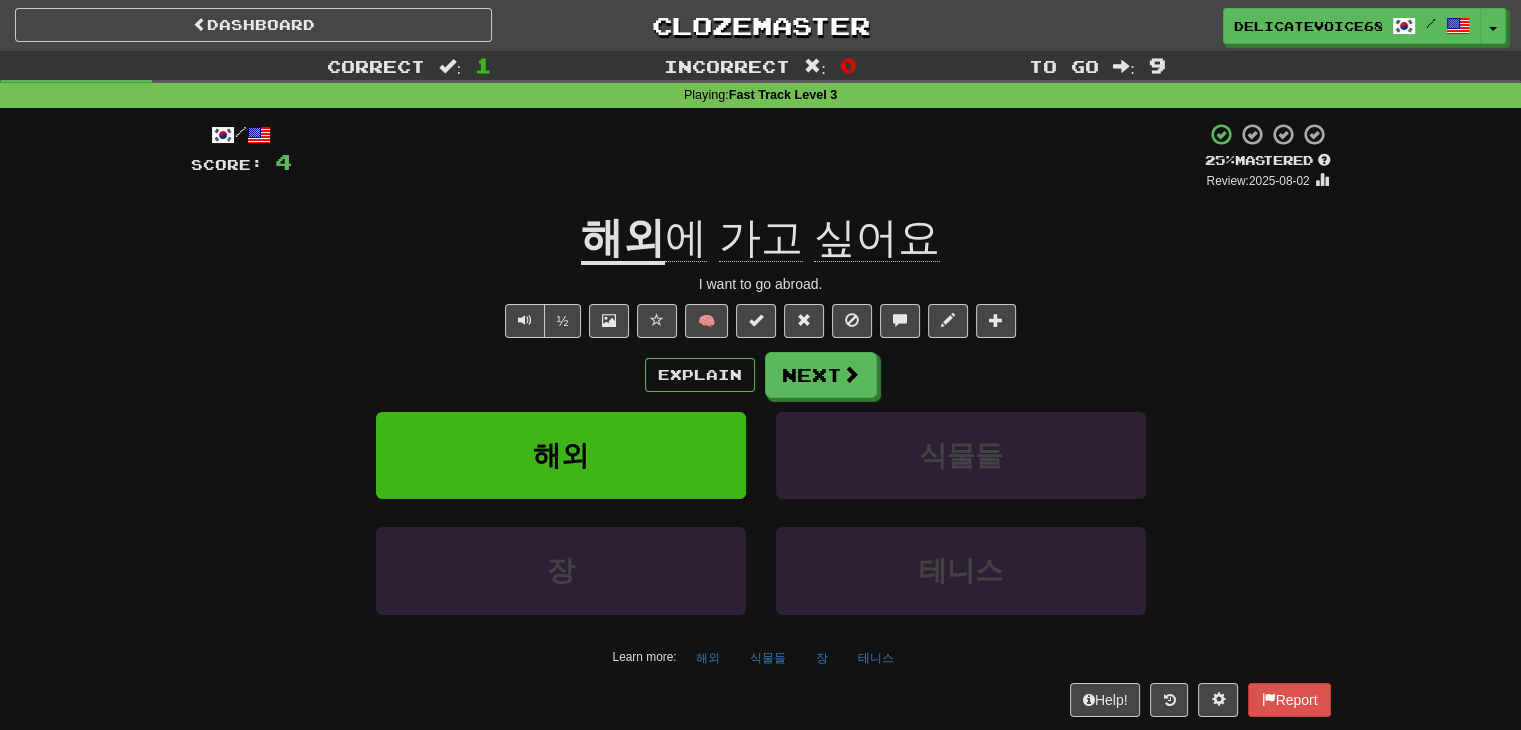 click on "½ 🧠" at bounding box center (761, 321) 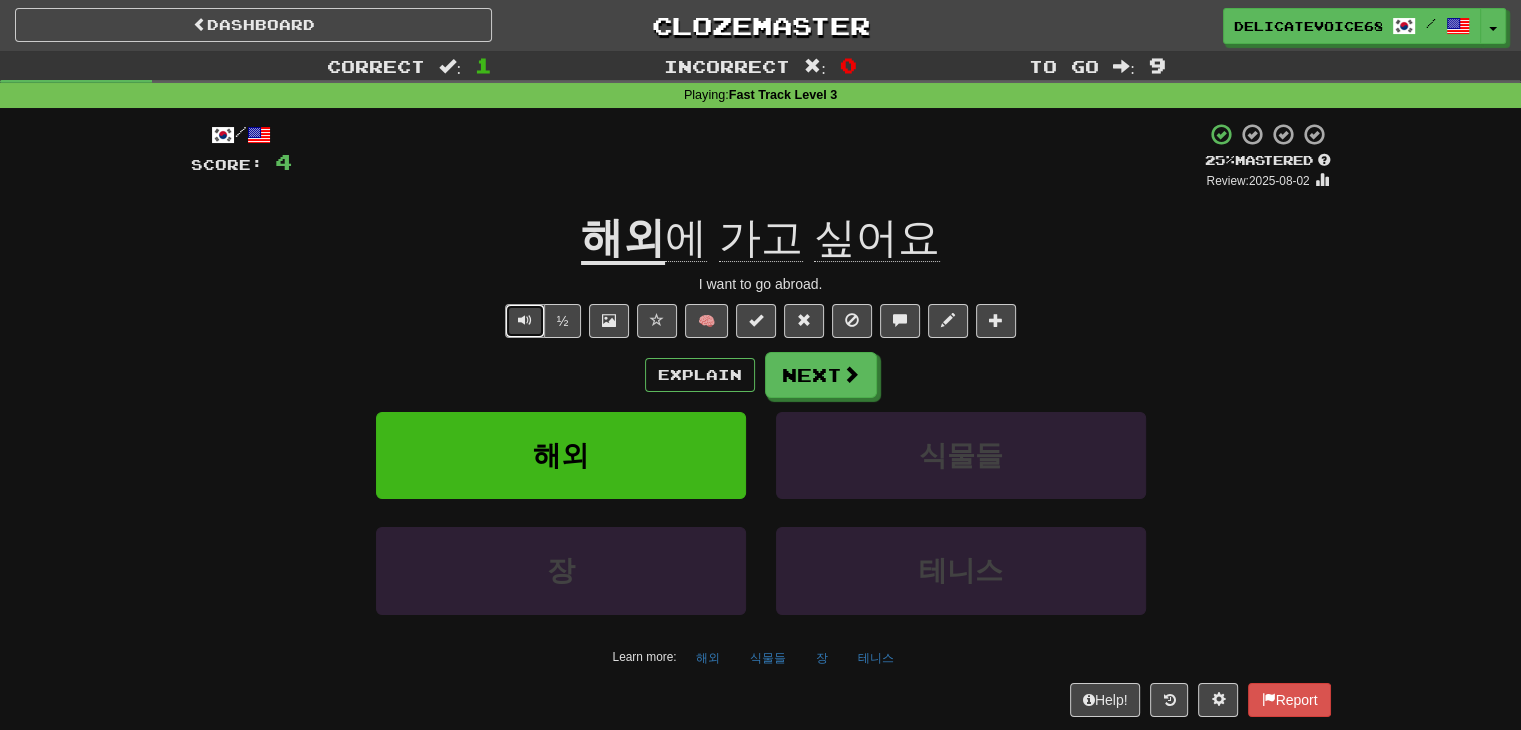 click at bounding box center (525, 321) 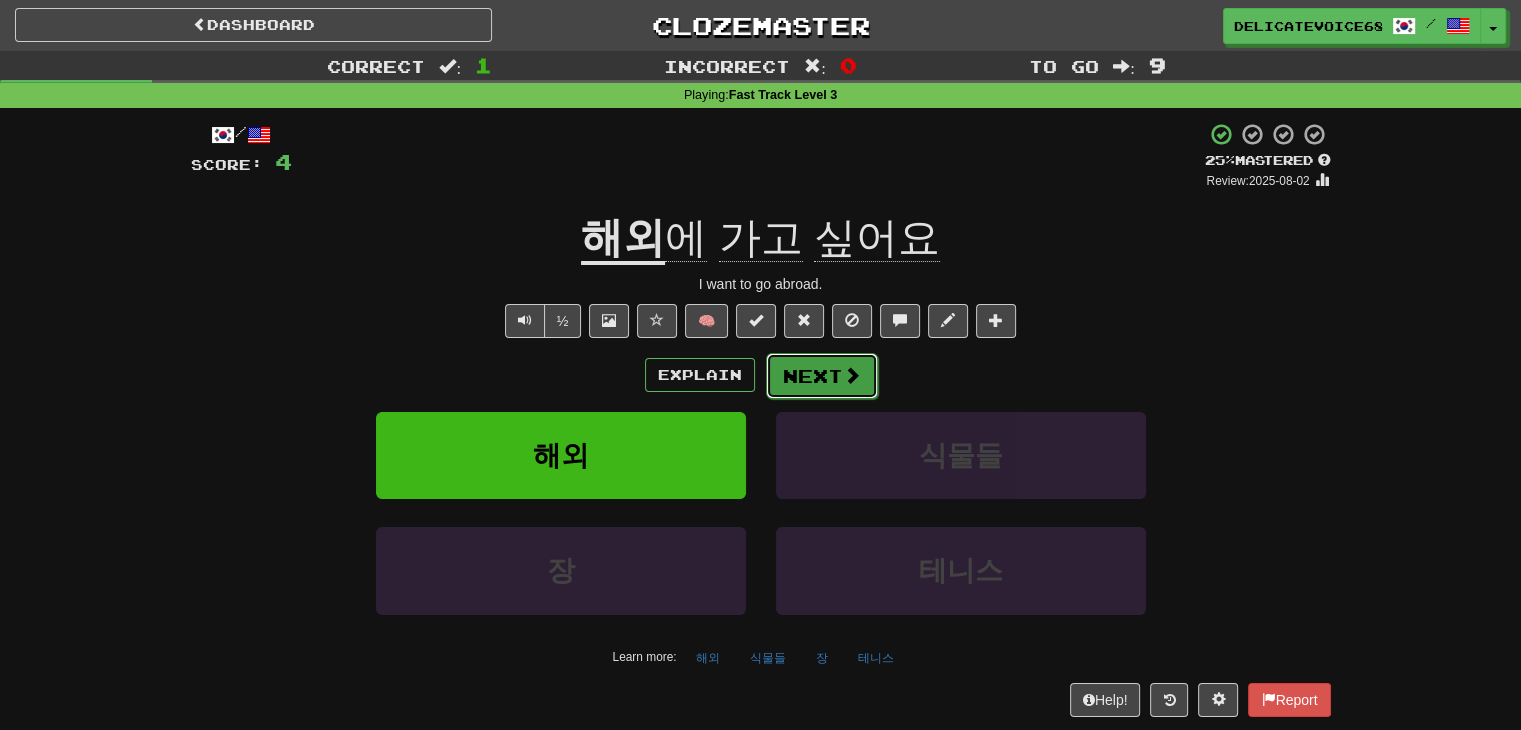 click at bounding box center [852, 375] 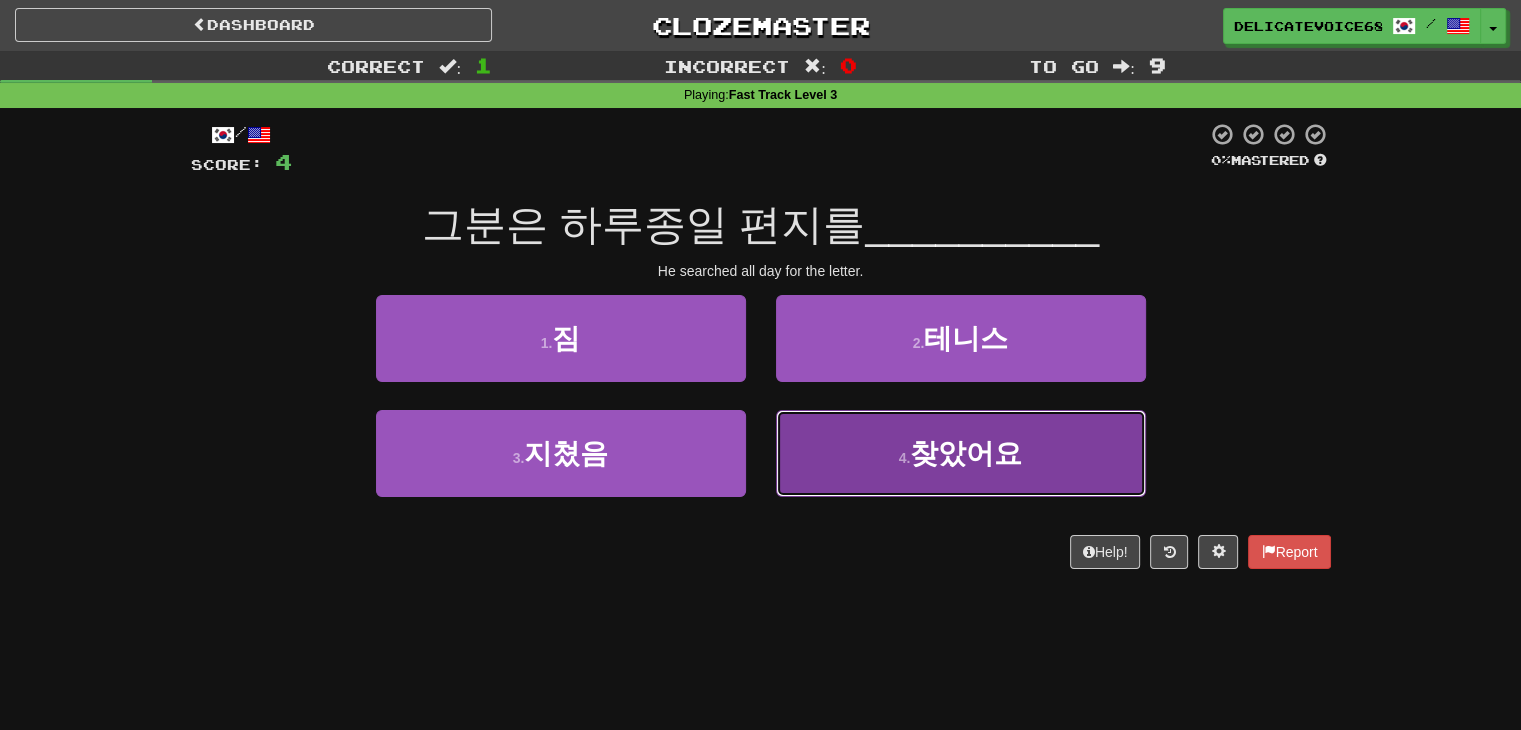 click on "4 .  찾았어요" at bounding box center (961, 453) 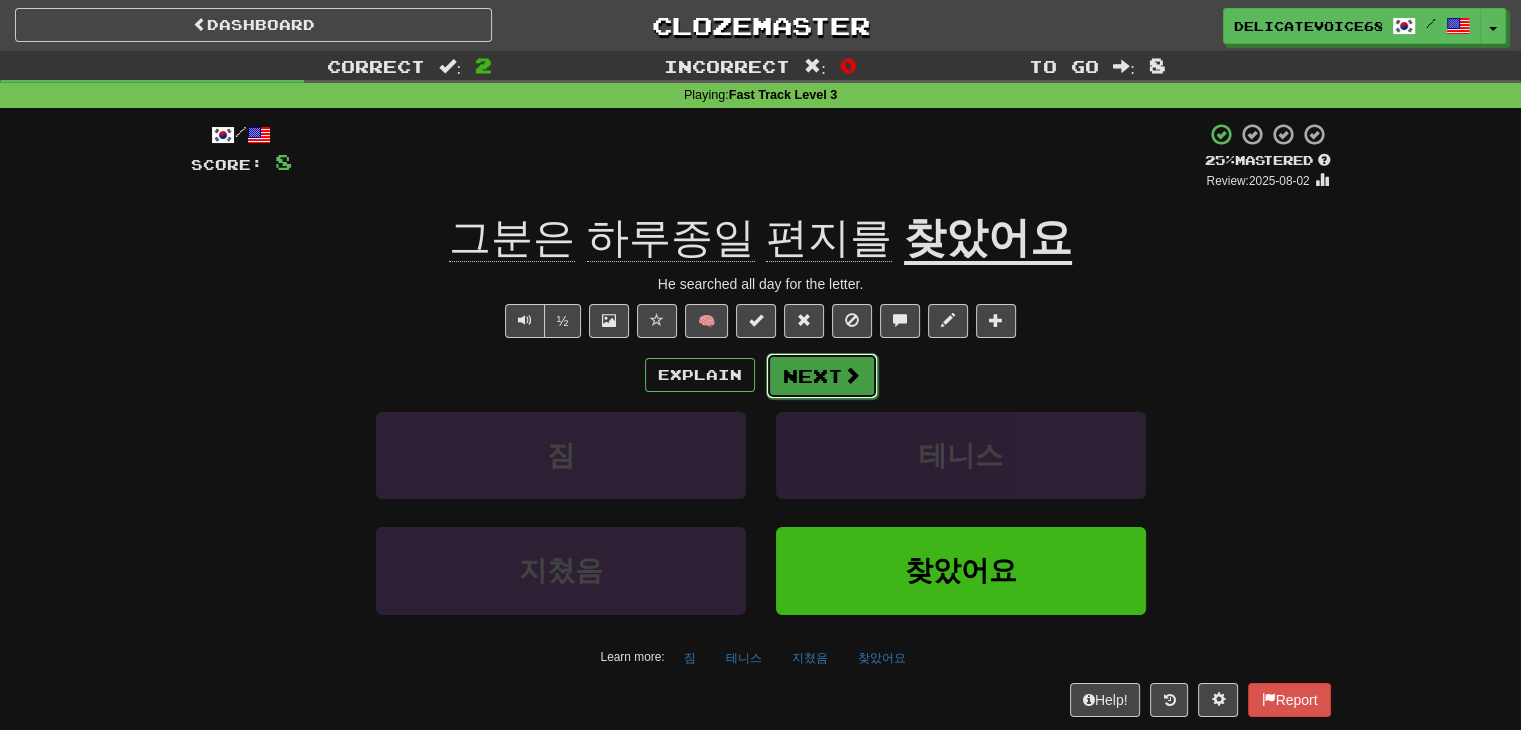 click on "Next" at bounding box center [822, 376] 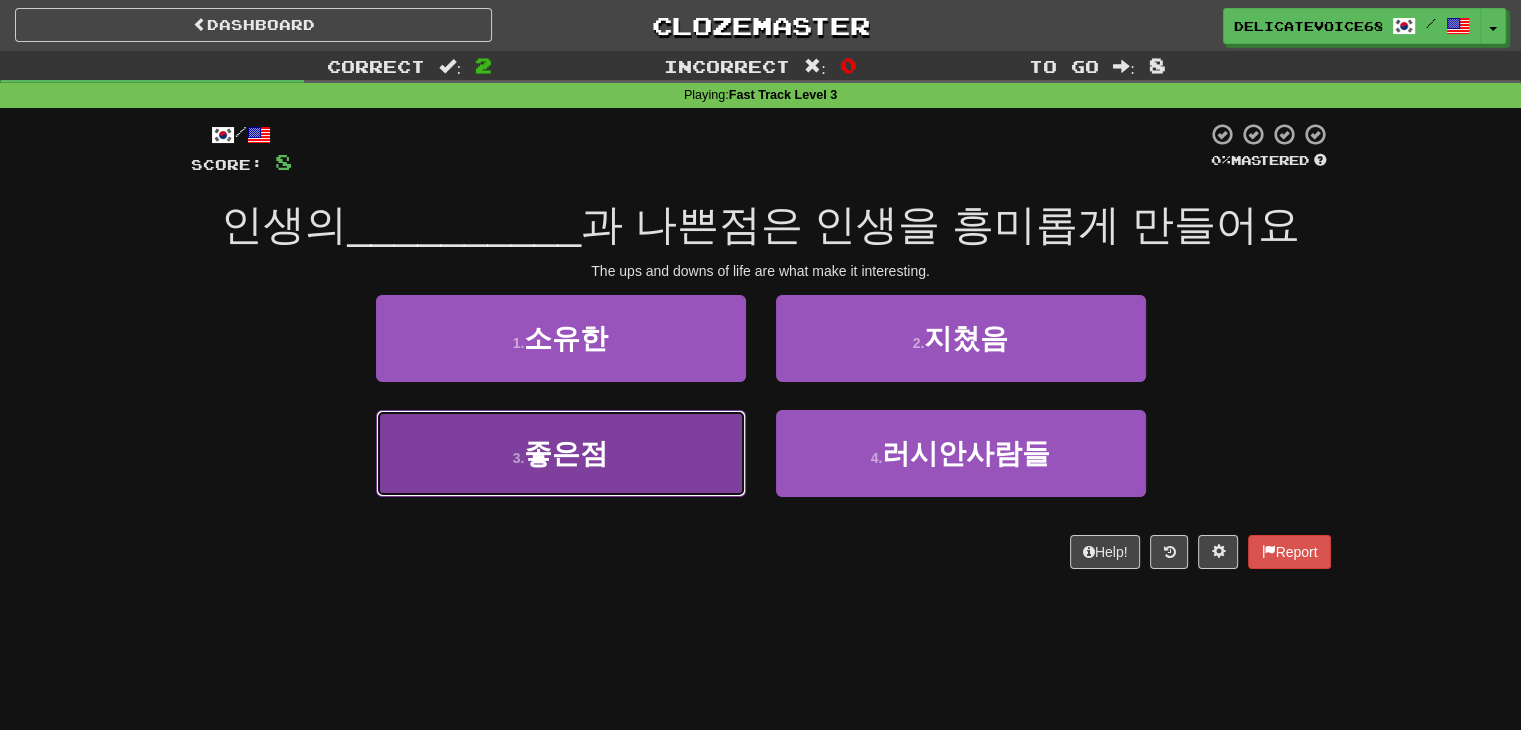 click on "좋은점" at bounding box center (566, 453) 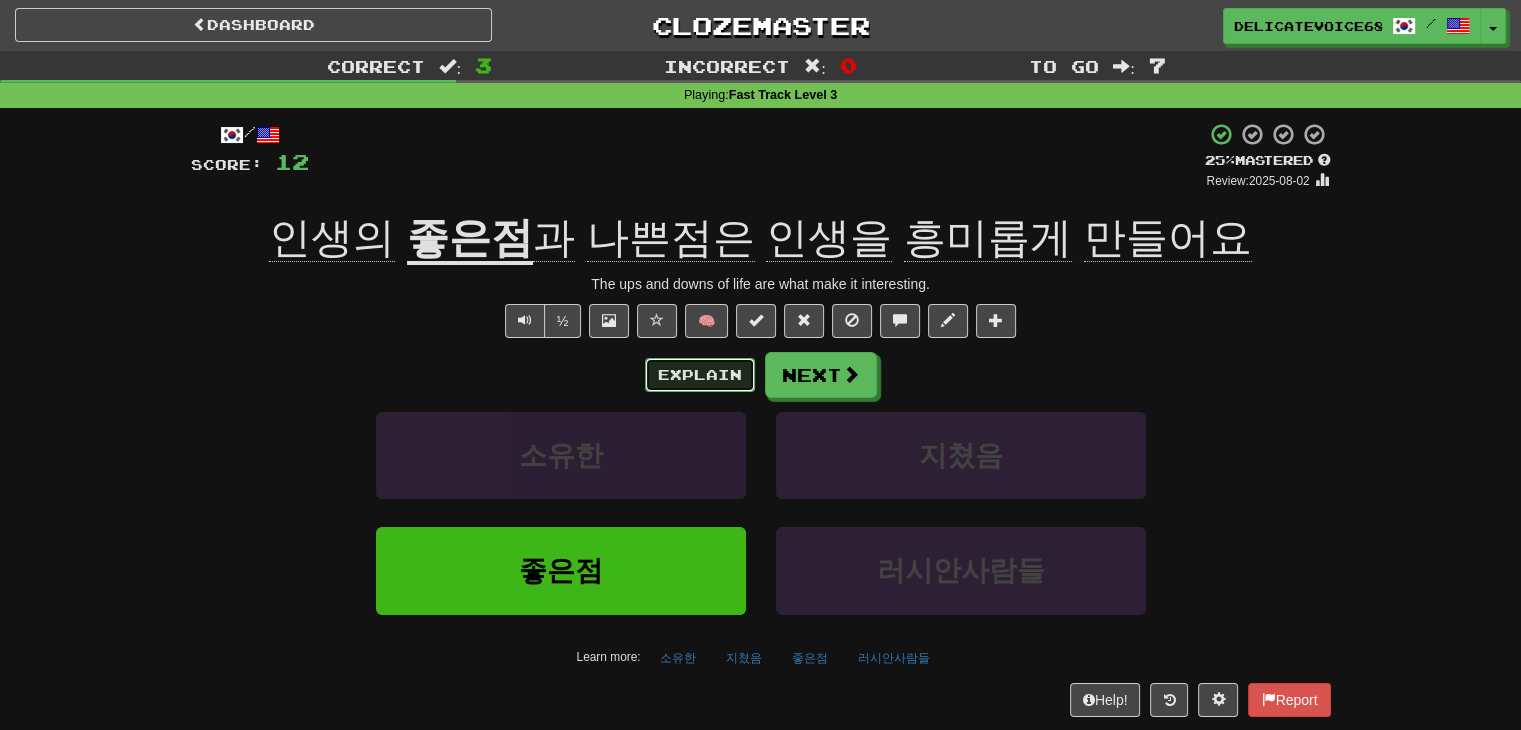 click on "Explain" at bounding box center (700, 375) 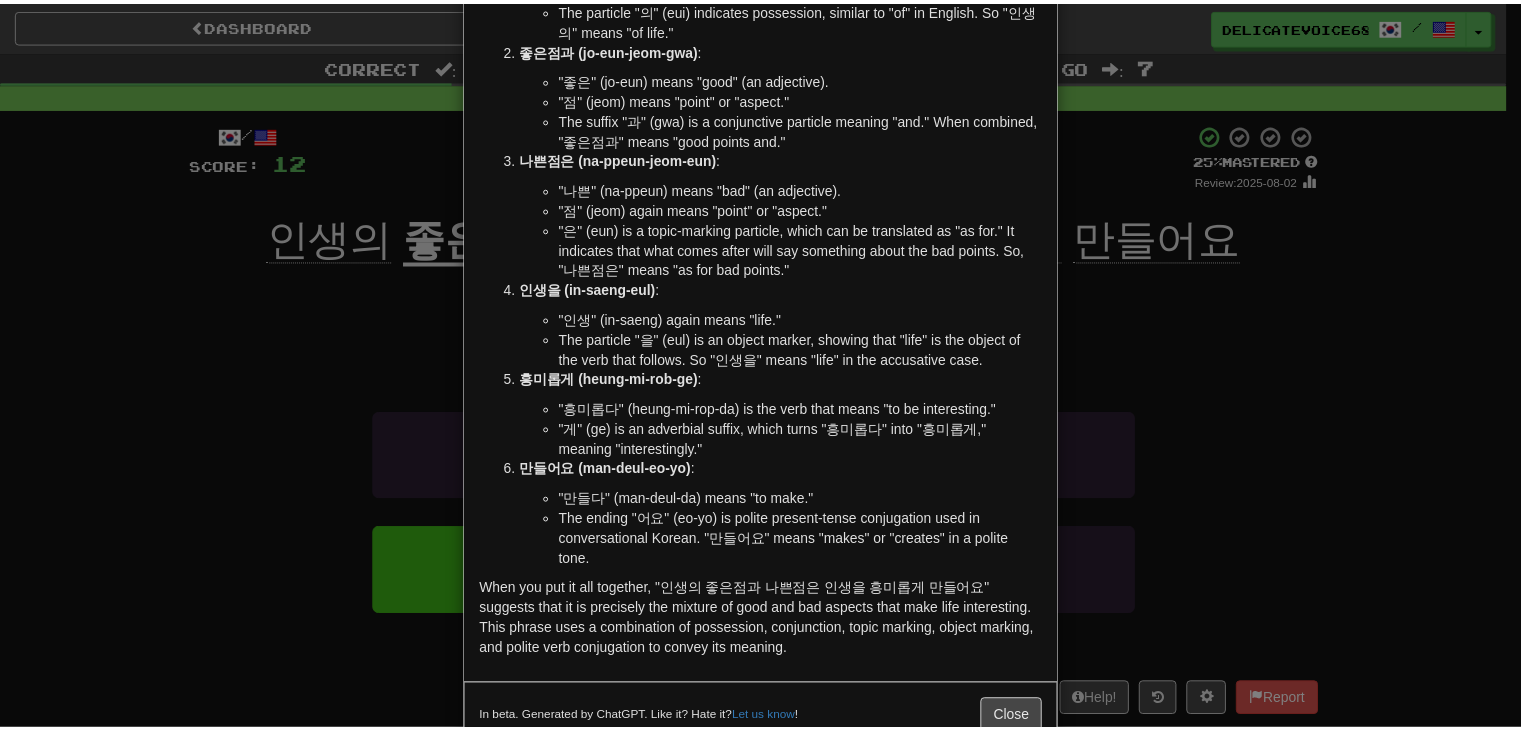 scroll, scrollTop: 227, scrollLeft: 0, axis: vertical 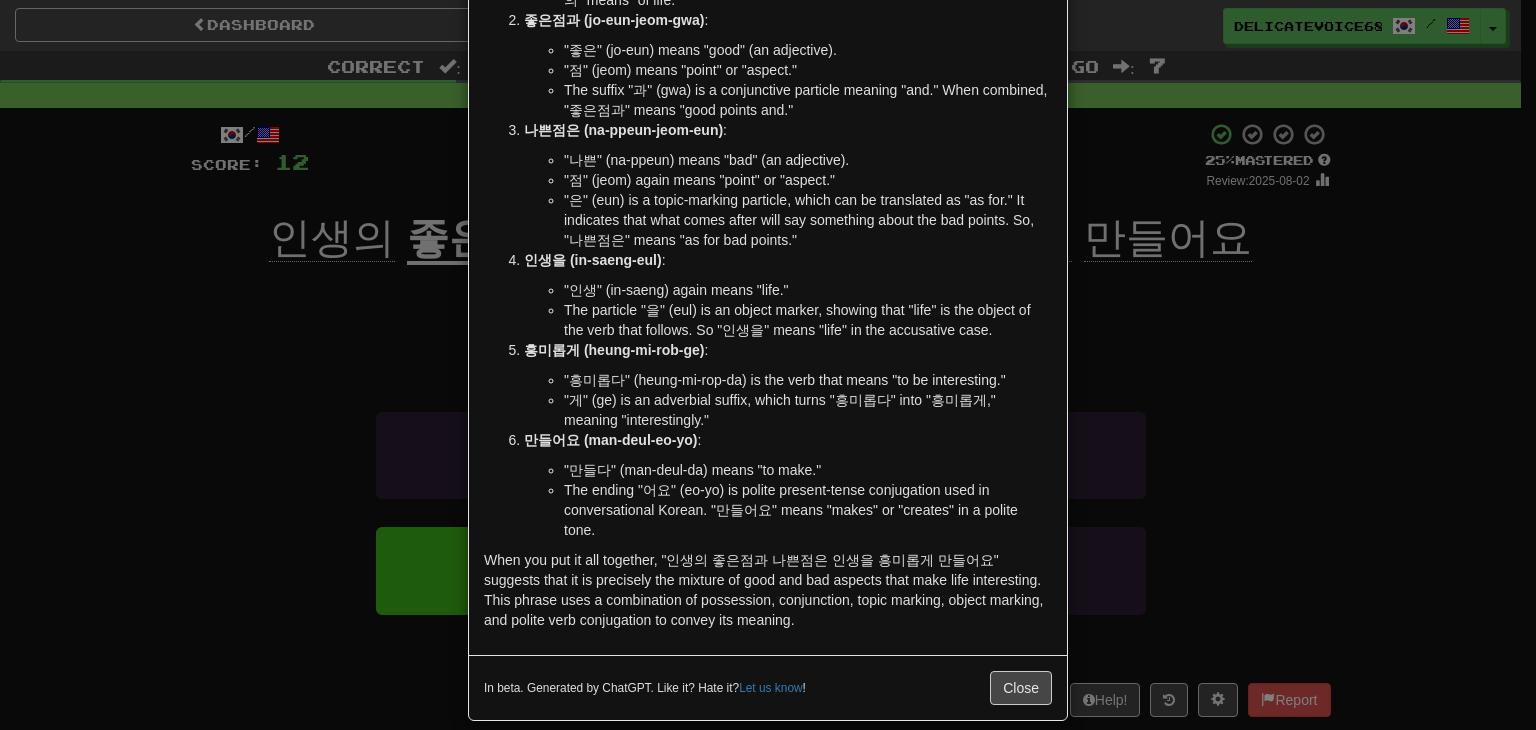 click on "× Explanation Sure! The phrase "인생의 좋은점과 나쁜점은 인생을 흥미롭게 만들어요" translates to "The good and bad points of life make life interesting." Let's break it down:
인생의 (in-saeng-eui) :
"인생" (in-saeng) means "life."
The particle "의" (eui) indicates possession, similar to "of" in English. So "인생의" means "of life."
좋은점과 (jo-eun-jeom-gwa) :
"좋은" (jo-eun) means "good" (an adjective).
"점" (jeom) means "point" or "aspect."
The suffix "과" (gwa) is a conjunctive particle meaning "and." When combined, "좋은점과" means "good points and."
나쁜점은 (na-ppeun-jeom-eun) :
"나쁜" (na-ppeun) means "bad" (an adjective).
"점" (jeom) again means "point" or "aspect."
"은" (eun) is a topic-marking particle, which can be translated as "as for." It indicates that what comes after will say something about the bad points. So, "나쁜점은" means "as for bad points."
인생을 (in-saeng-eul) :" at bounding box center (768, 365) 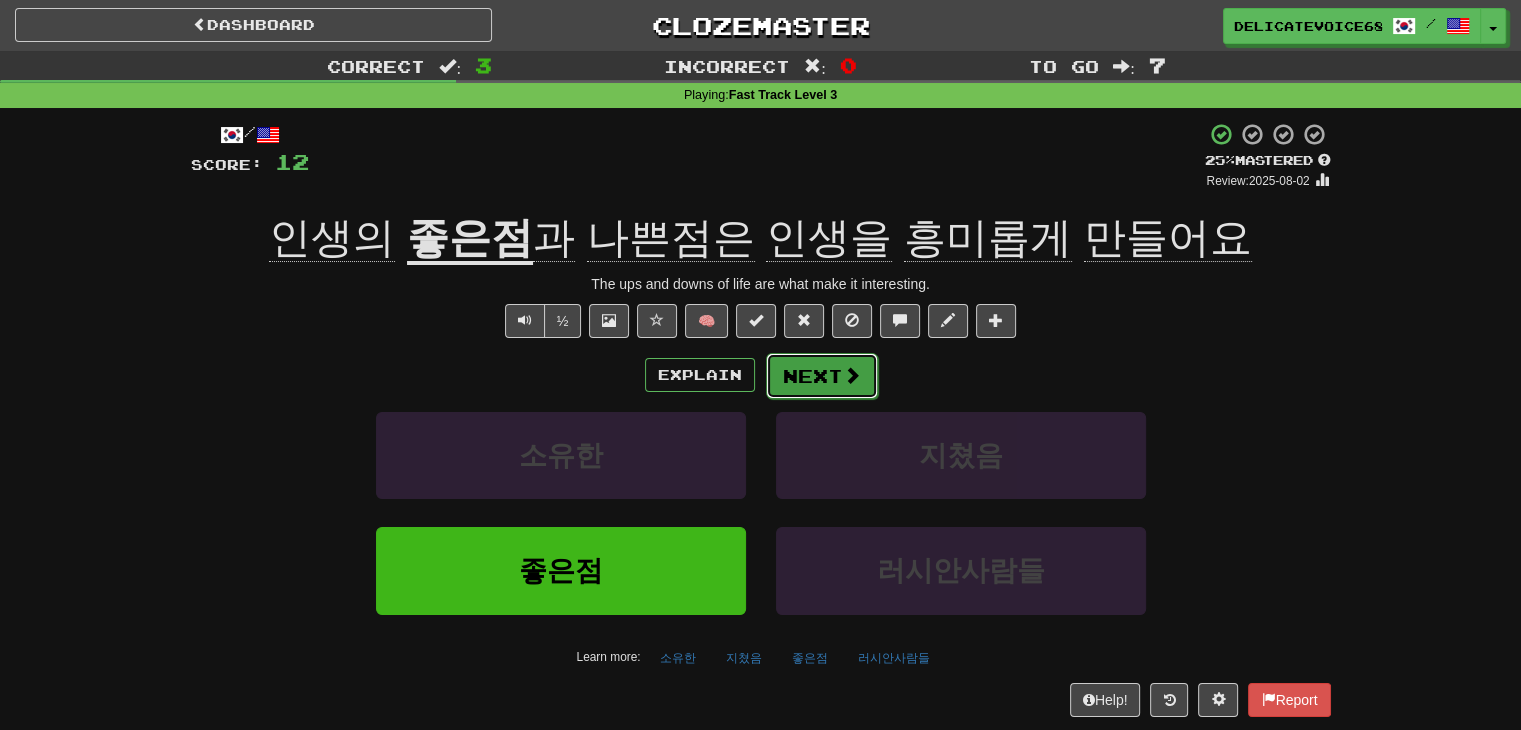click on "Next" at bounding box center (822, 376) 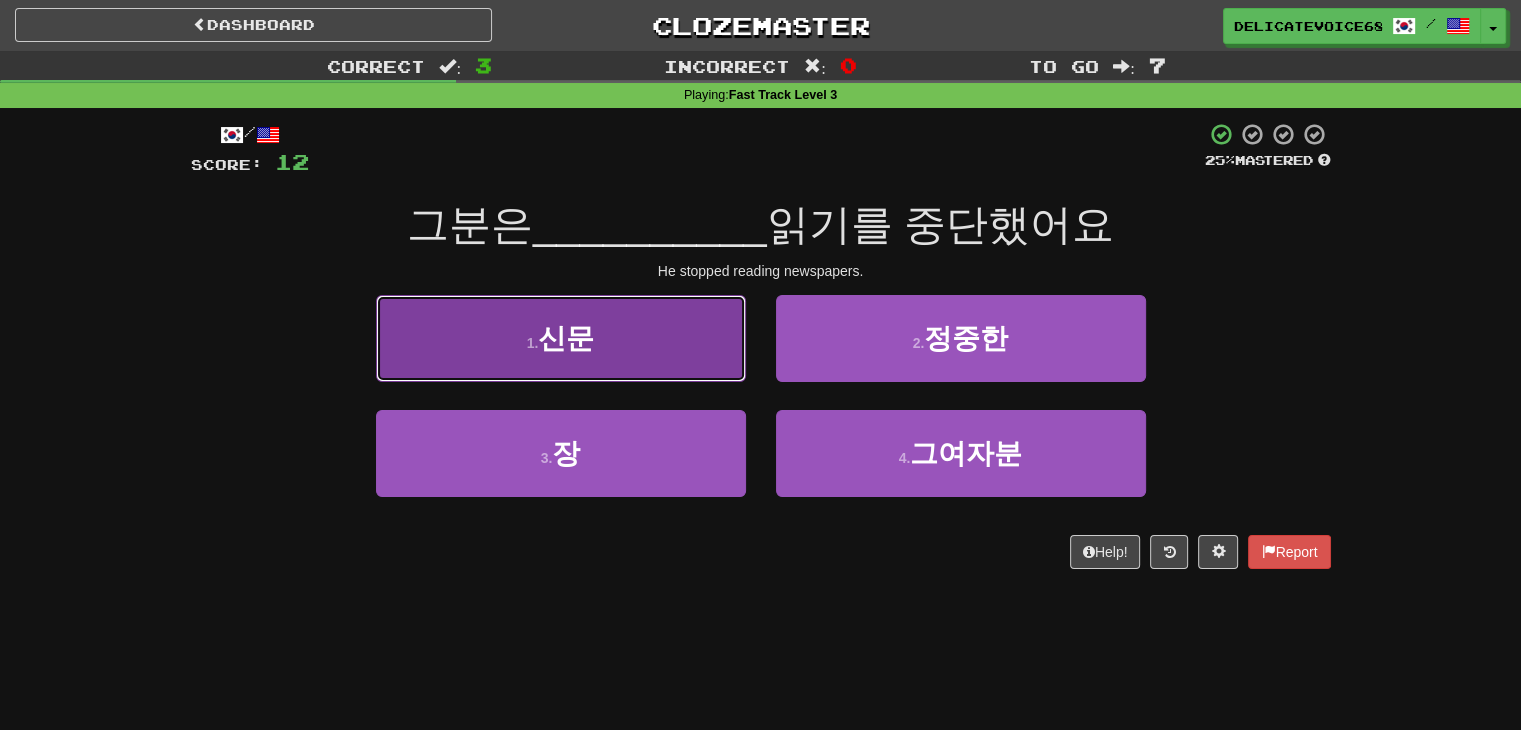 click on "1 .  신문" at bounding box center (561, 338) 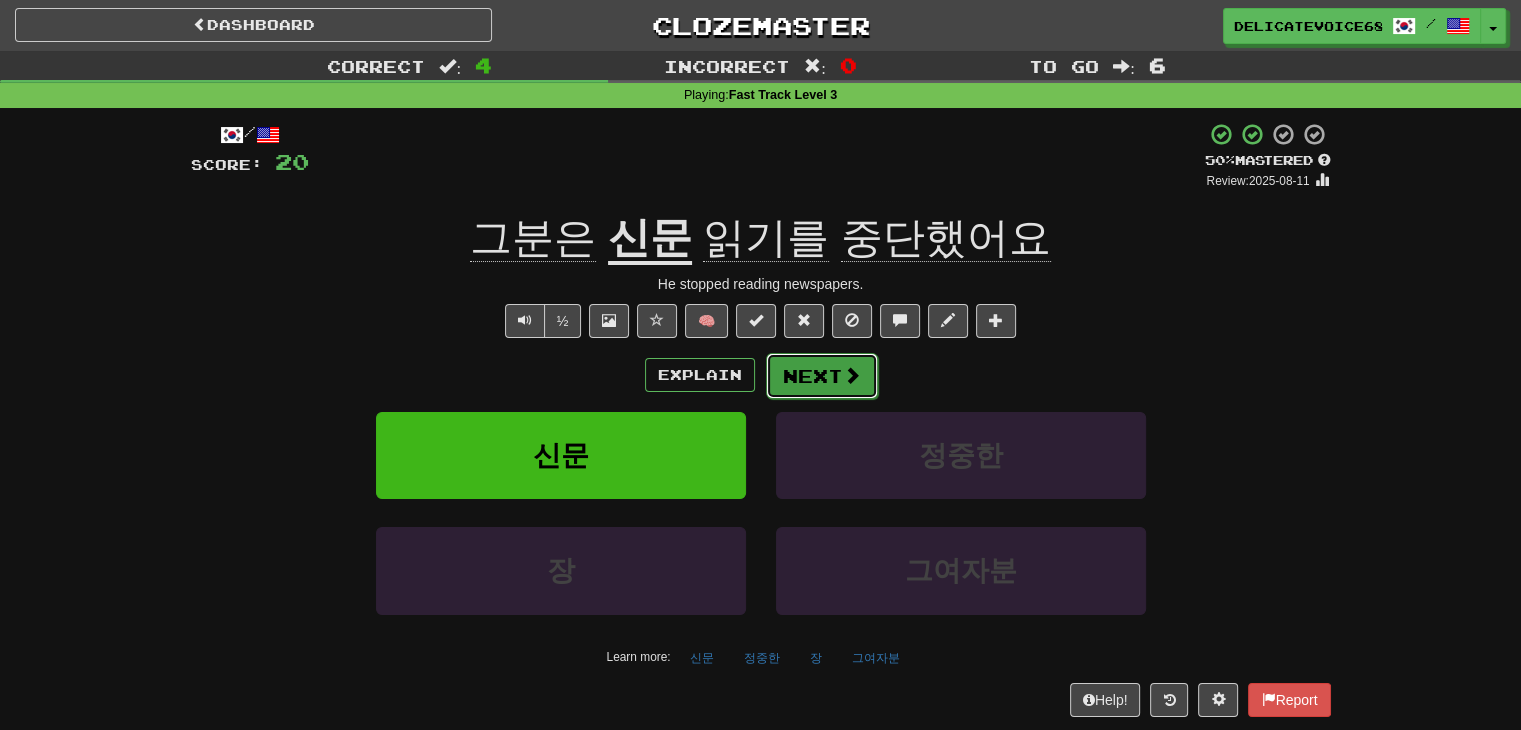 click at bounding box center [852, 375] 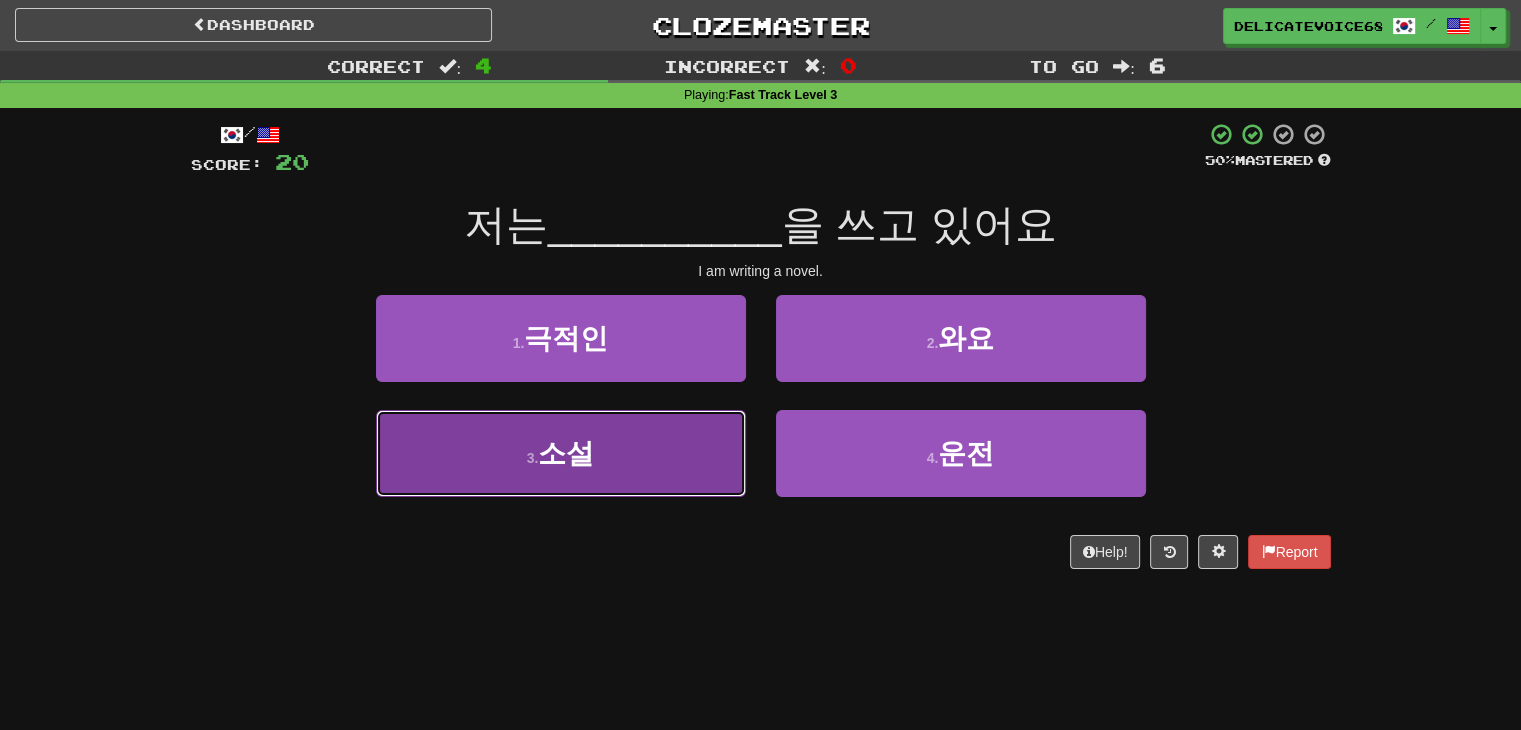click on "3 .  소설" at bounding box center [561, 453] 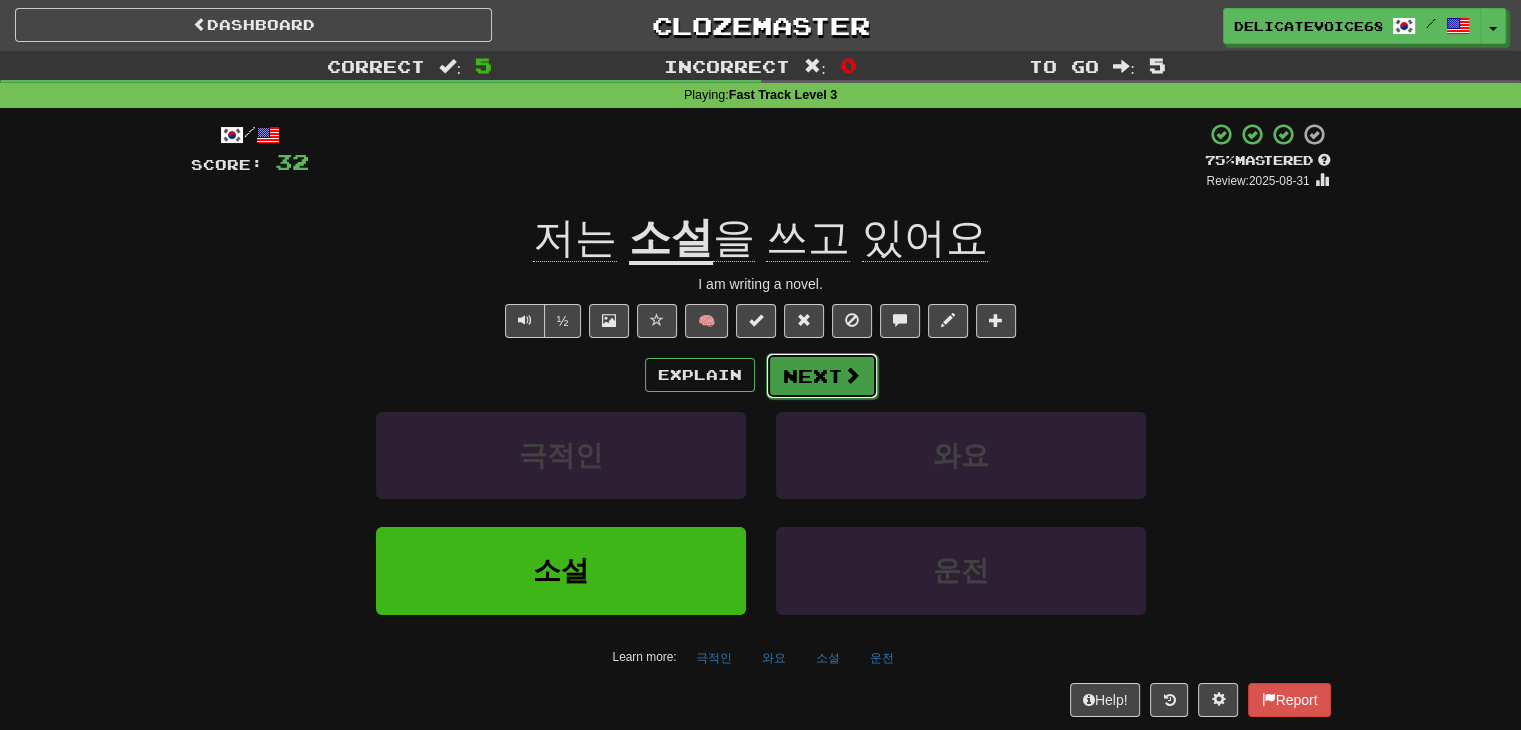 click on "Next" at bounding box center (822, 376) 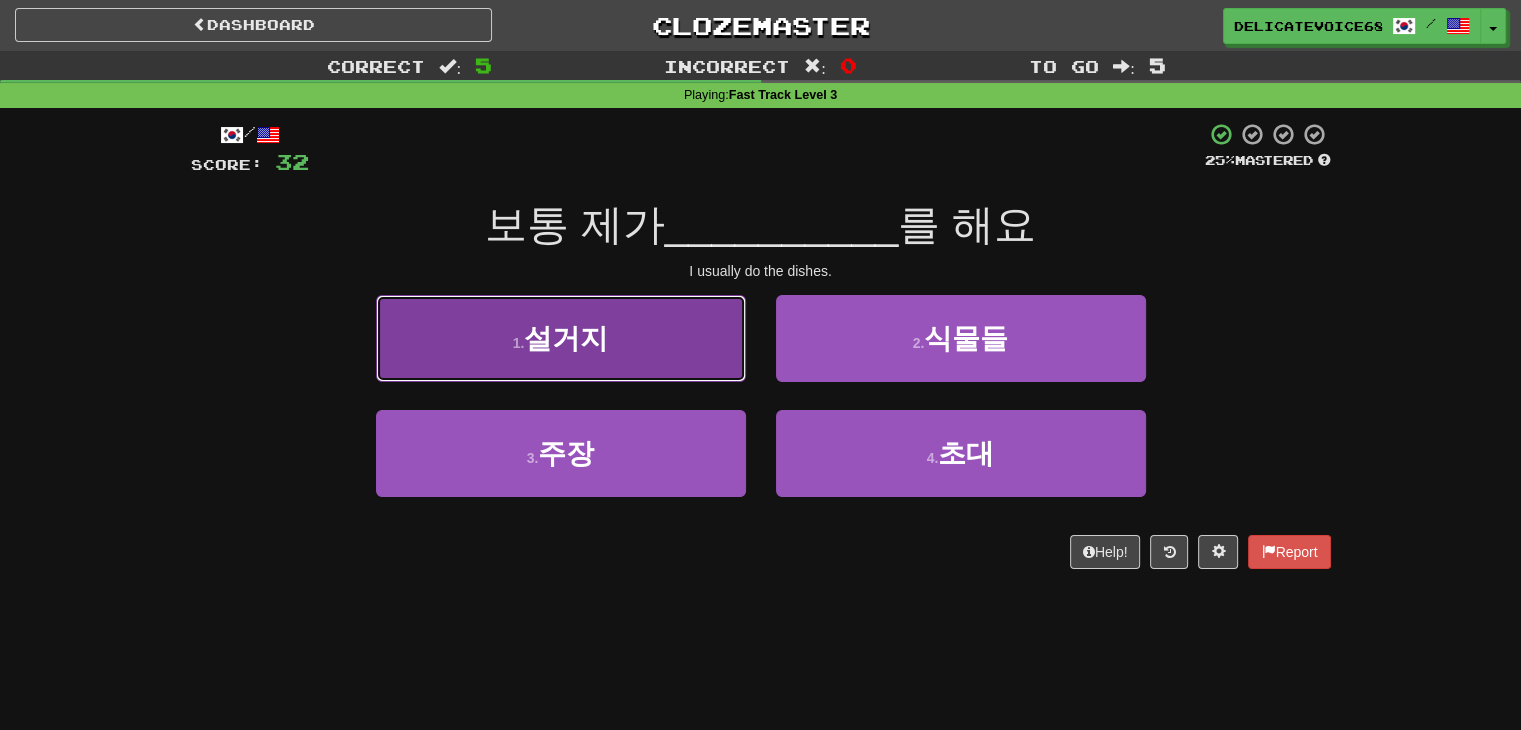click on "1 .  설거지" at bounding box center (561, 338) 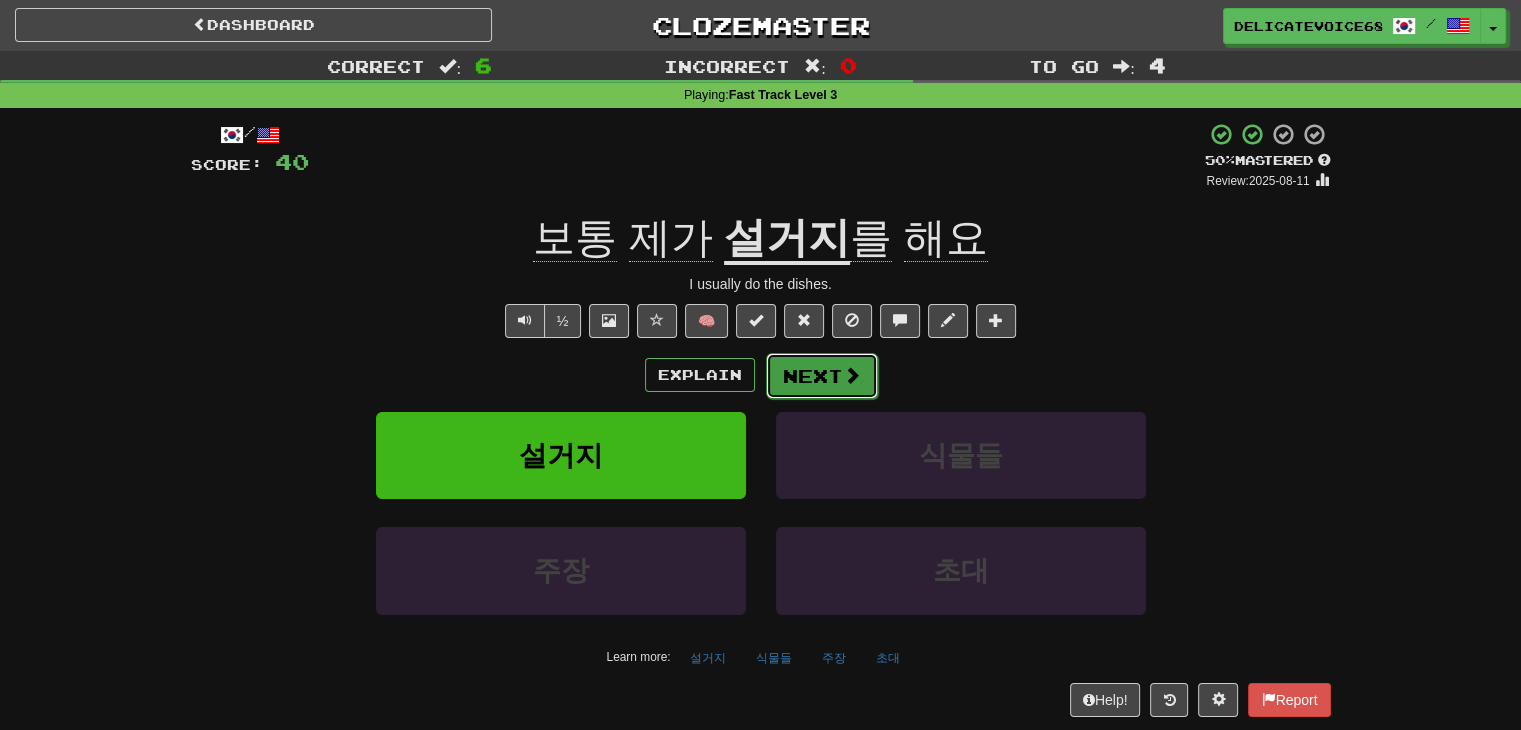click on "Next" at bounding box center [822, 376] 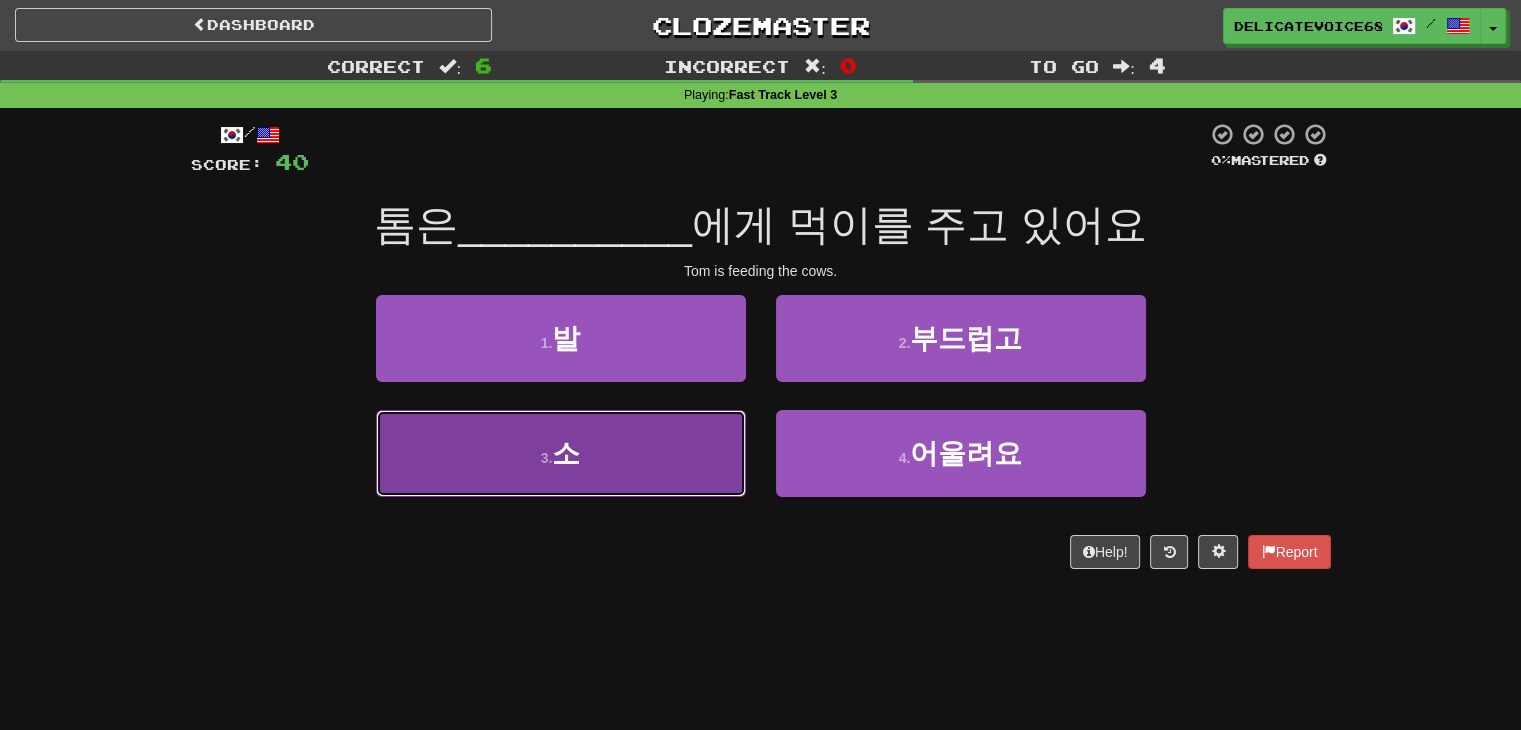 click on "3 .  소" at bounding box center (561, 453) 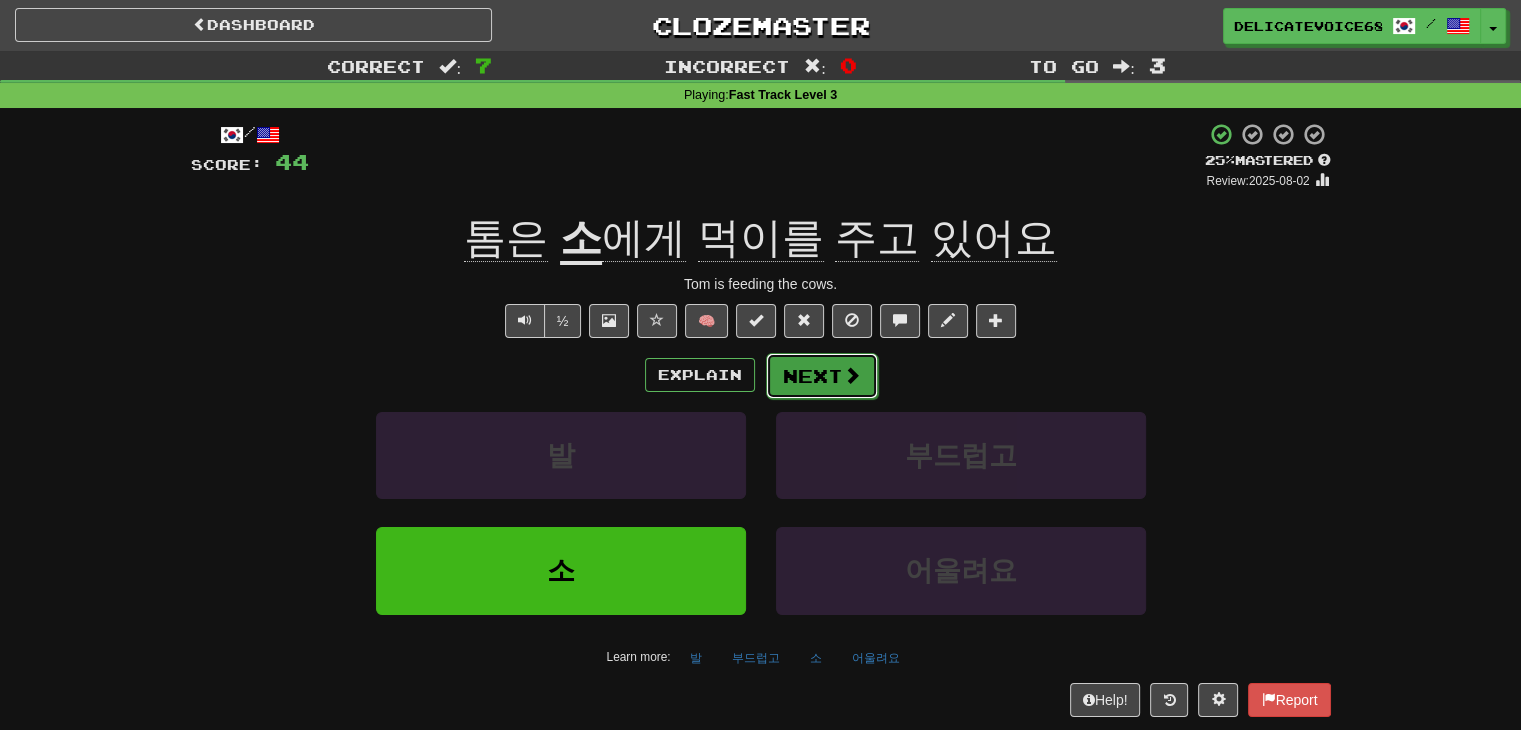 click on "Next" at bounding box center (822, 376) 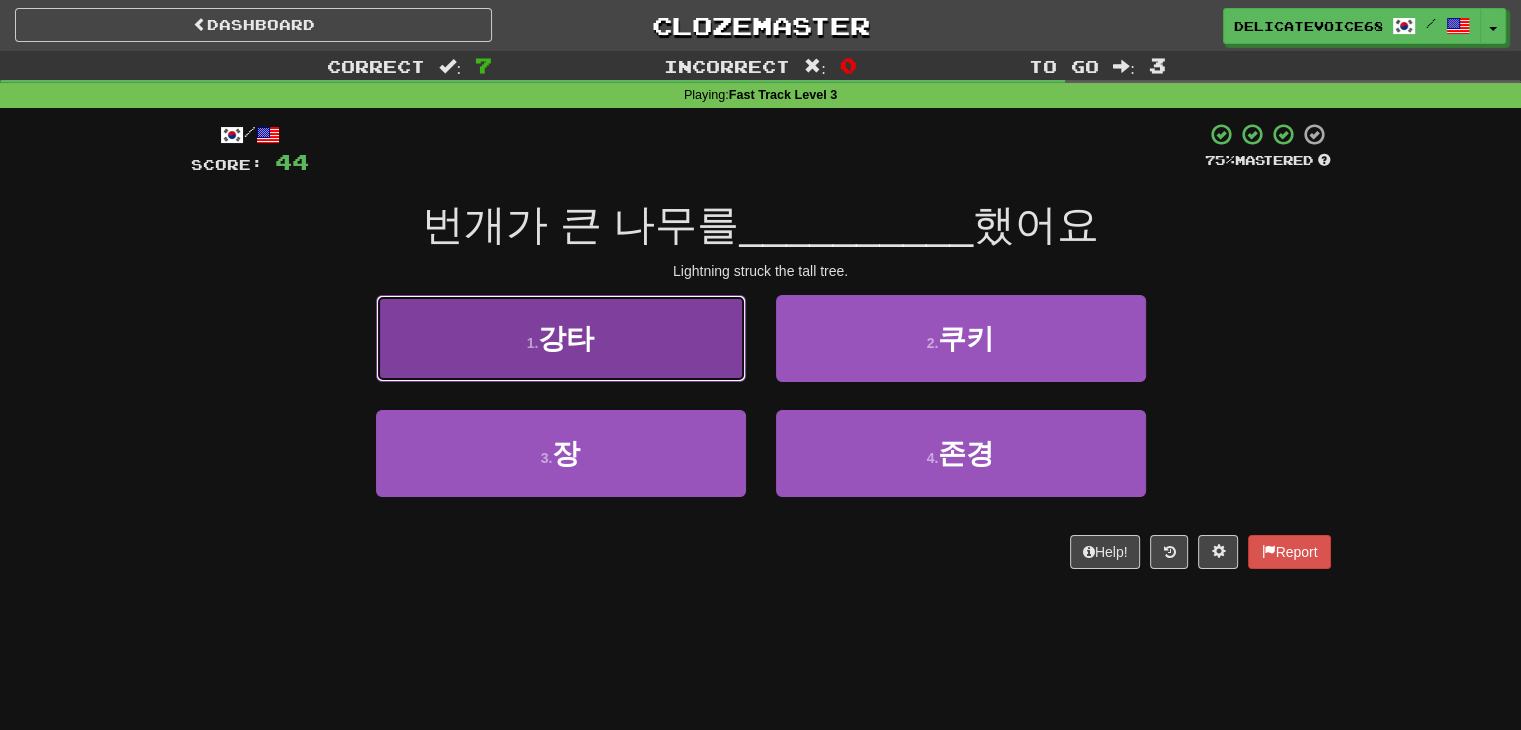 click on "1 .  강타" at bounding box center (561, 338) 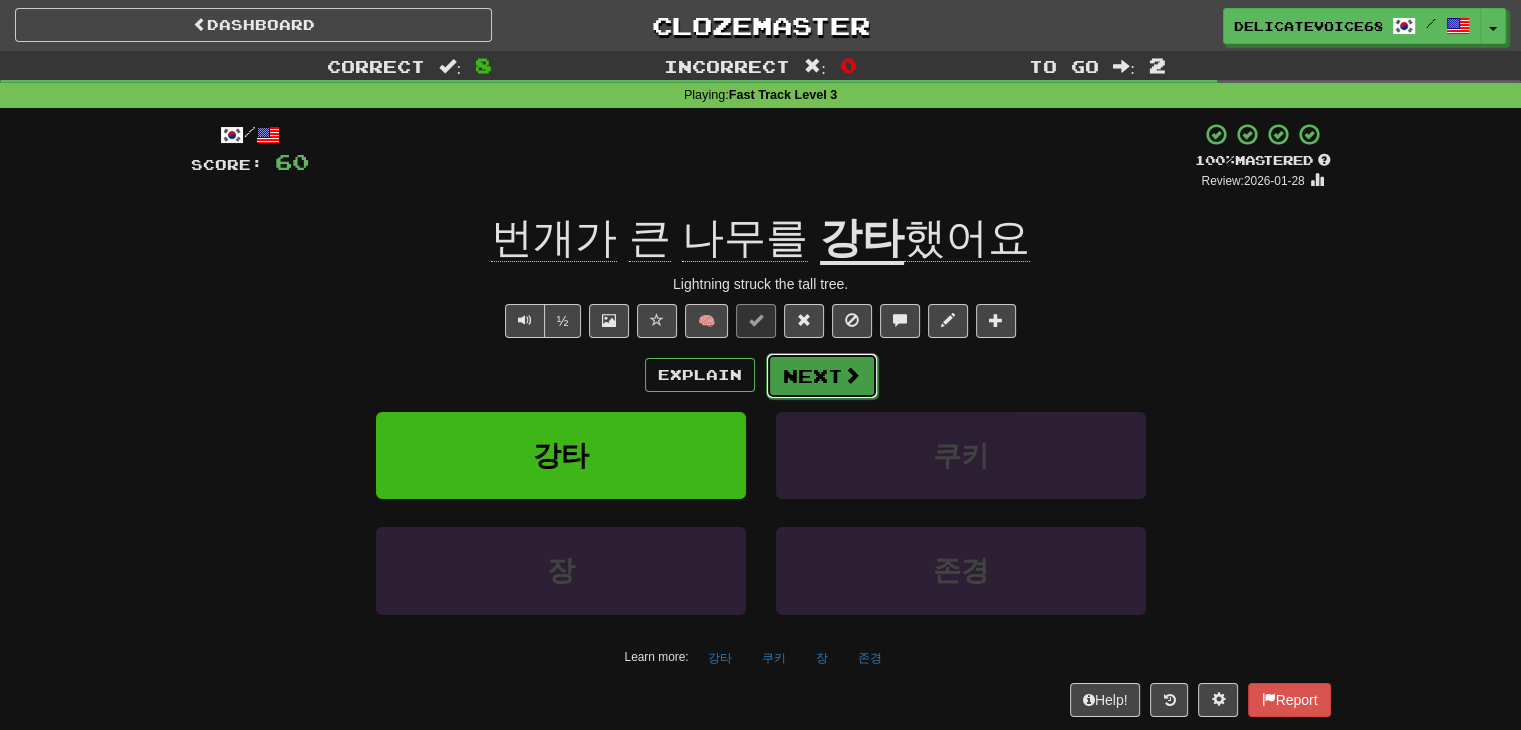 click on "Next" at bounding box center [822, 376] 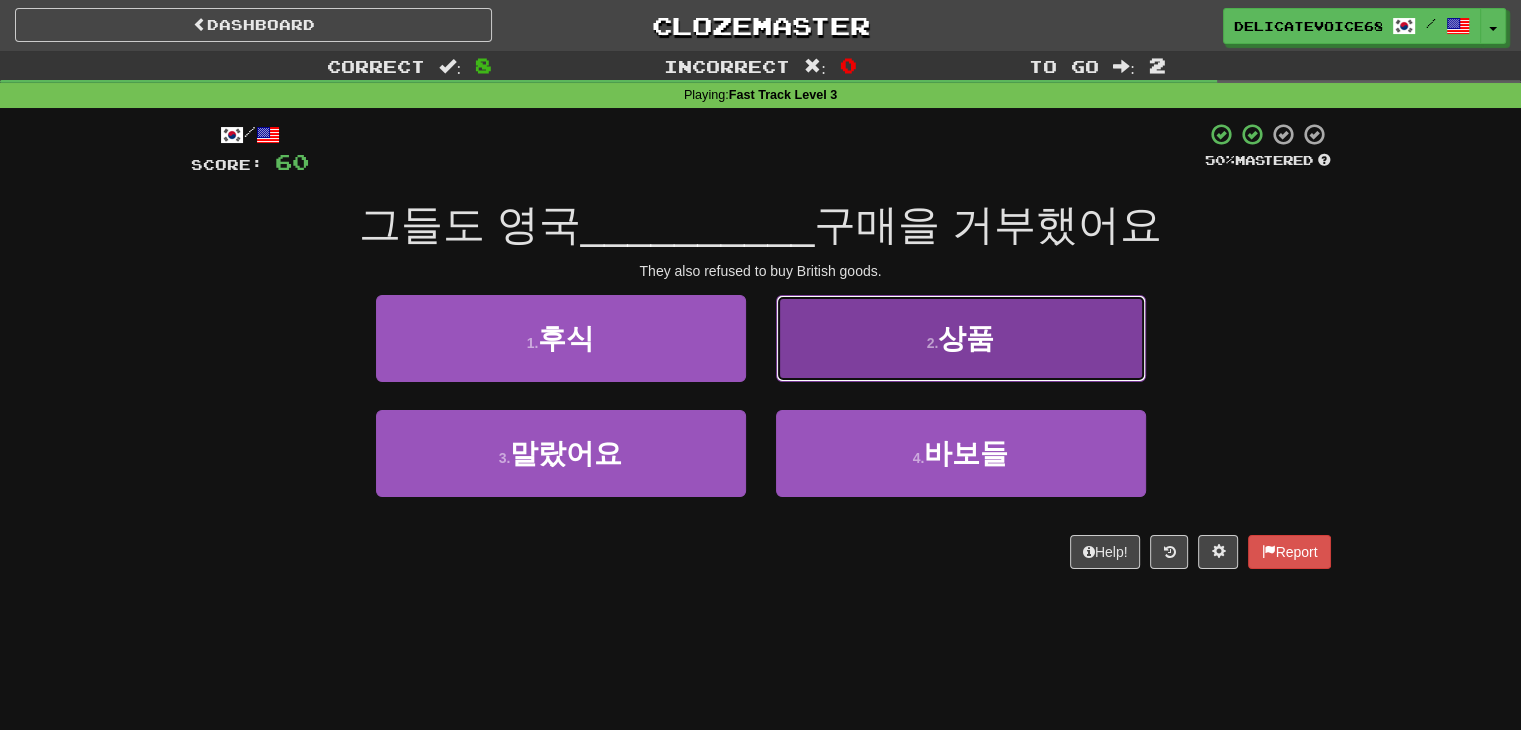 click on "2 .  상품" at bounding box center [961, 338] 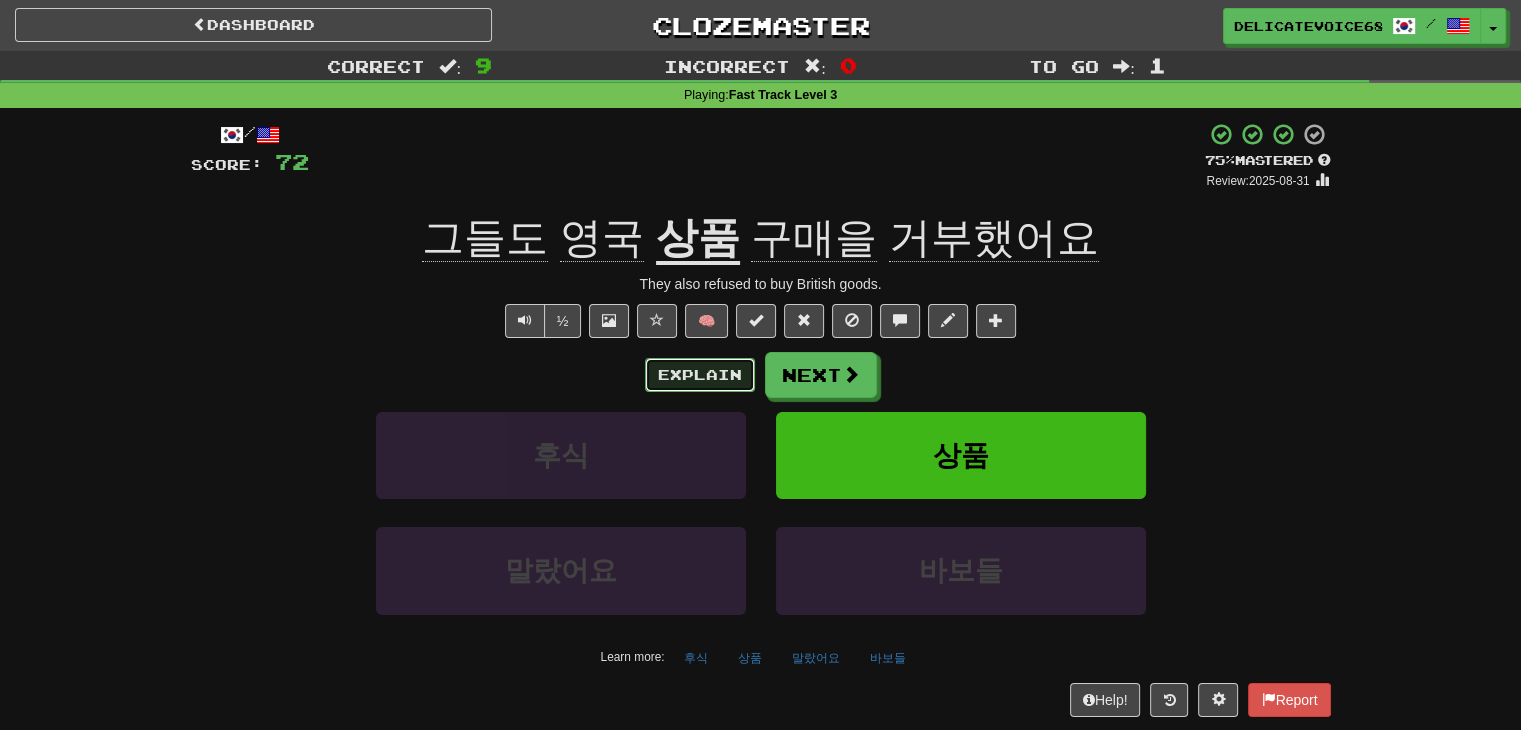 click on "Explain" at bounding box center (700, 375) 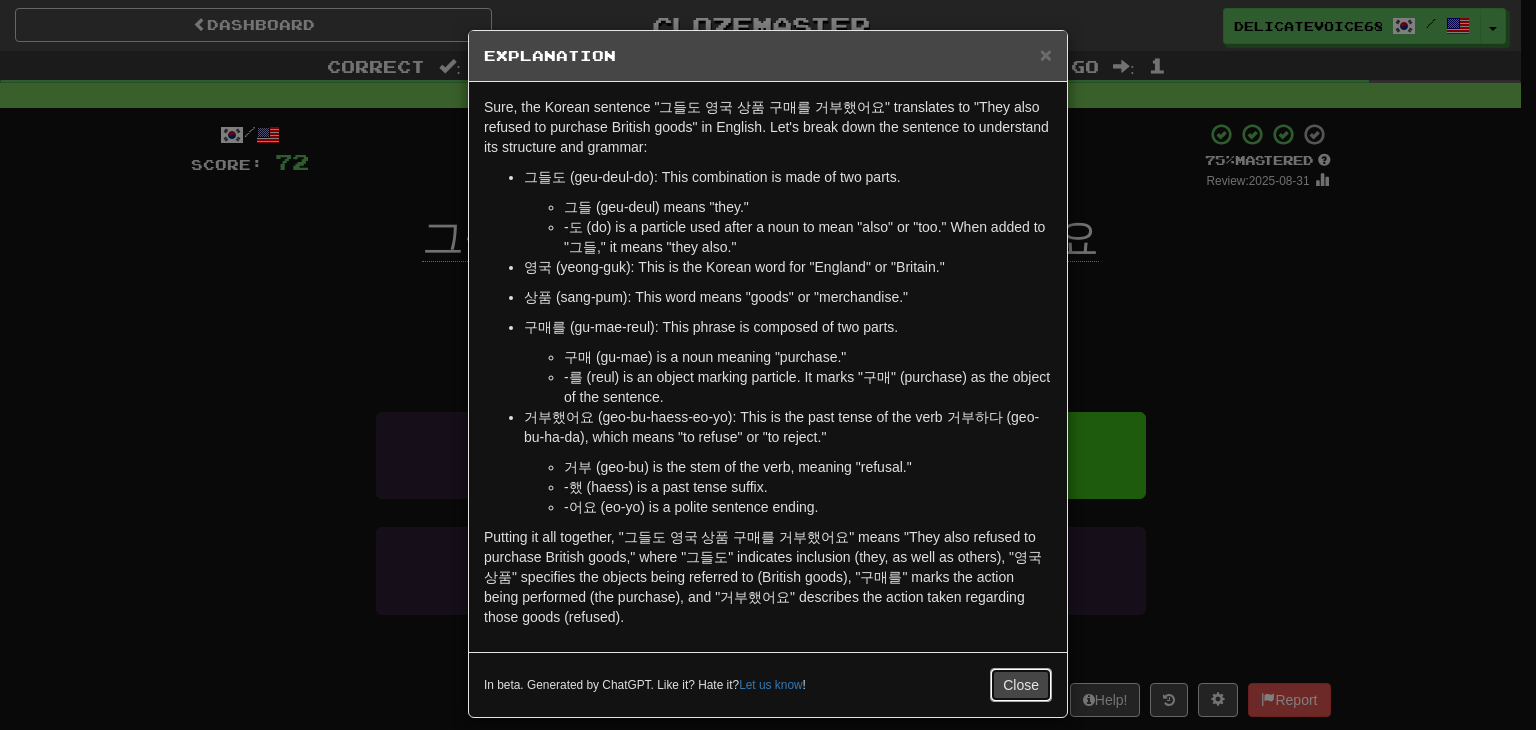 click on "Close" at bounding box center (1021, 685) 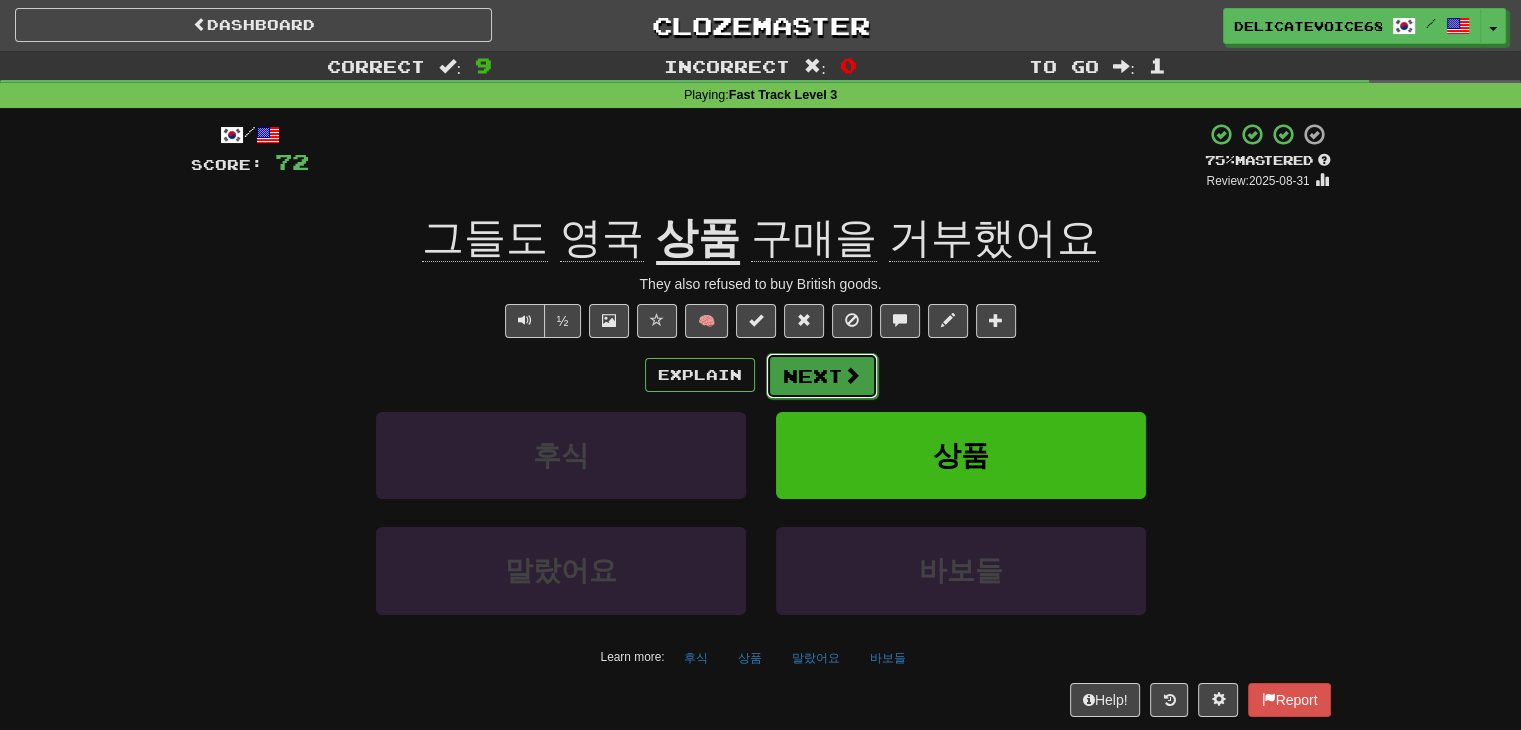 click on "Next" at bounding box center [822, 376] 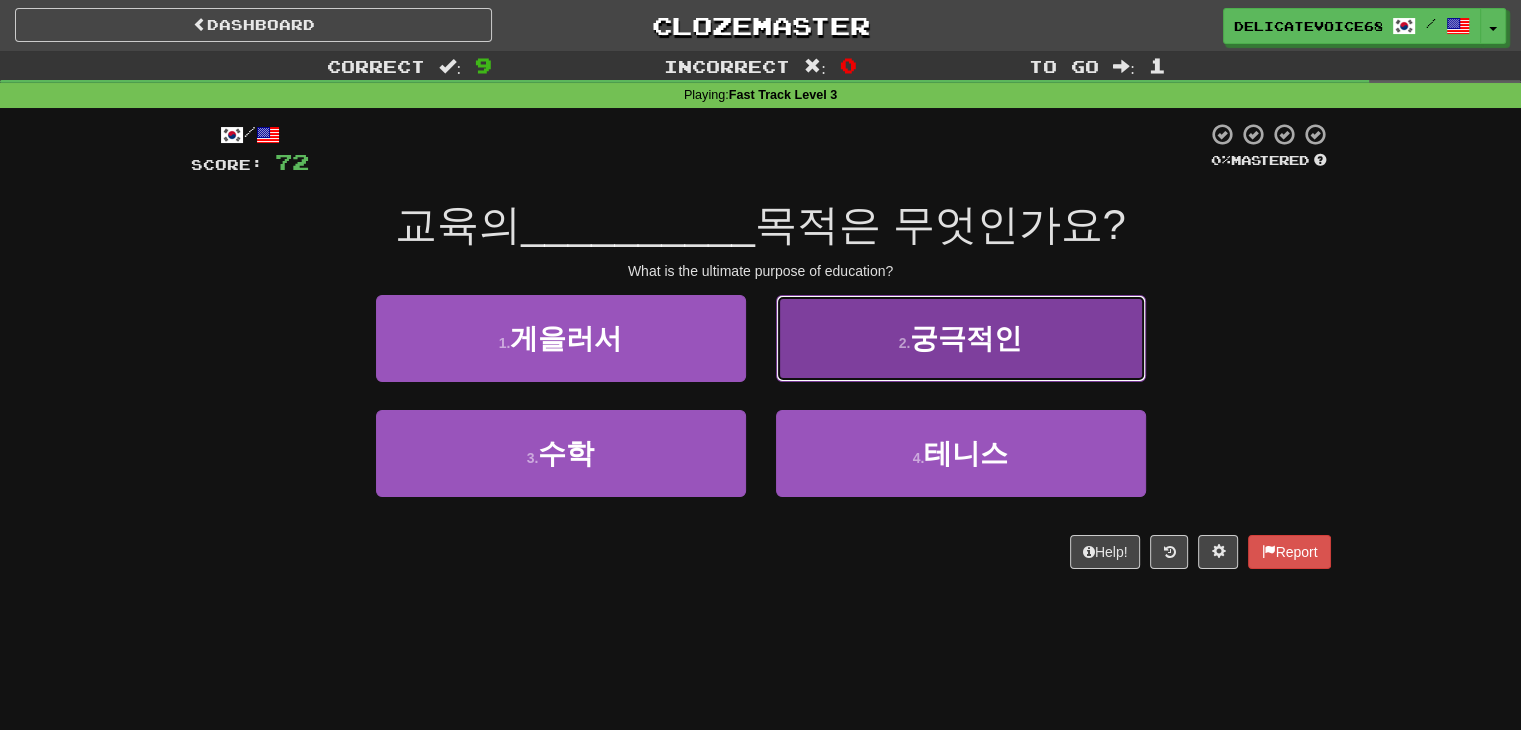 click on "궁극적인" at bounding box center (966, 338) 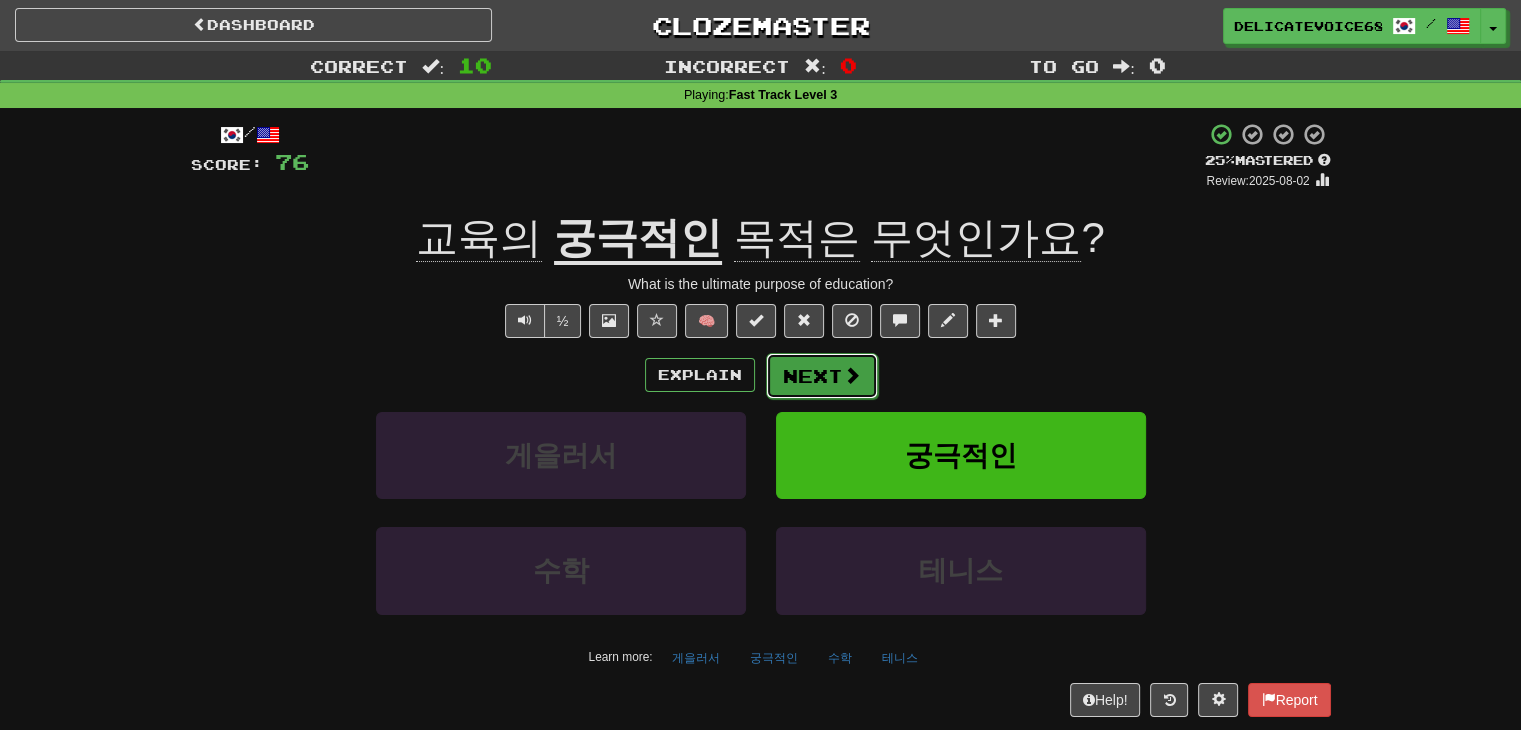 click on "Next" at bounding box center [822, 376] 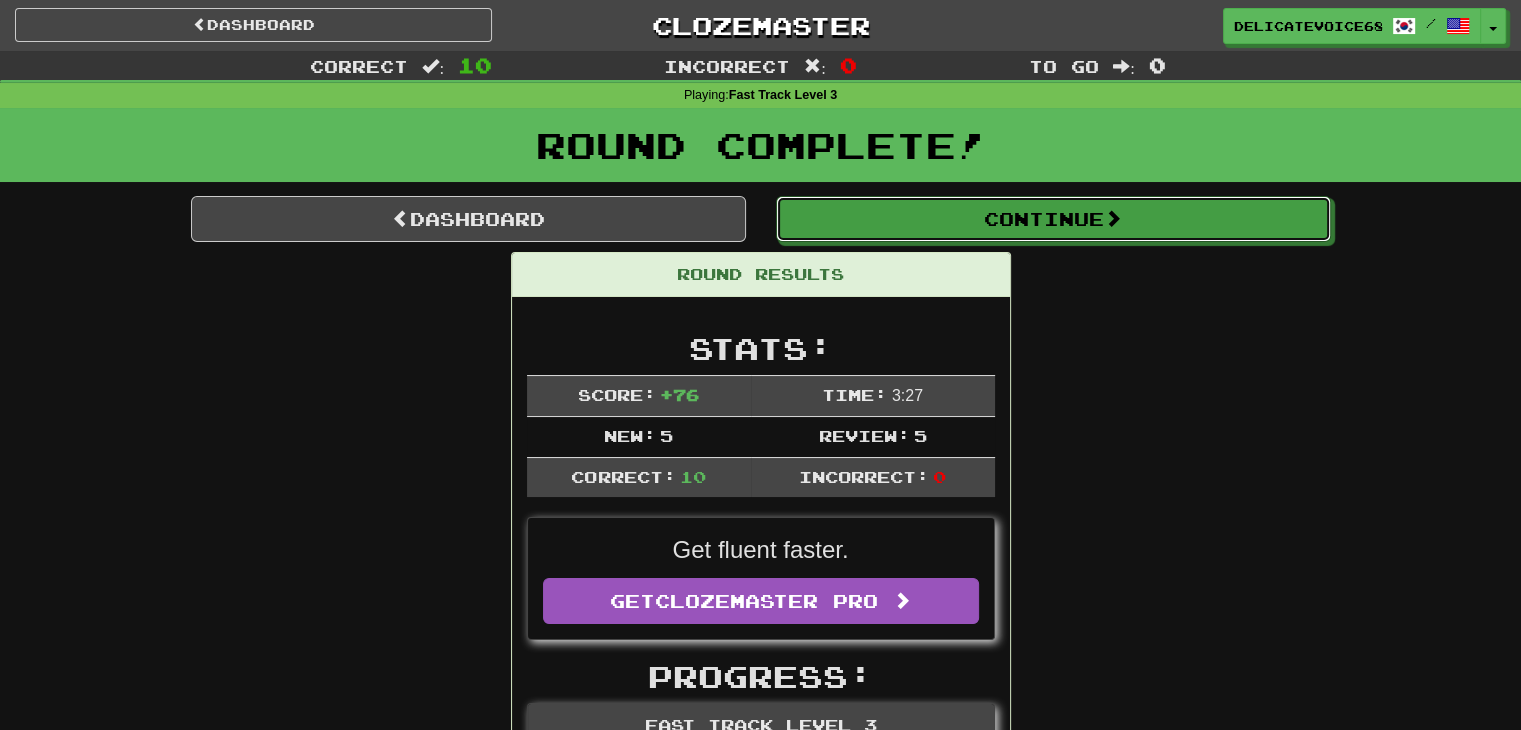 click on "Continue" at bounding box center [1053, 219] 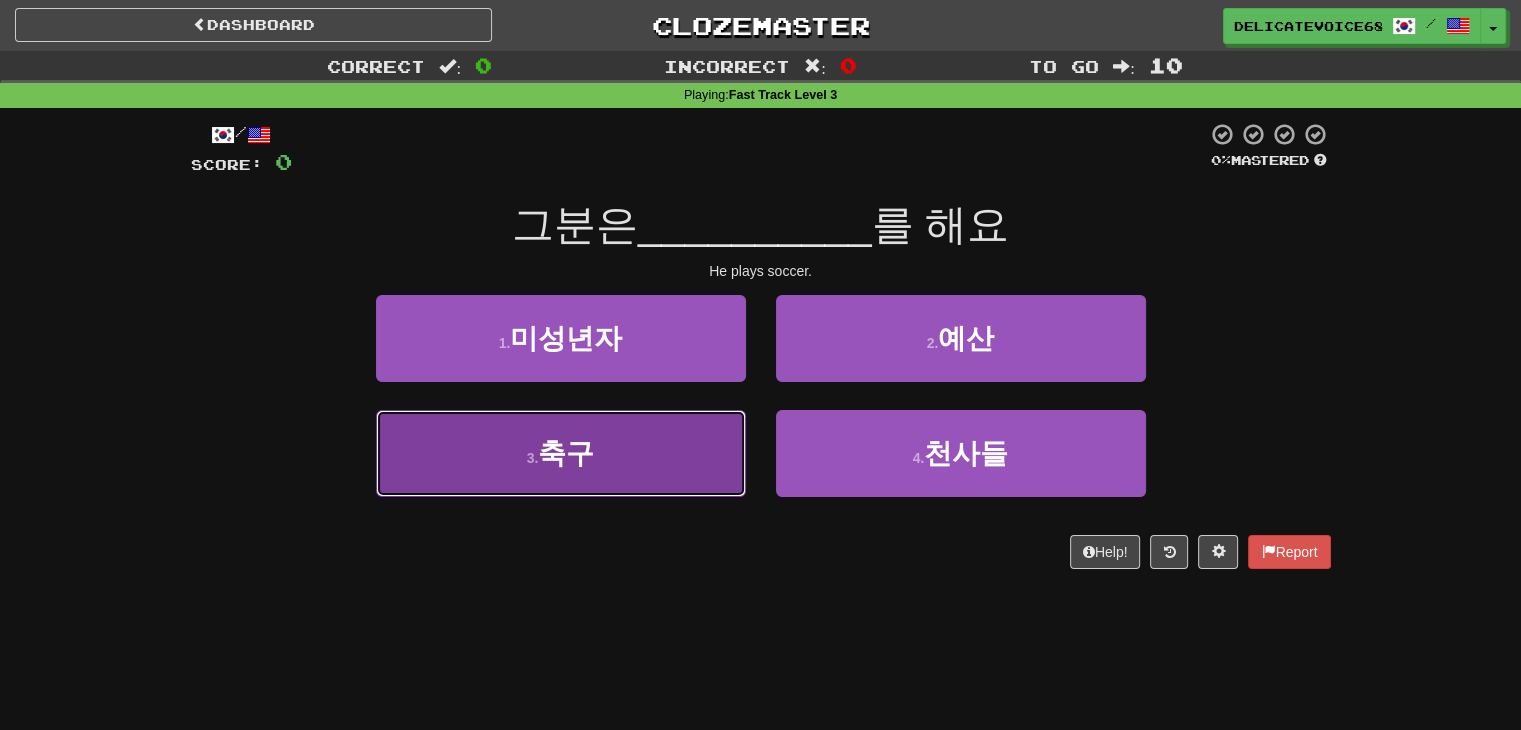 click on "3 .  축구" at bounding box center [561, 453] 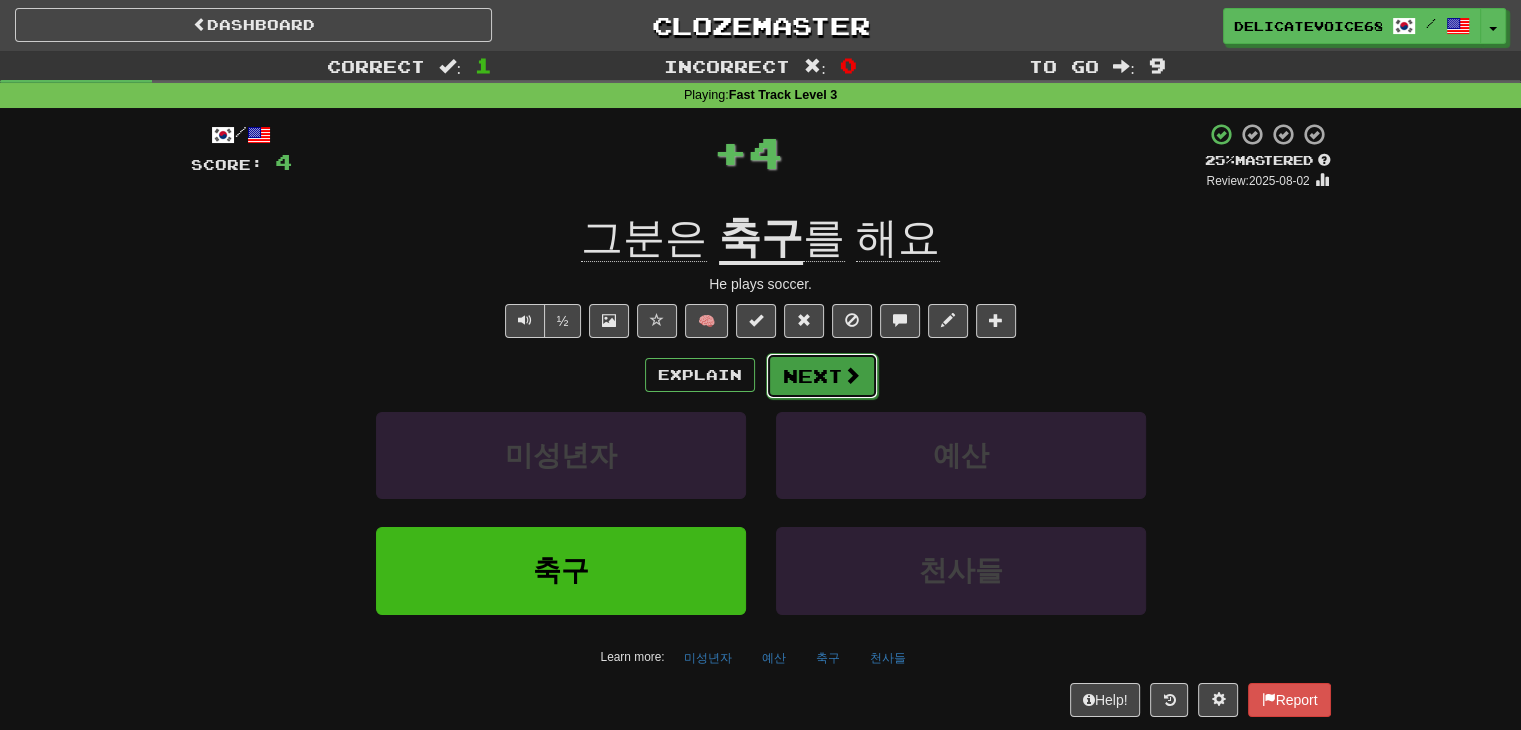click on "Next" at bounding box center (822, 376) 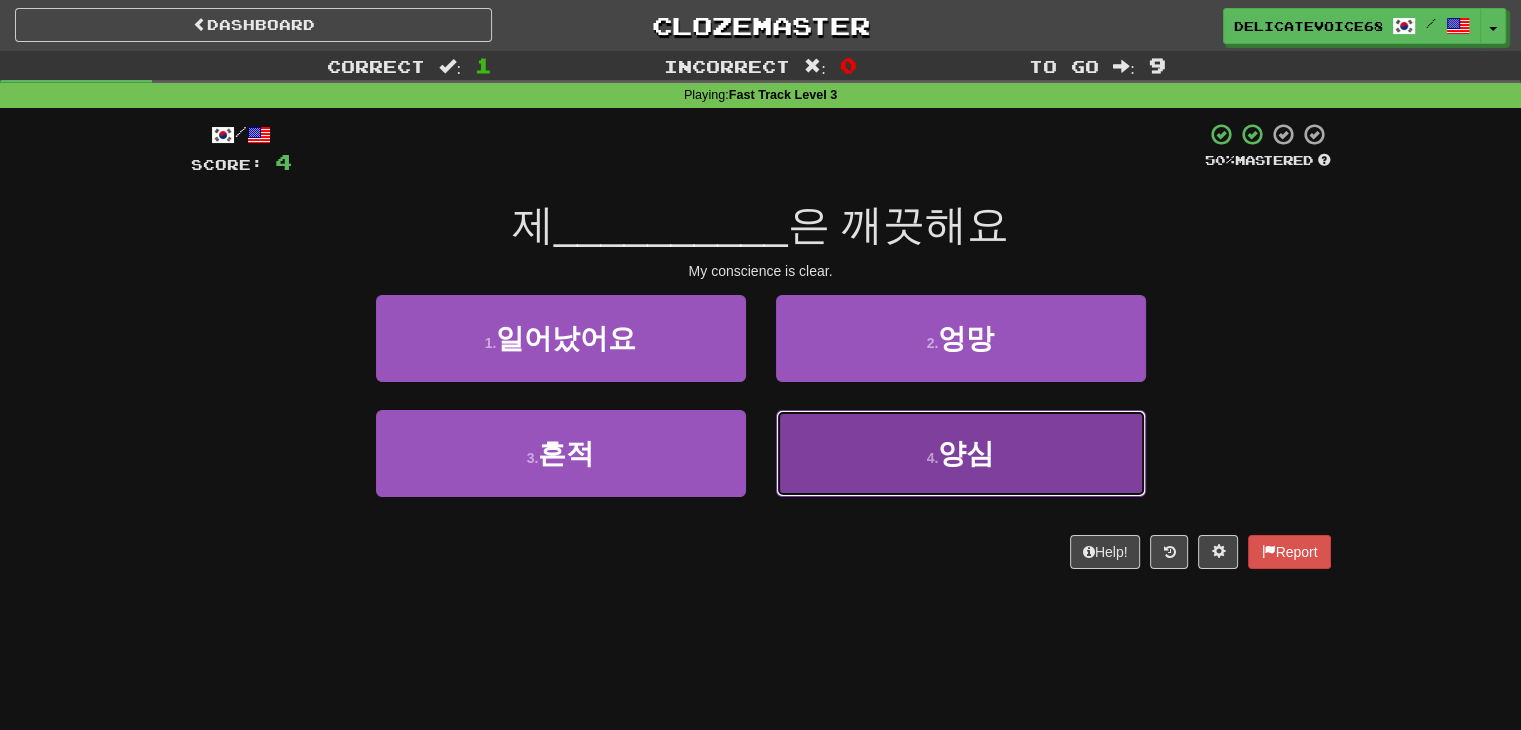 click on "4 .  양심" at bounding box center (961, 453) 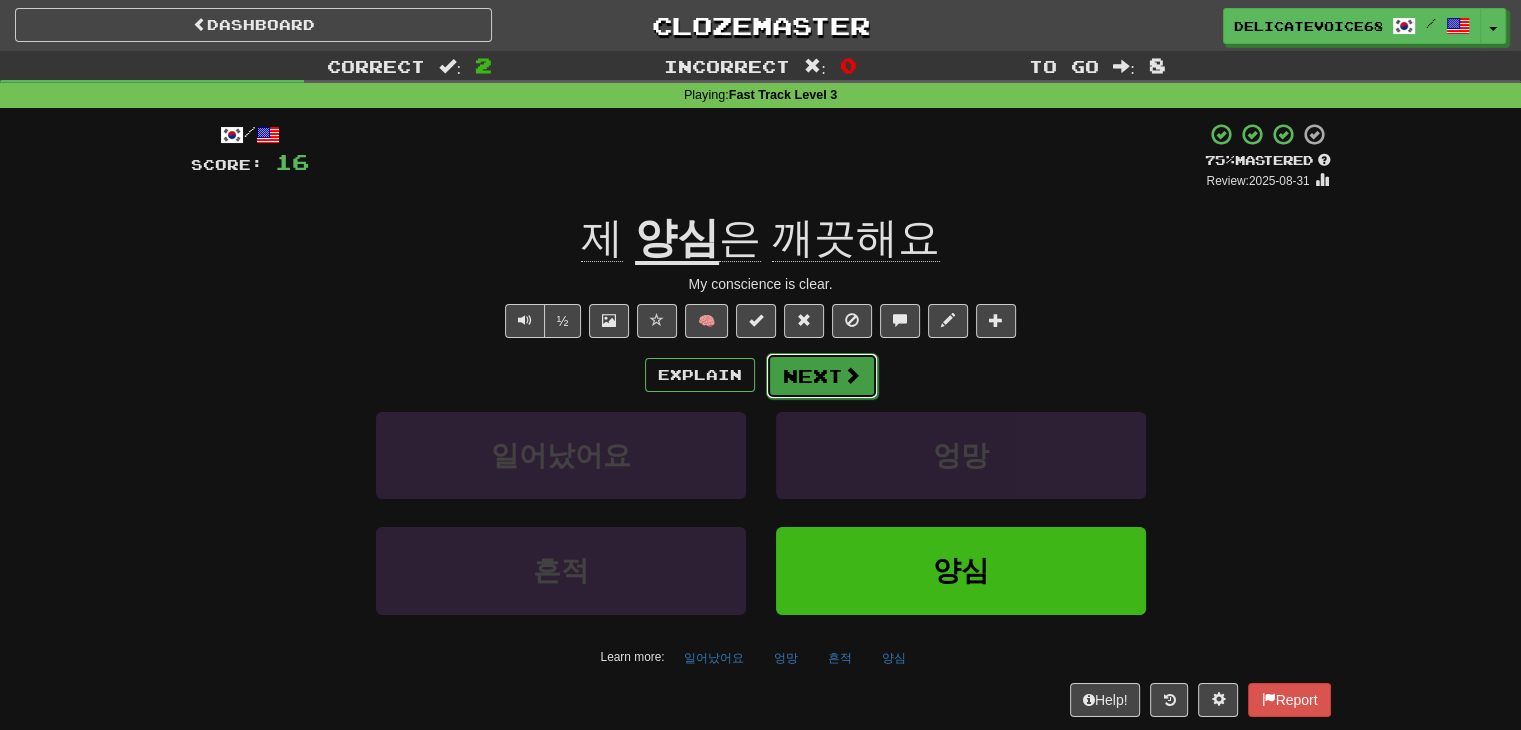 click on "Next" at bounding box center (822, 376) 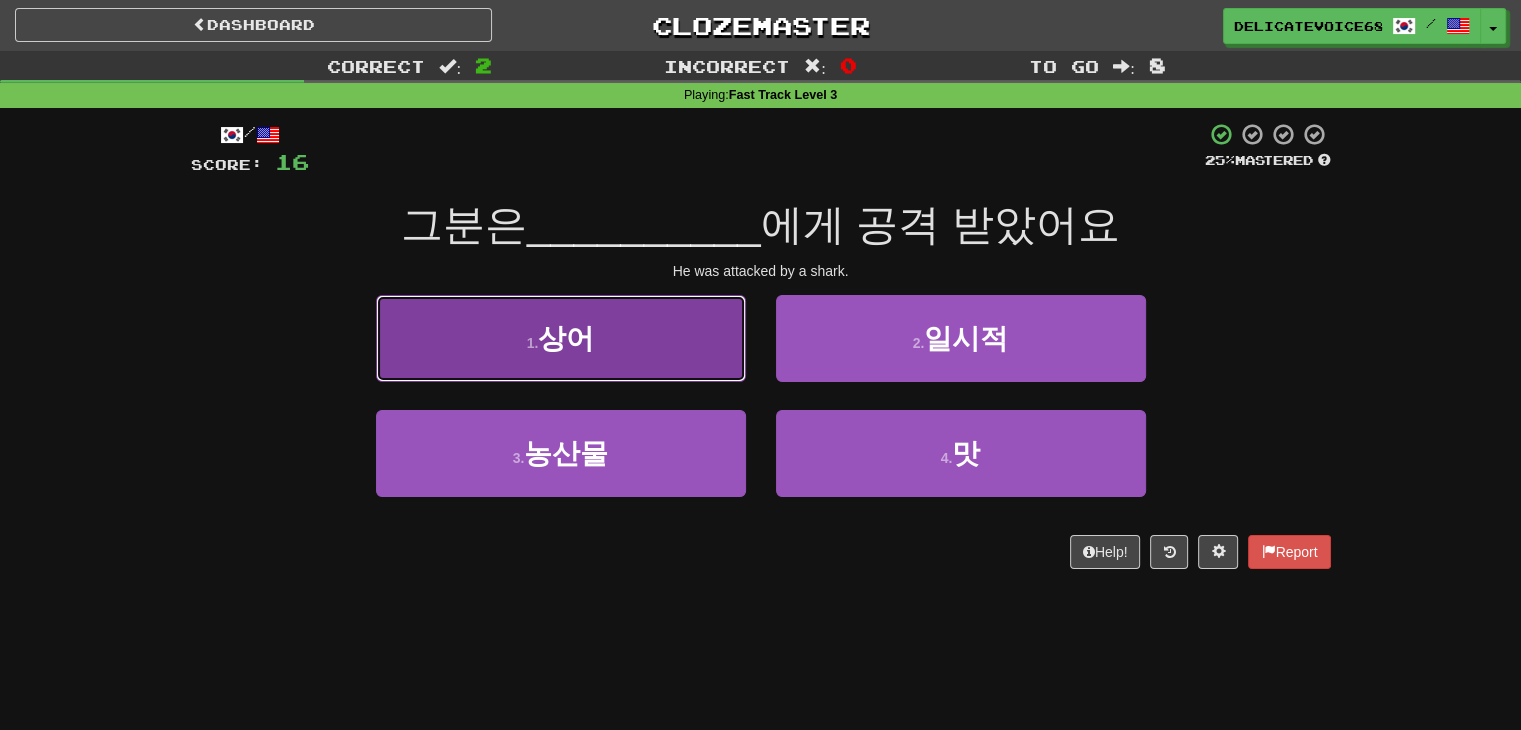 click on "1 .  상어" at bounding box center [561, 338] 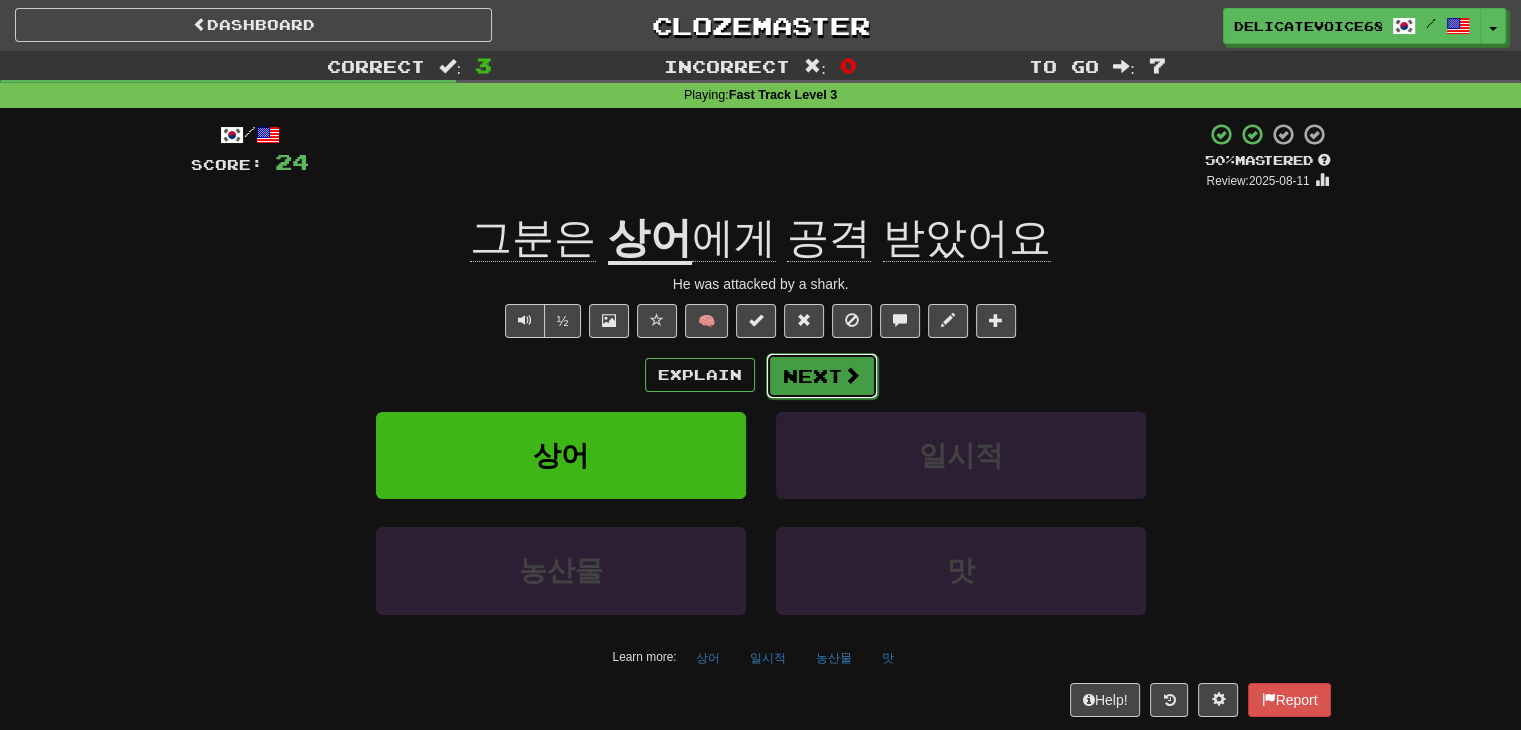click on "Next" at bounding box center (822, 376) 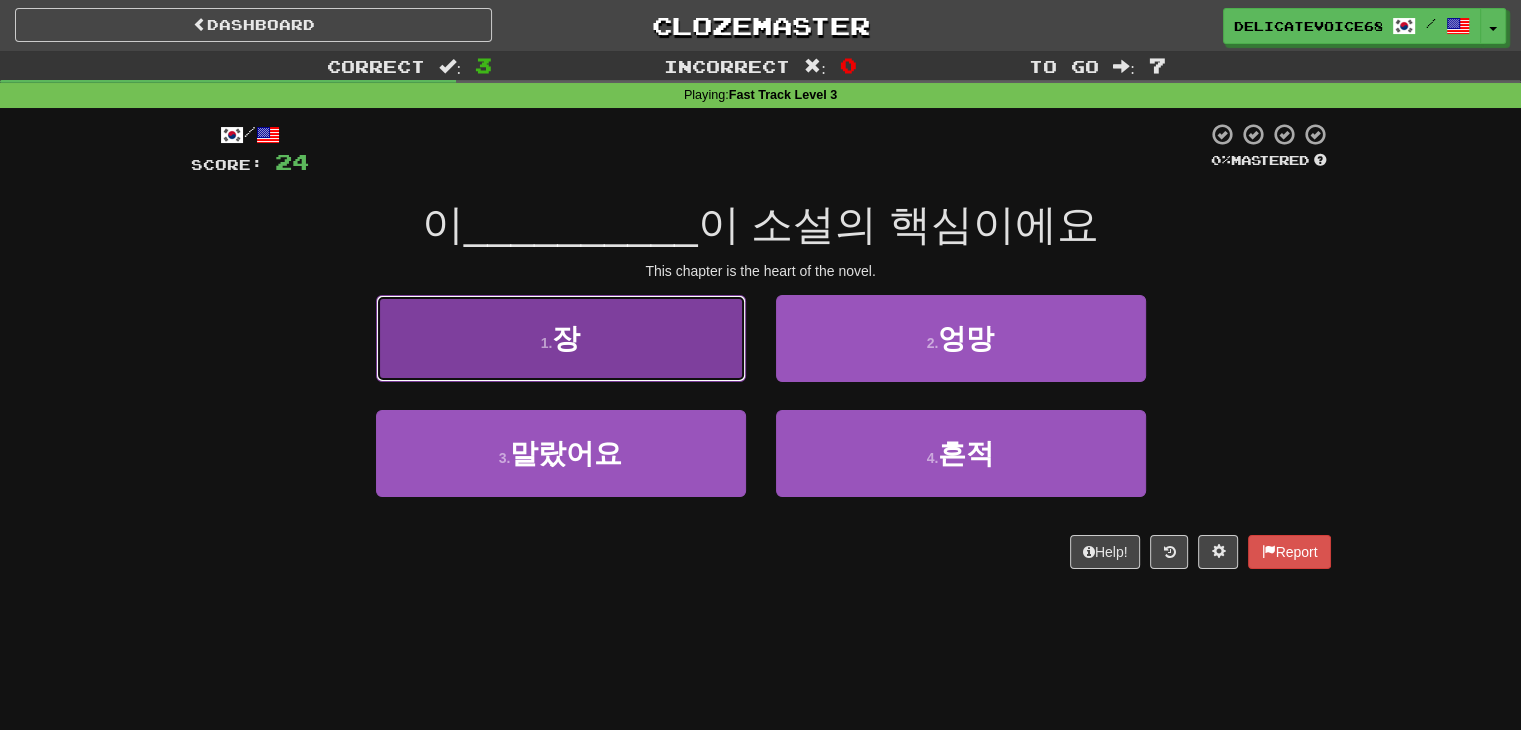 click on "1 ." at bounding box center [547, 343] 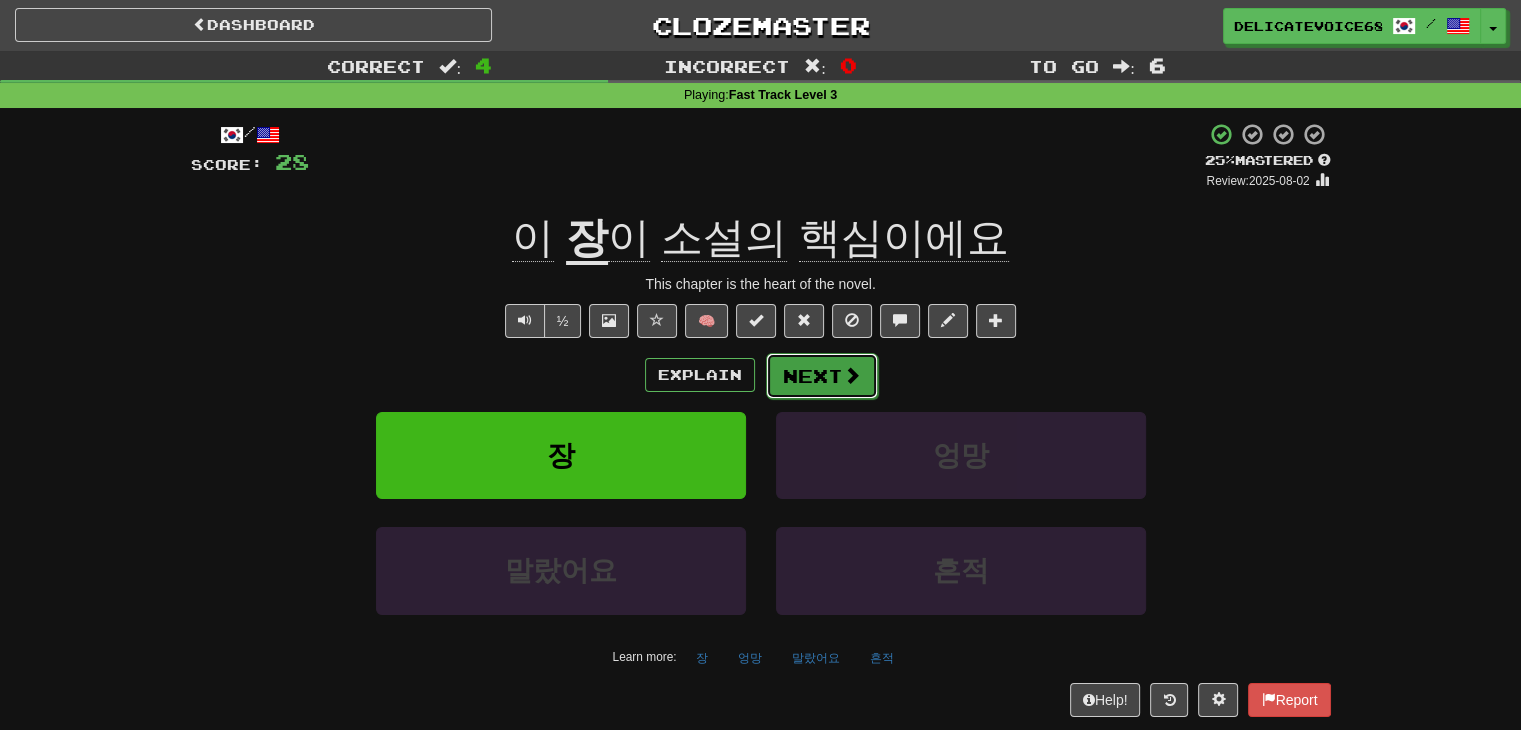 click on "Next" at bounding box center (822, 376) 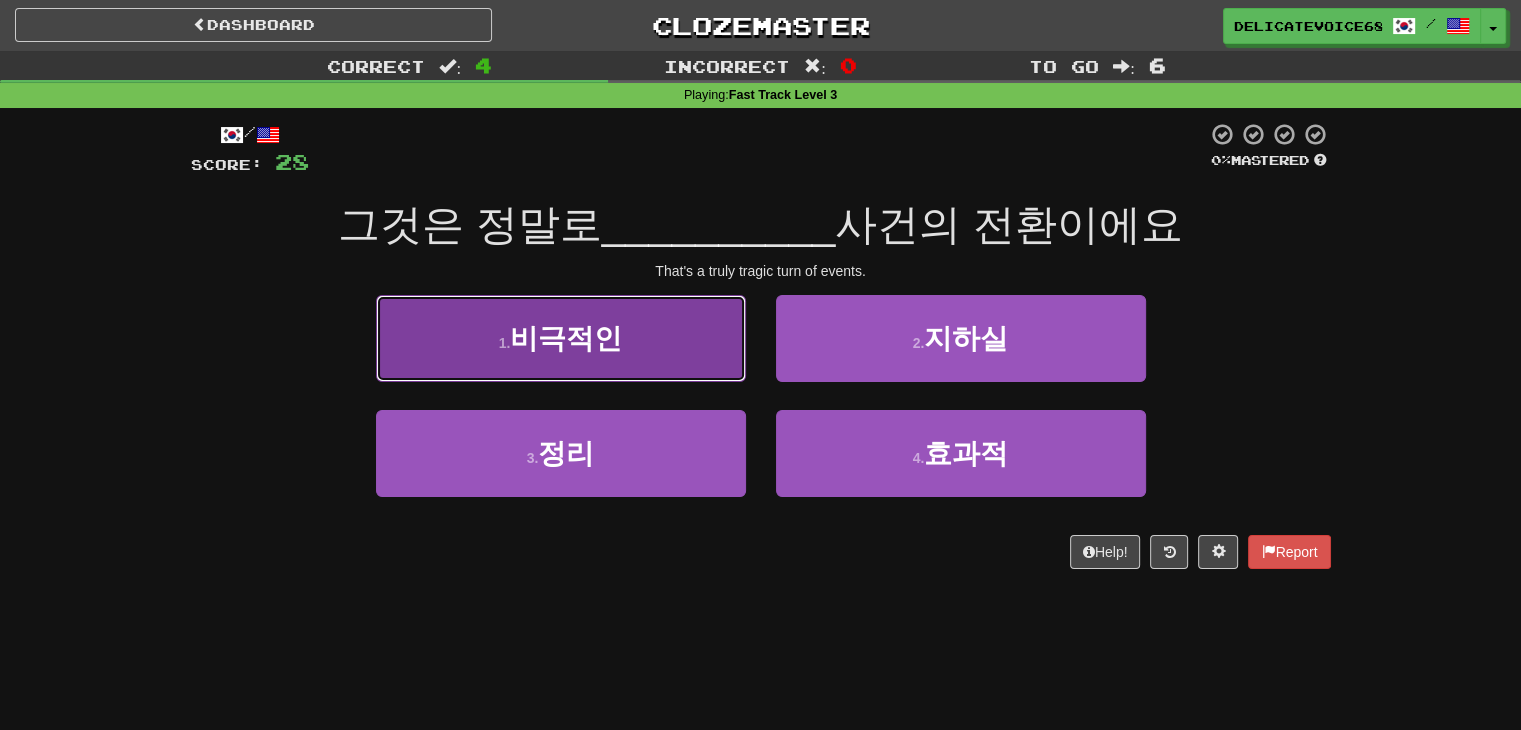 click on "1 .  비극적인" at bounding box center [561, 338] 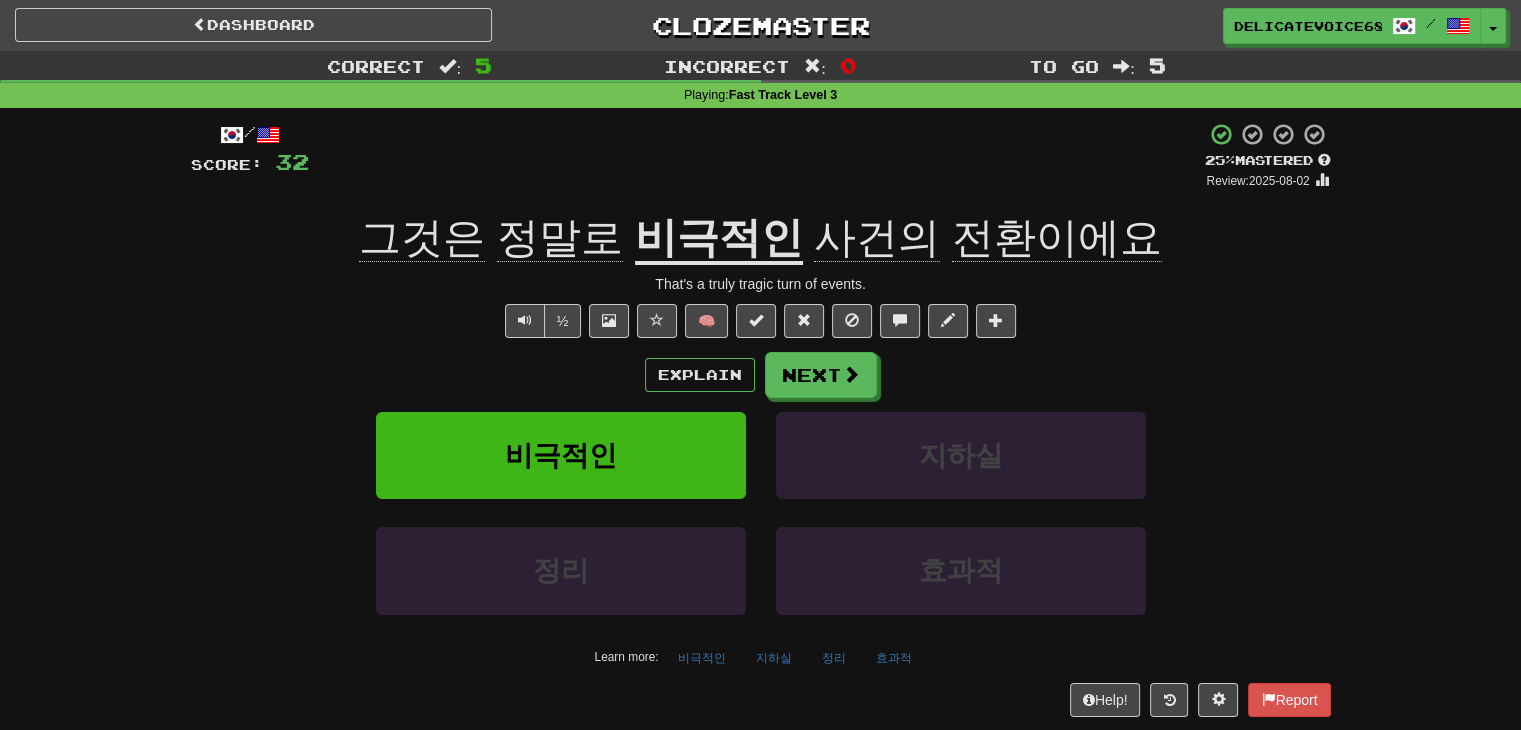 click on "Explain Next" at bounding box center (761, 375) 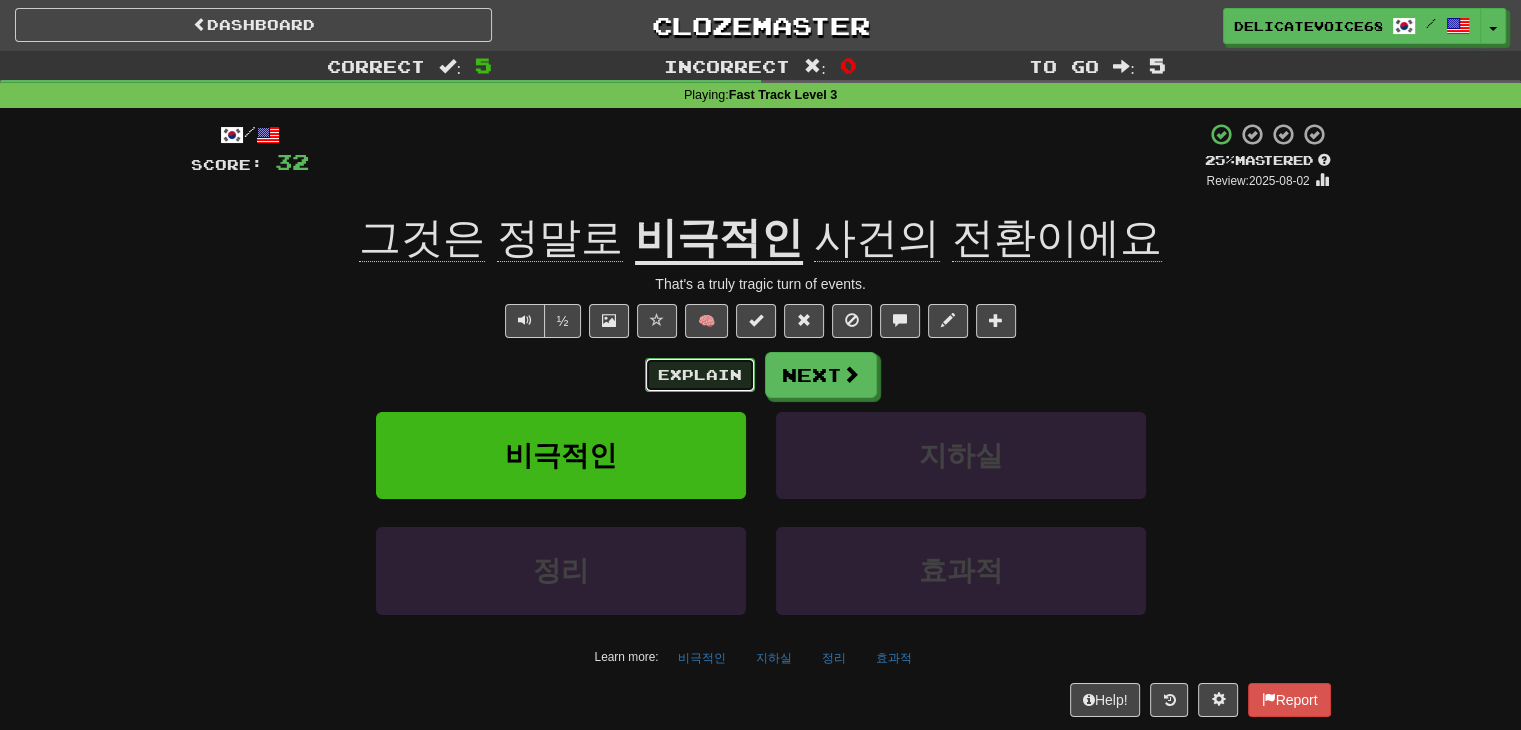 click on "Explain" at bounding box center (700, 375) 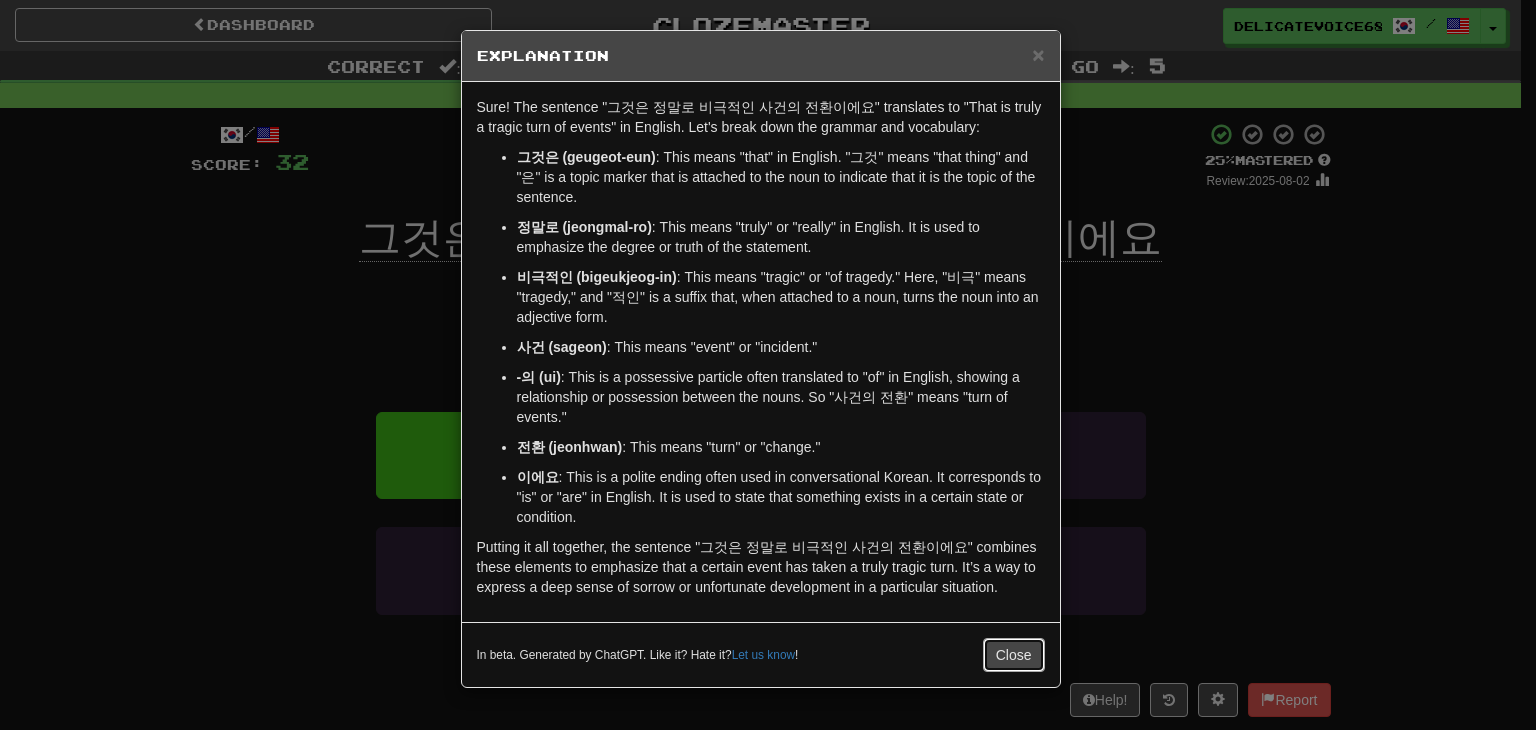 click on "Close" at bounding box center (1014, 655) 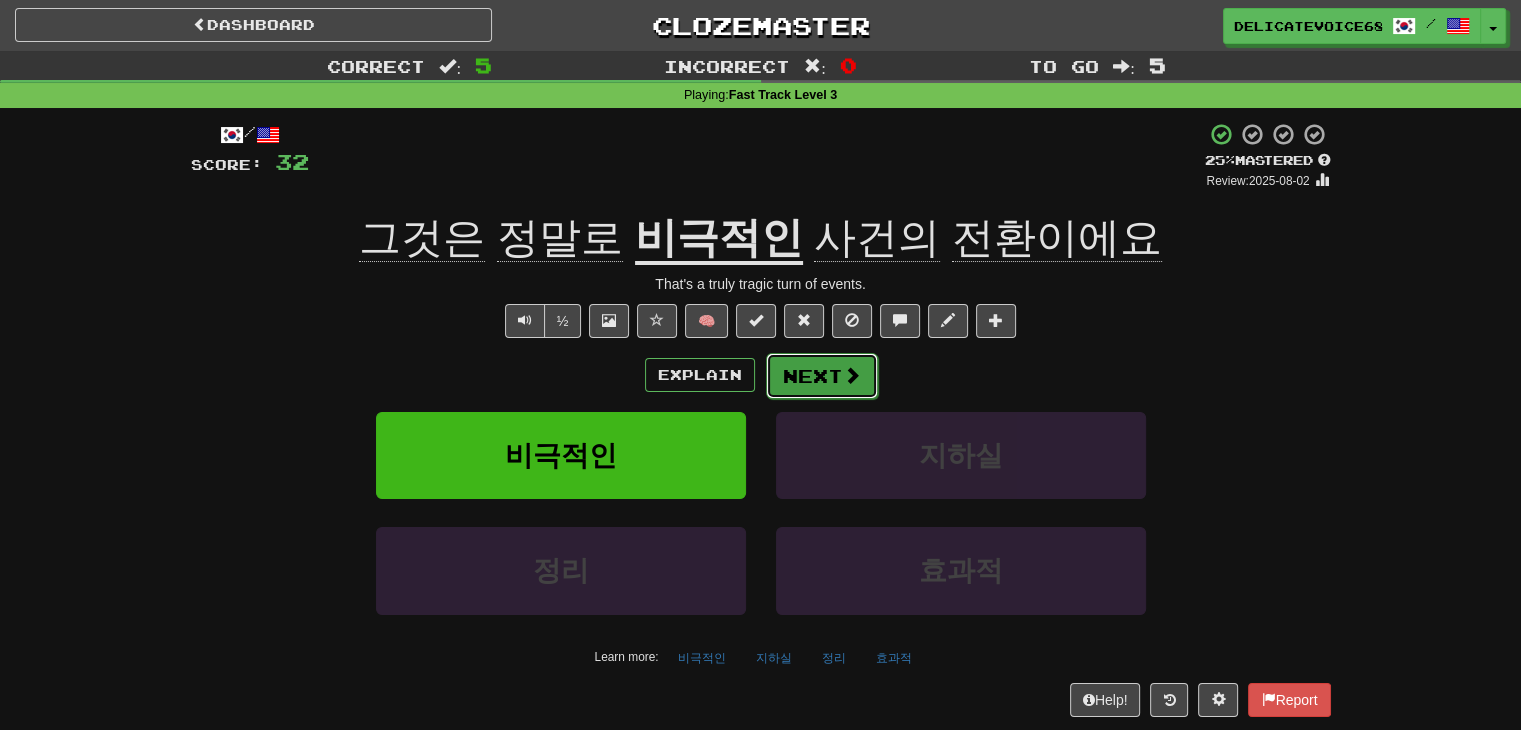 click on "Next" at bounding box center [822, 376] 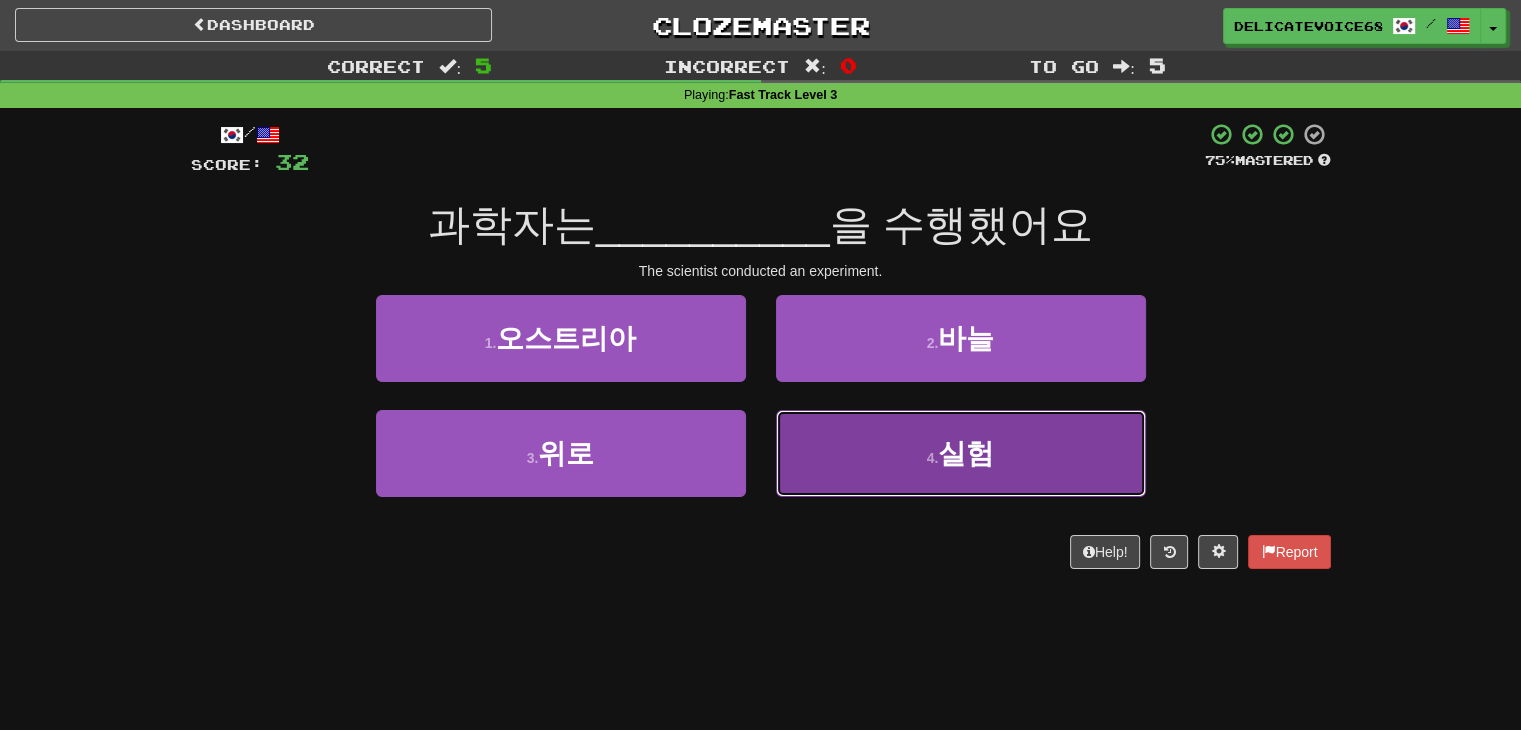 click on "4 .  실험" at bounding box center [961, 453] 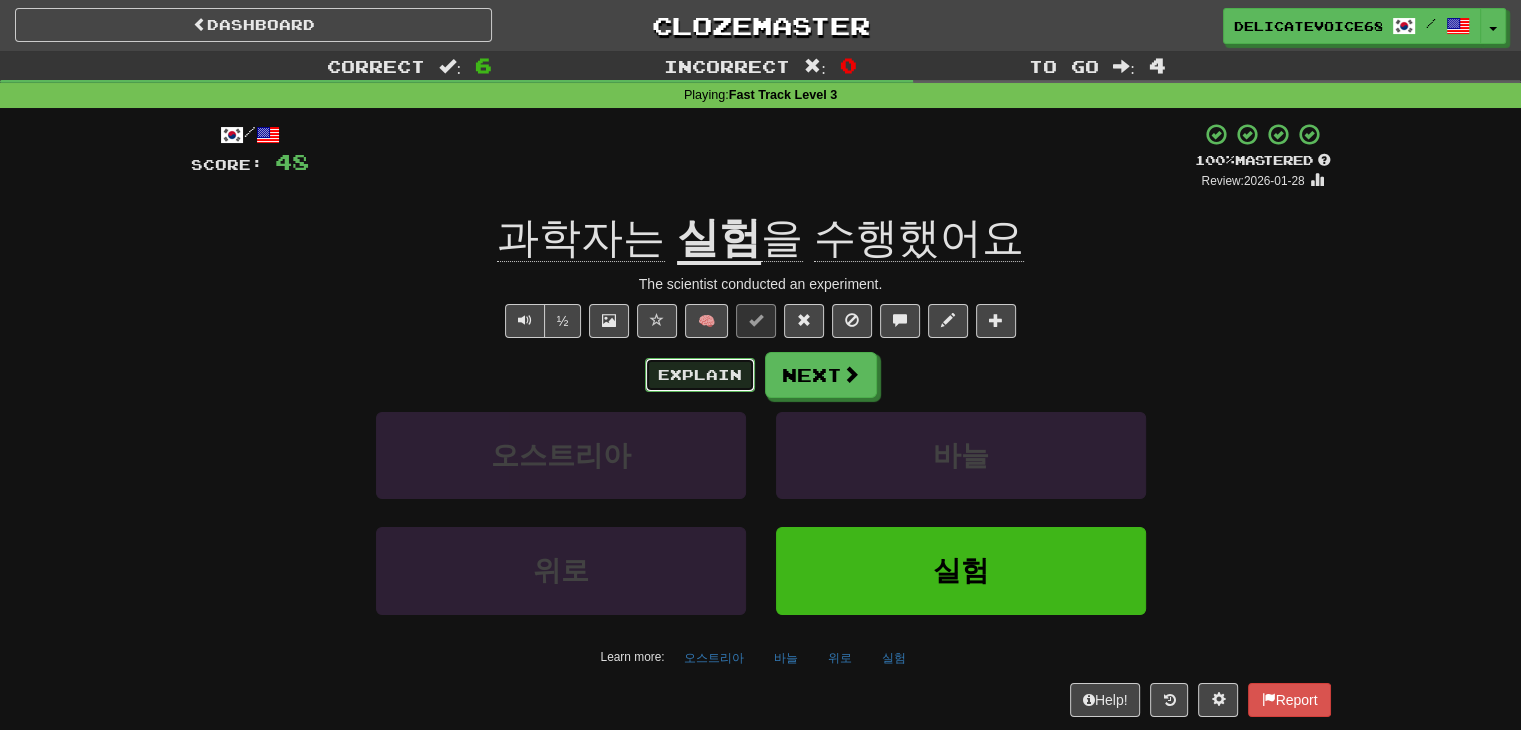 click on "Explain" at bounding box center (700, 375) 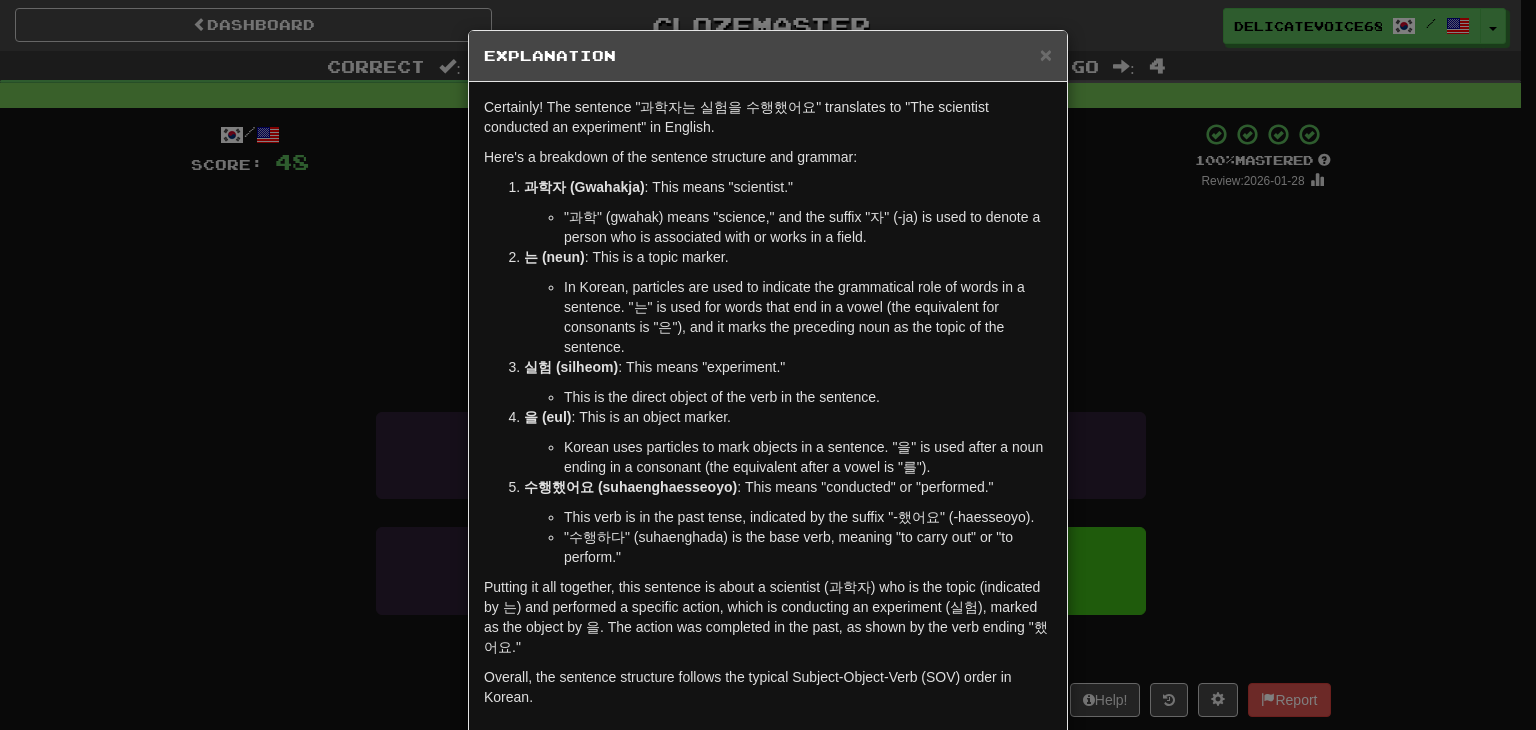 click on "× Explanation Certainly! The sentence "과학자는 실험을 수행했어요" translates to "The scientist conducted an experiment" in English.
Here's a breakdown of the sentence structure and grammar:
과학자 (Gwahakja) : This means "scientist."
"과학" (gwahak) means "science," and the suffix "자" (-ja) is used to denote a person who is associated with or works in a field.
는 (neun) : This is a topic marker.
In Korean, particles are used to indicate the grammatical role of words in a sentence. "는" is used for words that end in a vowel (the equivalent for consonants is "은"), and it marks the preceding noun as the topic of the sentence.
실험 (silheom) : This means "experiment."
This is the direct object of the verb in the sentence.
을 (eul) : This is an object marker.
Korean uses particles to mark objects in a sentence. "을" is used after a noun ending in a consonant (the equivalent after a vowel is "를").
Let us know !" at bounding box center (768, 365) 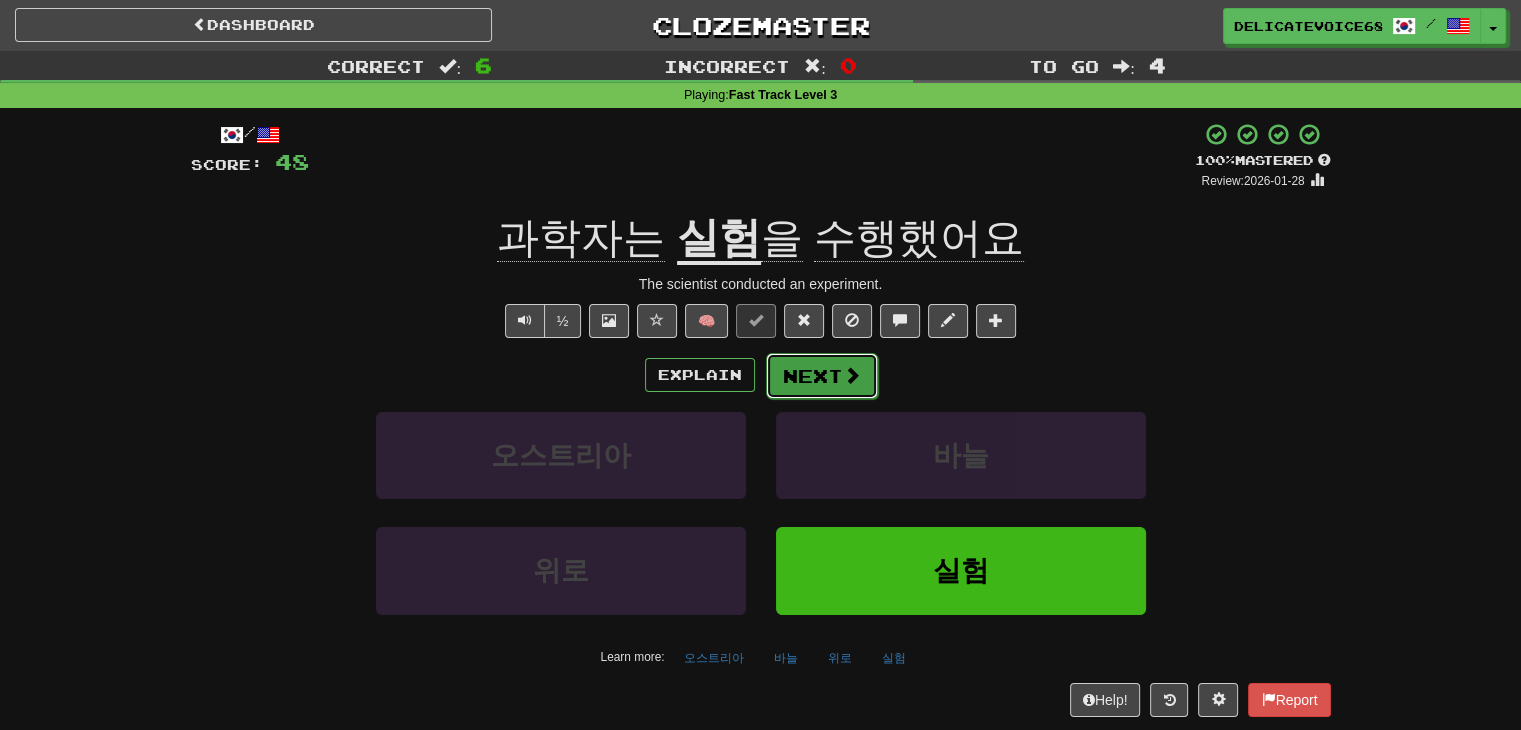 click on "Next" at bounding box center (822, 376) 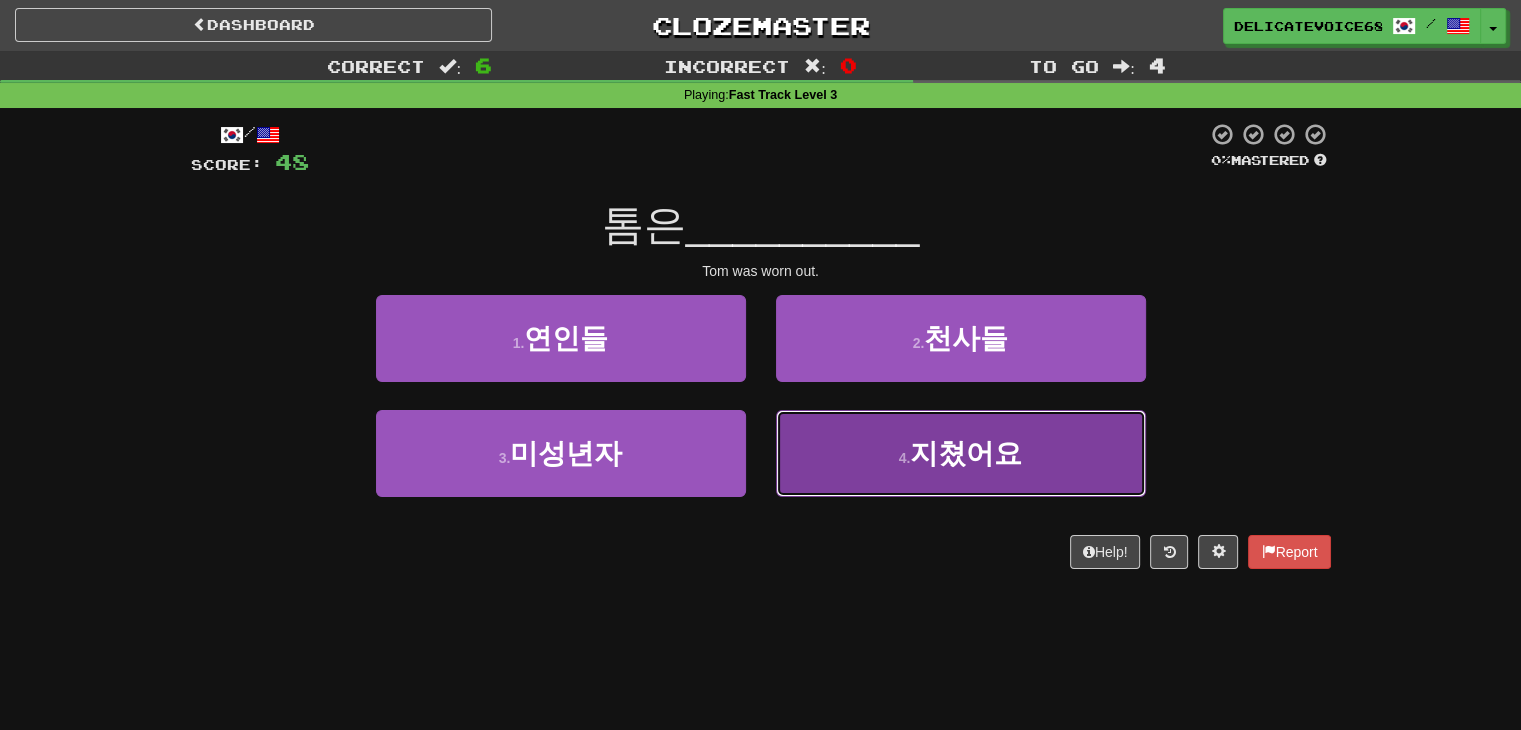click on "지쳤어요" at bounding box center (966, 453) 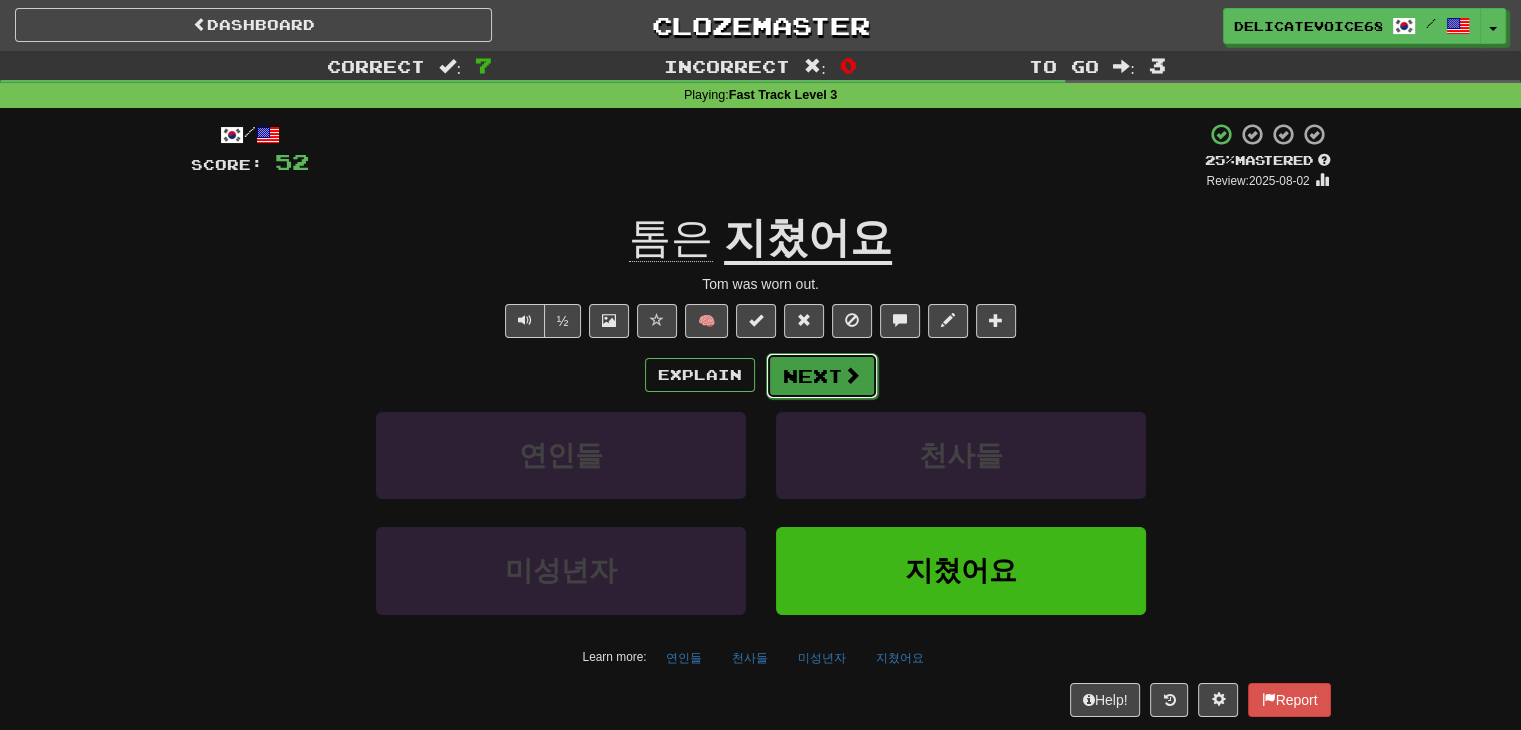 click on "Next" at bounding box center [822, 376] 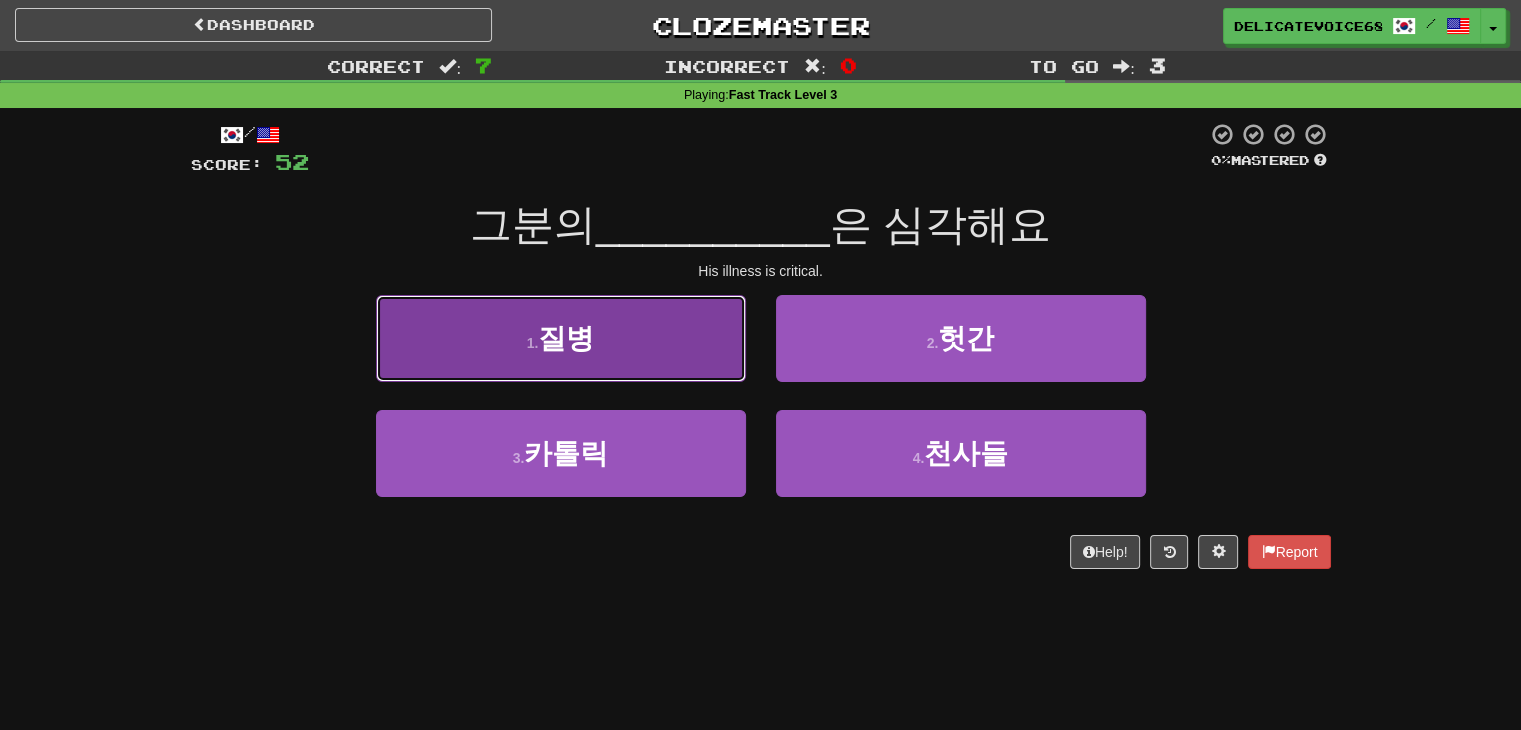 click on "1 .  질병" at bounding box center [561, 338] 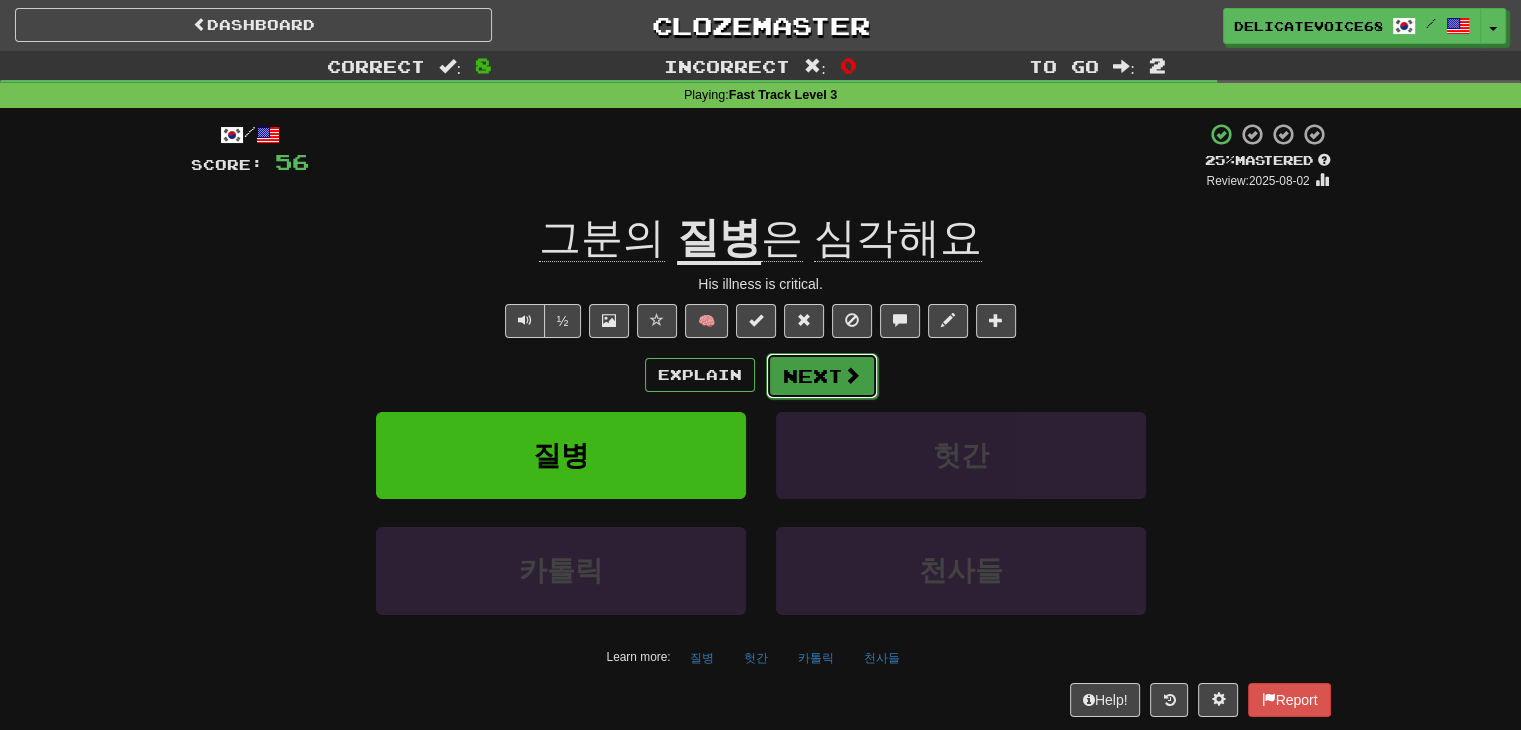 click on "Next" at bounding box center (822, 376) 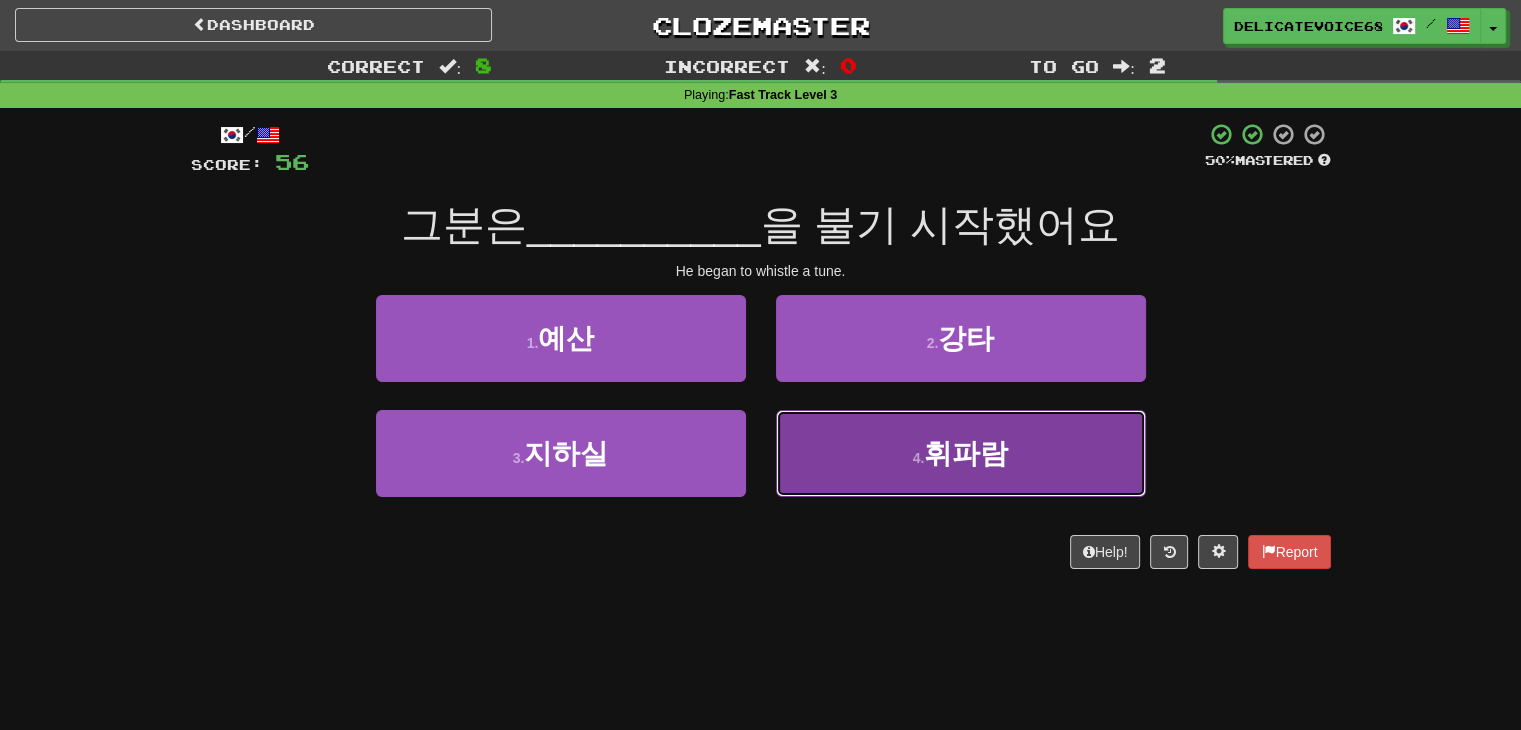 click on "휘파람" at bounding box center (966, 453) 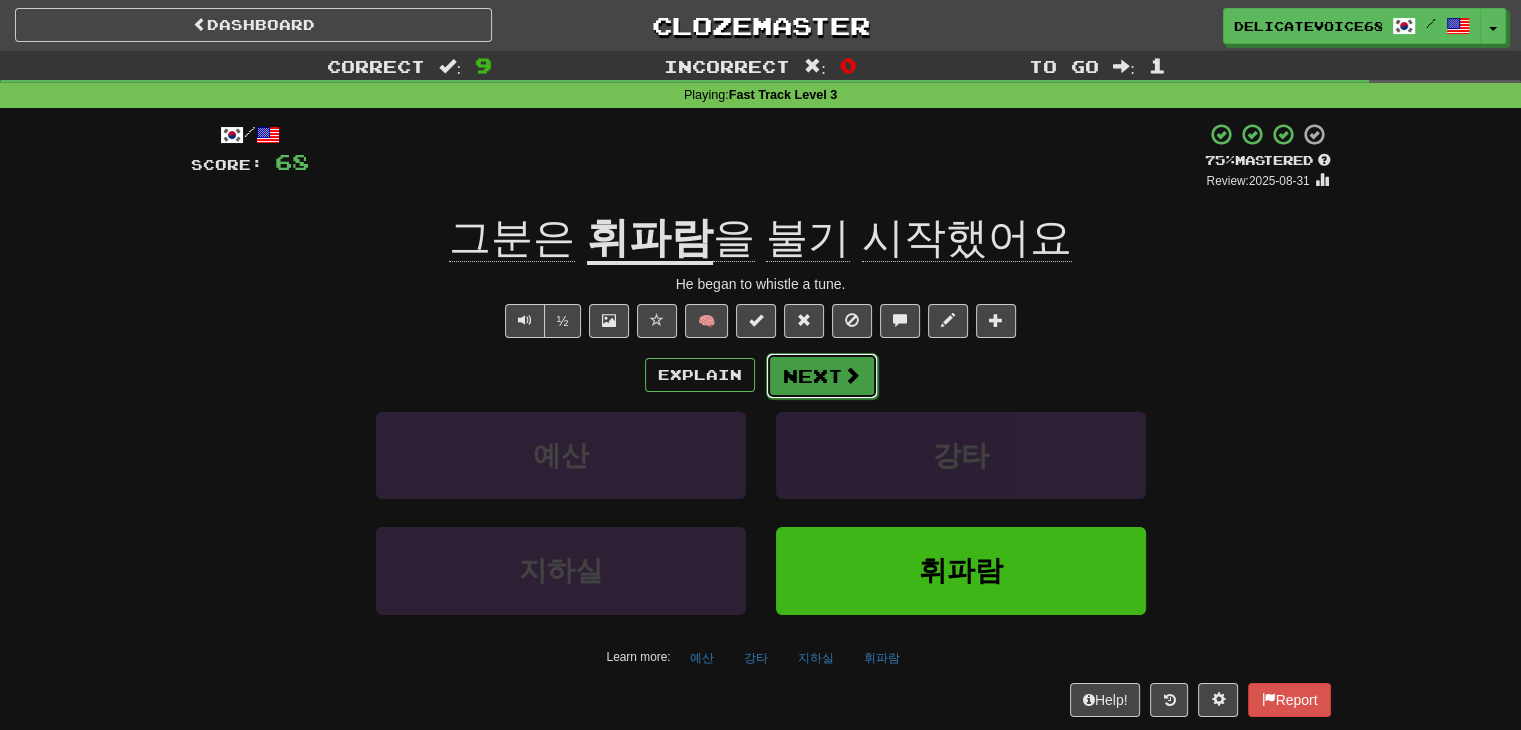 click on "Next" at bounding box center (822, 376) 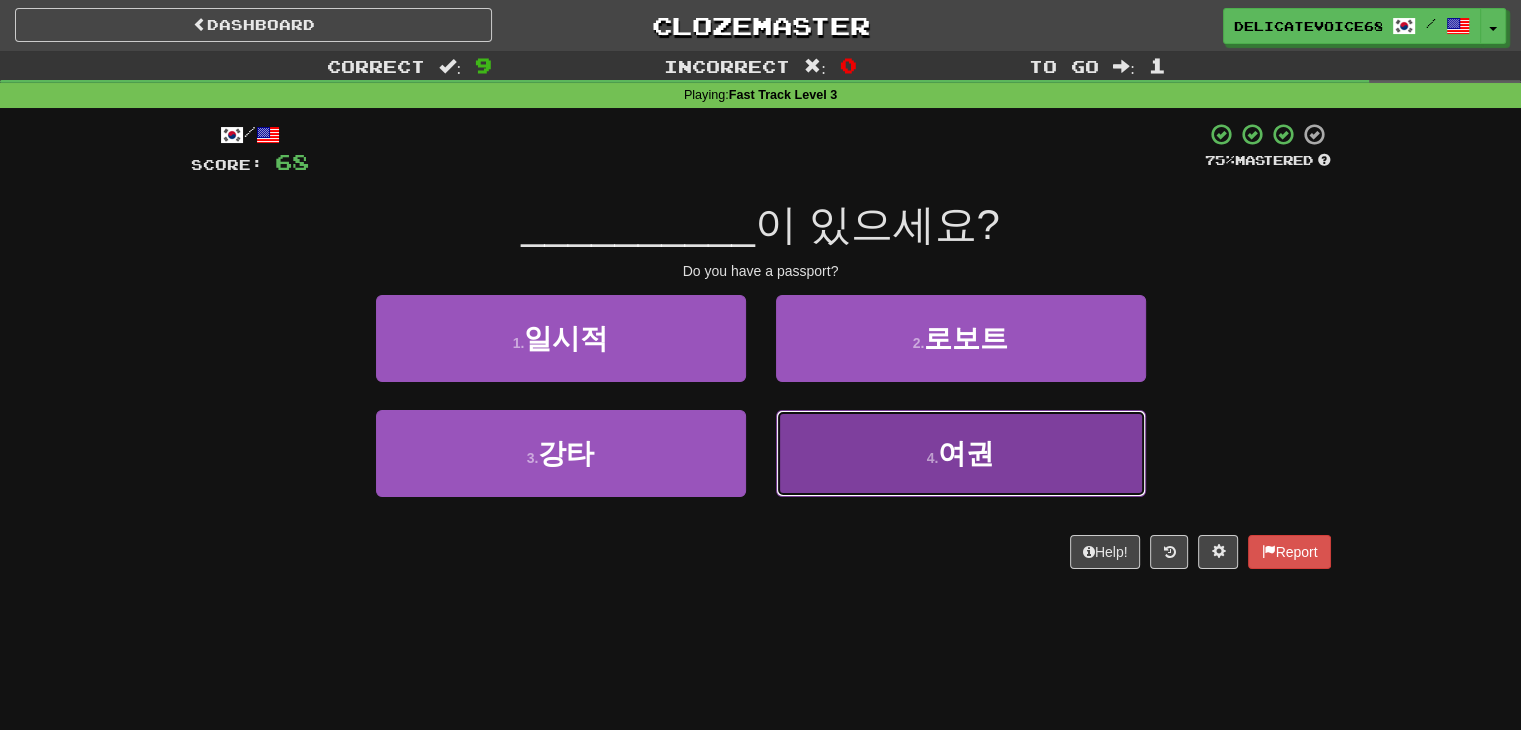 click on "4 .  여권" at bounding box center (961, 453) 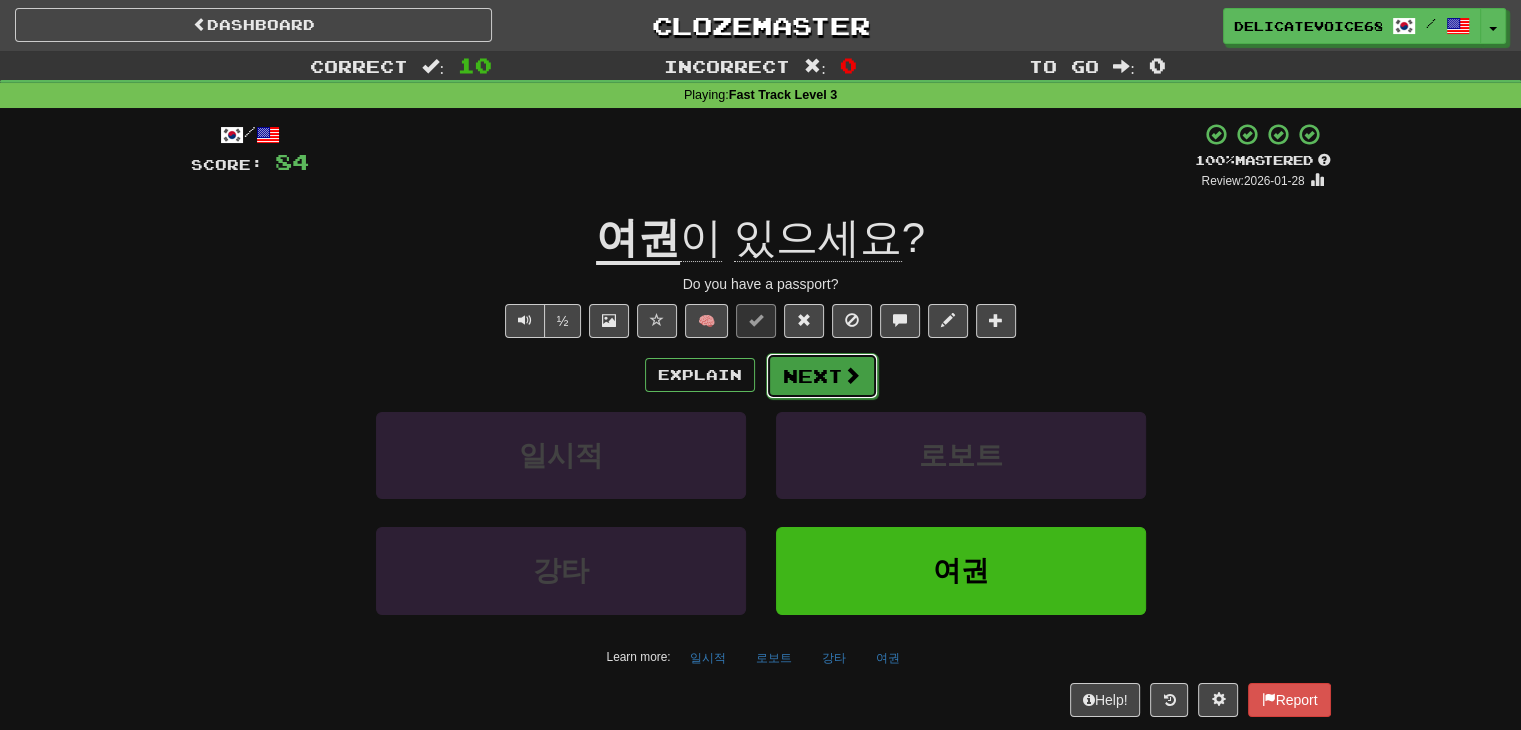 click on "Next" at bounding box center [822, 376] 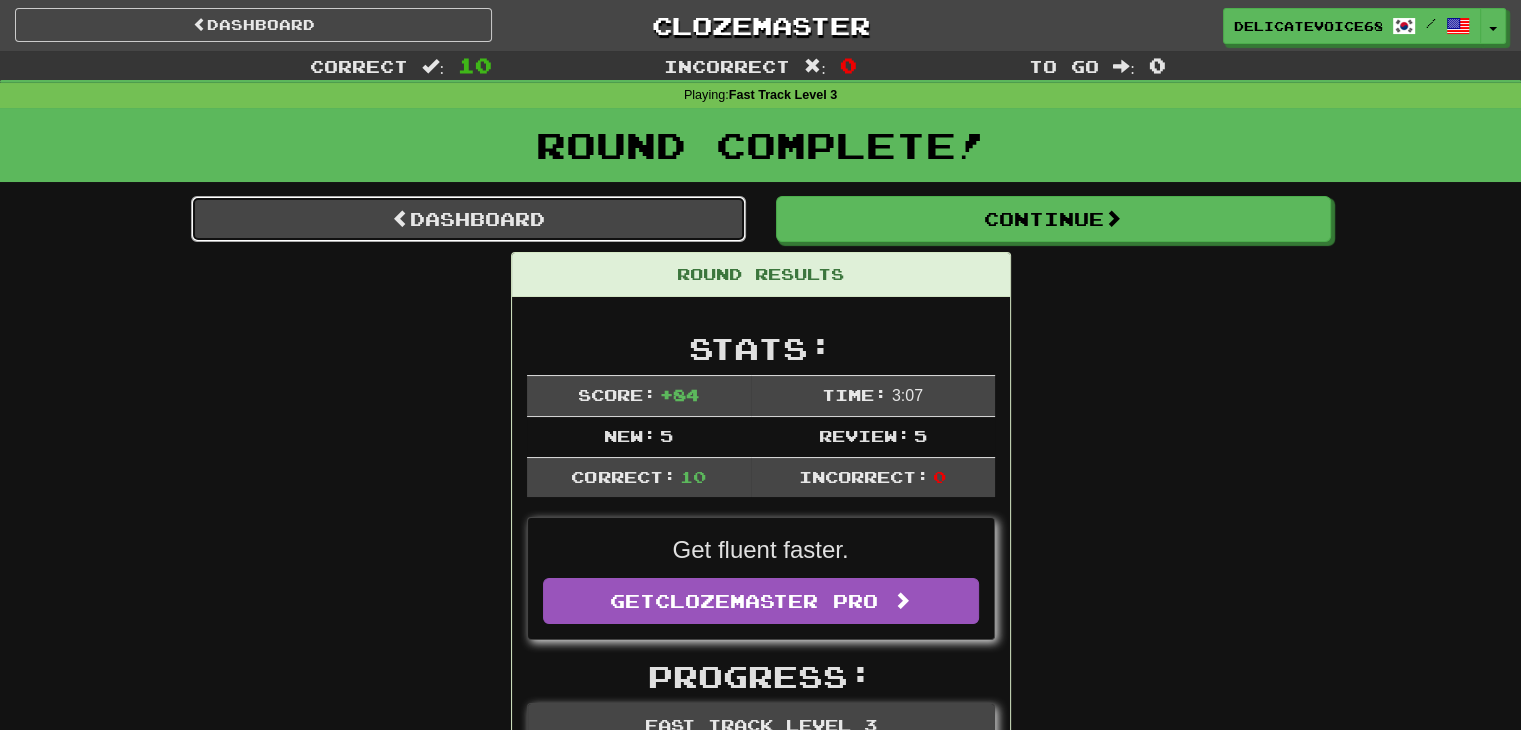 click on "Dashboard" at bounding box center (468, 219) 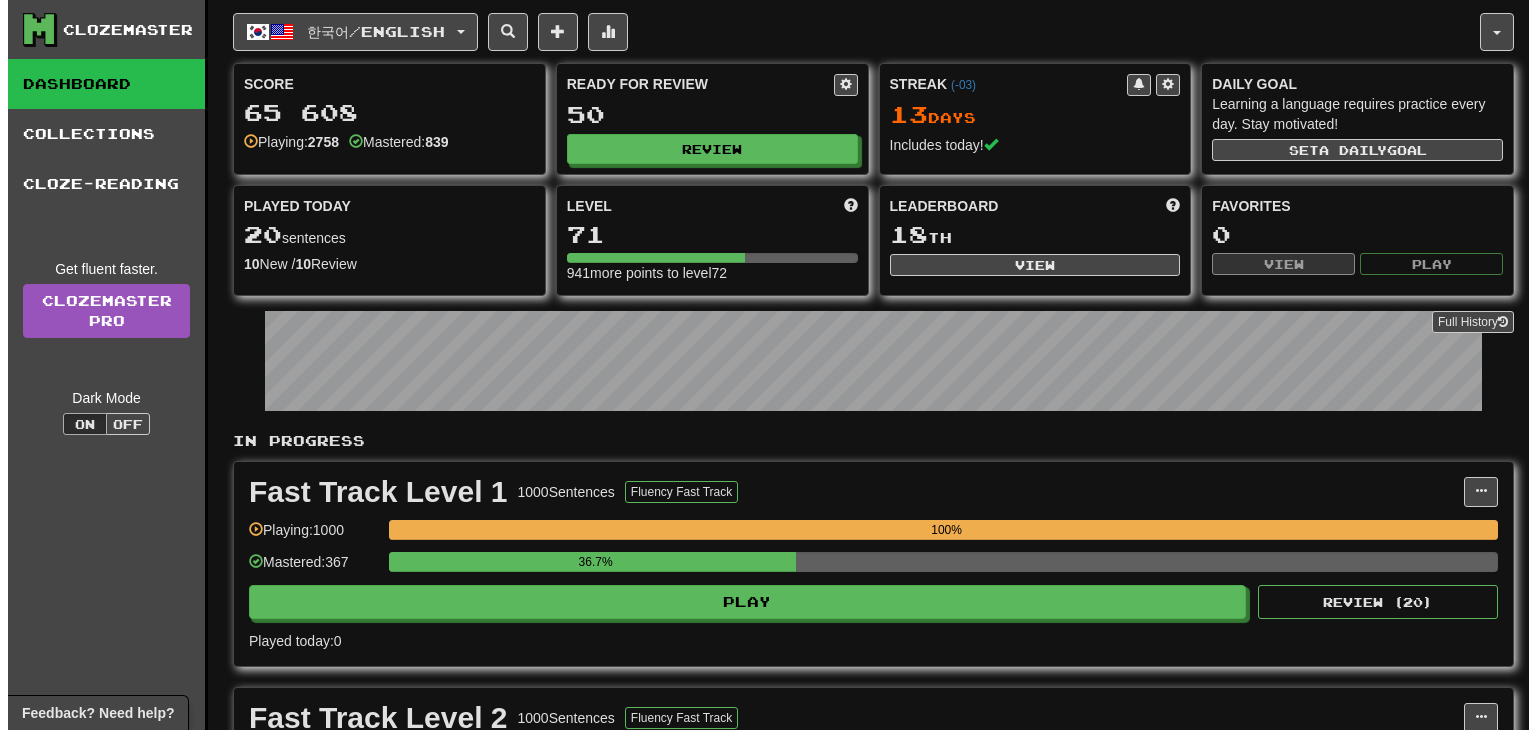 scroll, scrollTop: 0, scrollLeft: 0, axis: both 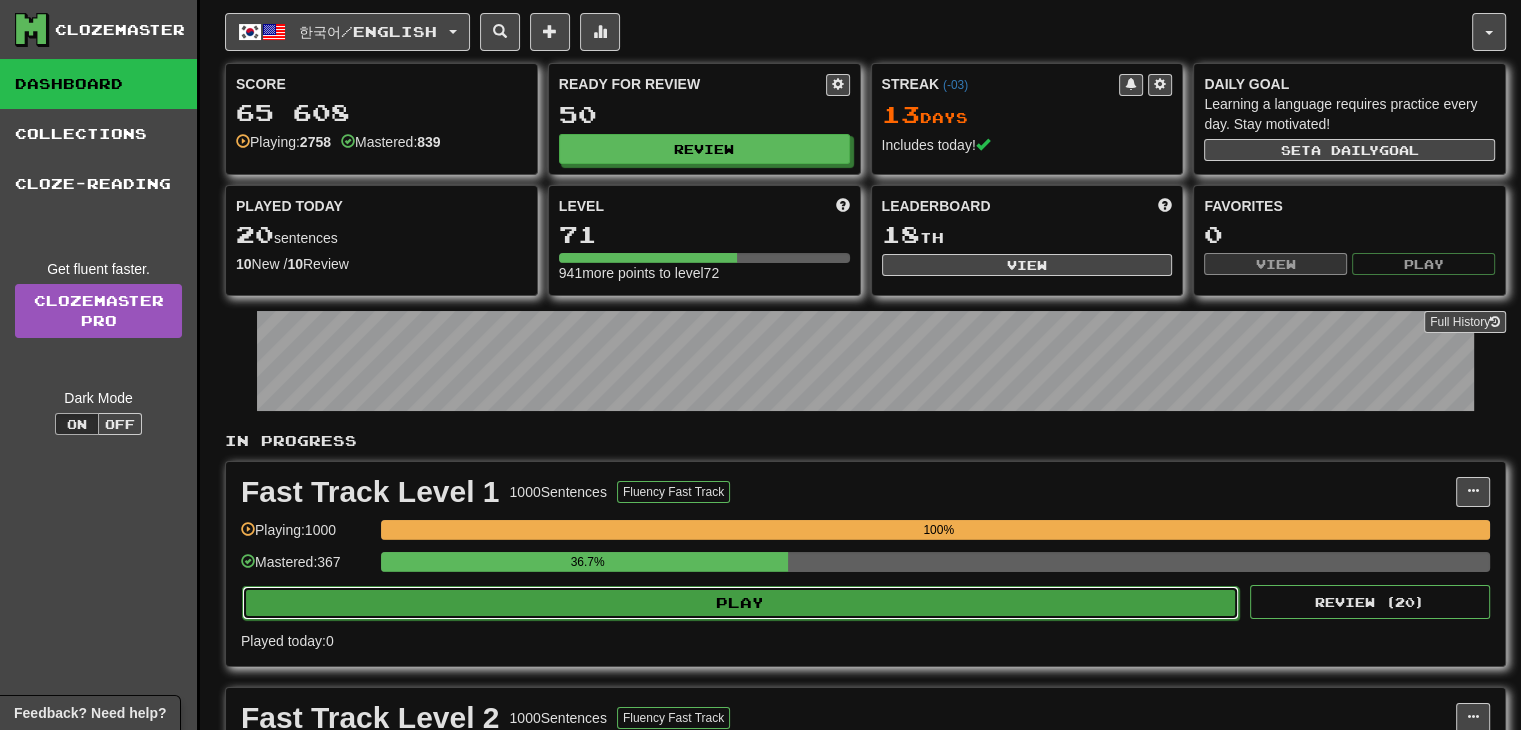 click on "Play" at bounding box center (740, 603) 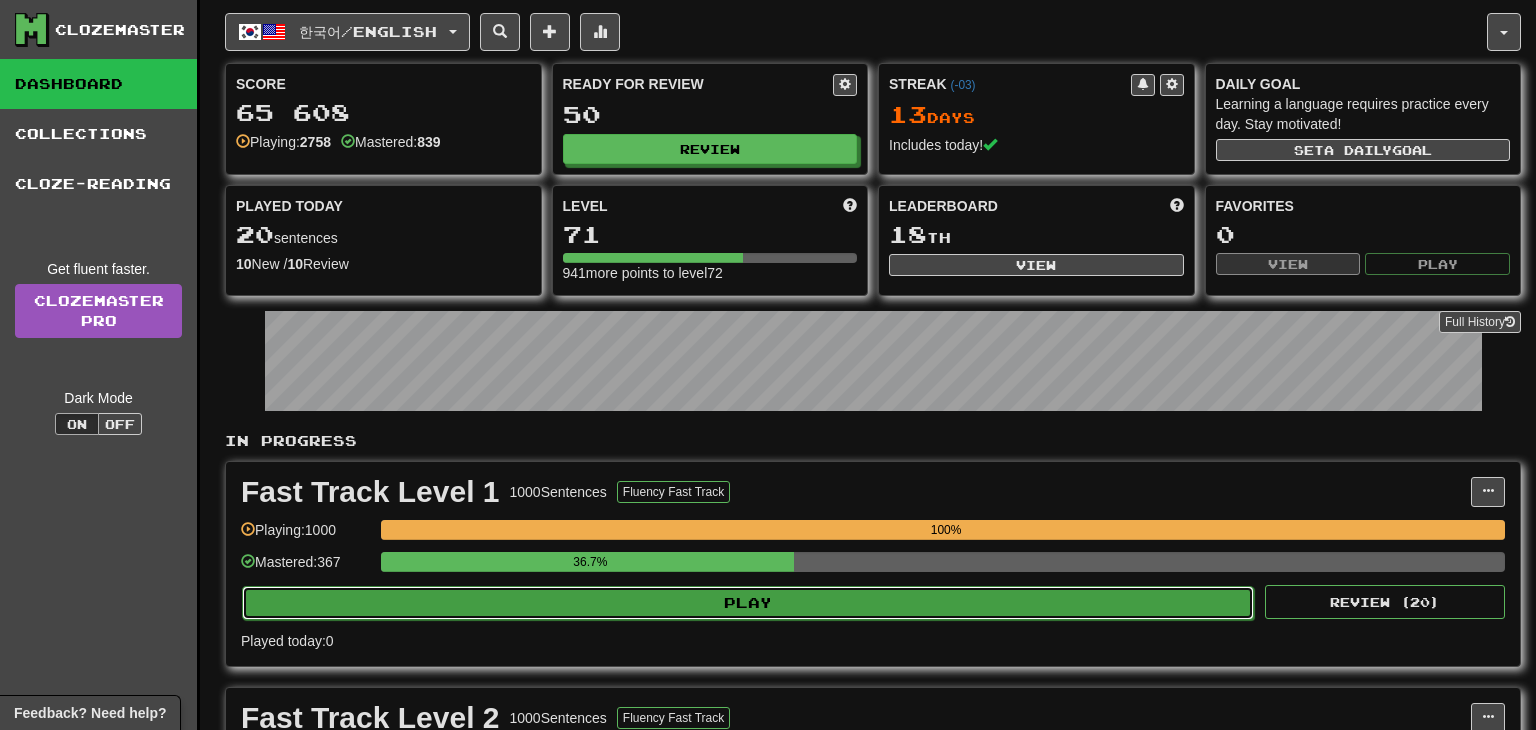 select on "**" 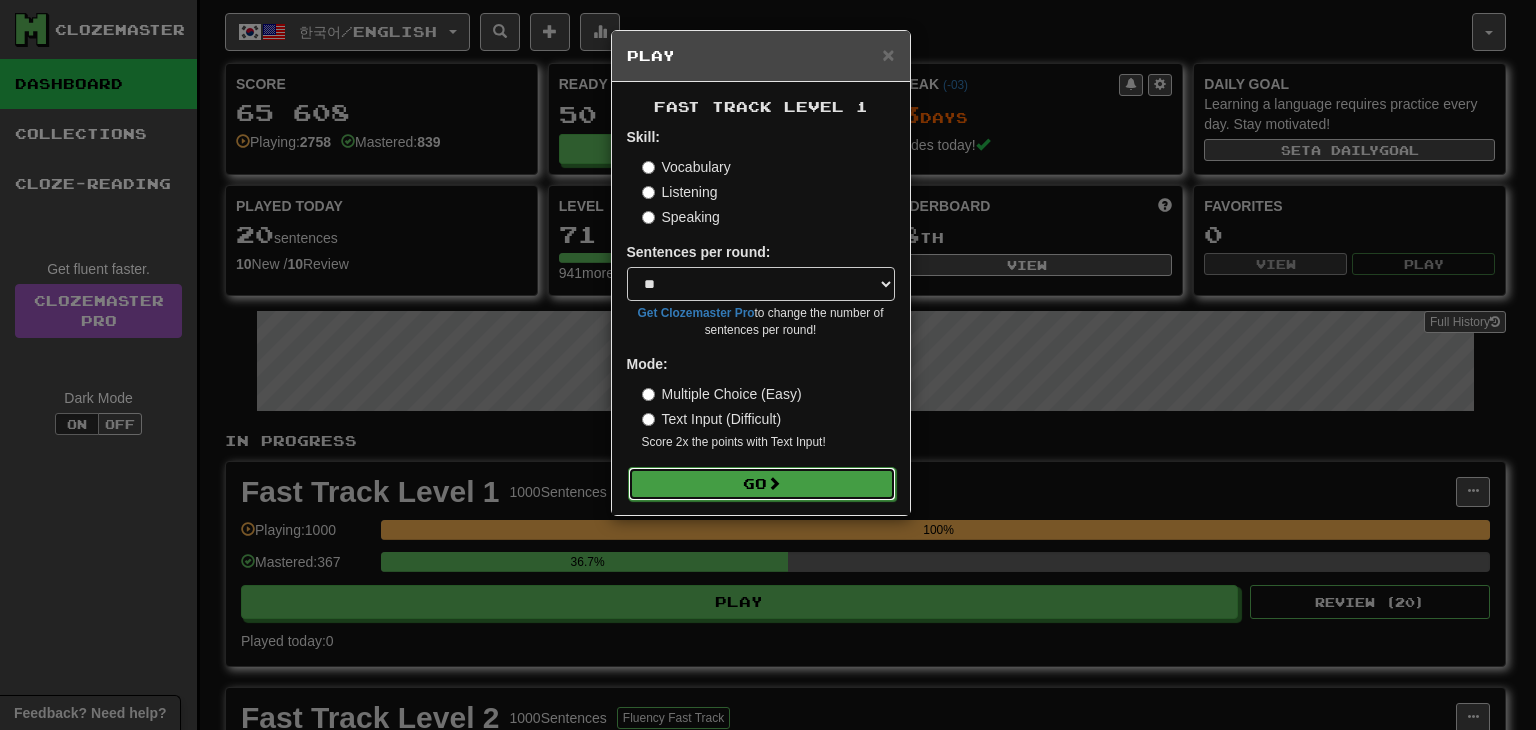 click on "Go" at bounding box center (762, 484) 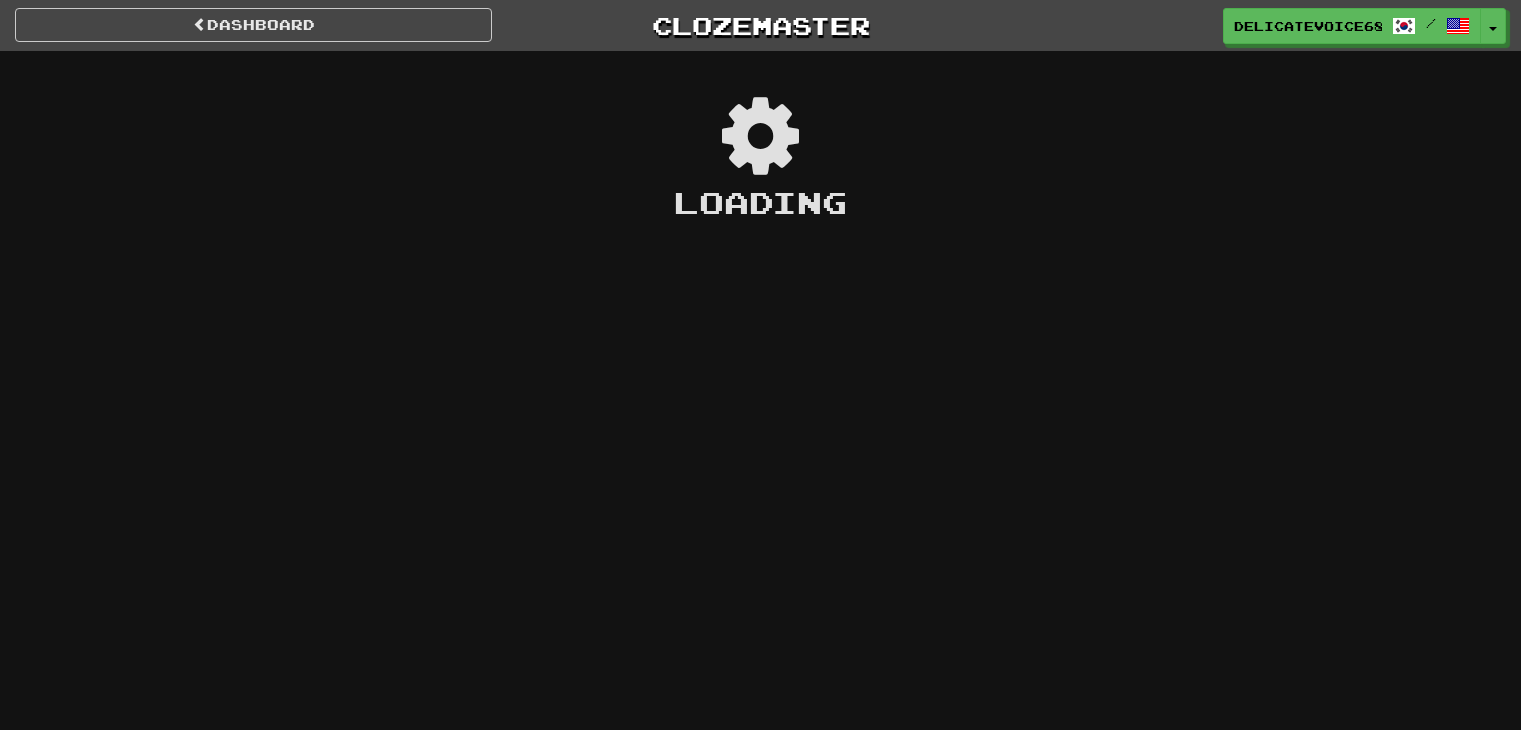 scroll, scrollTop: 0, scrollLeft: 0, axis: both 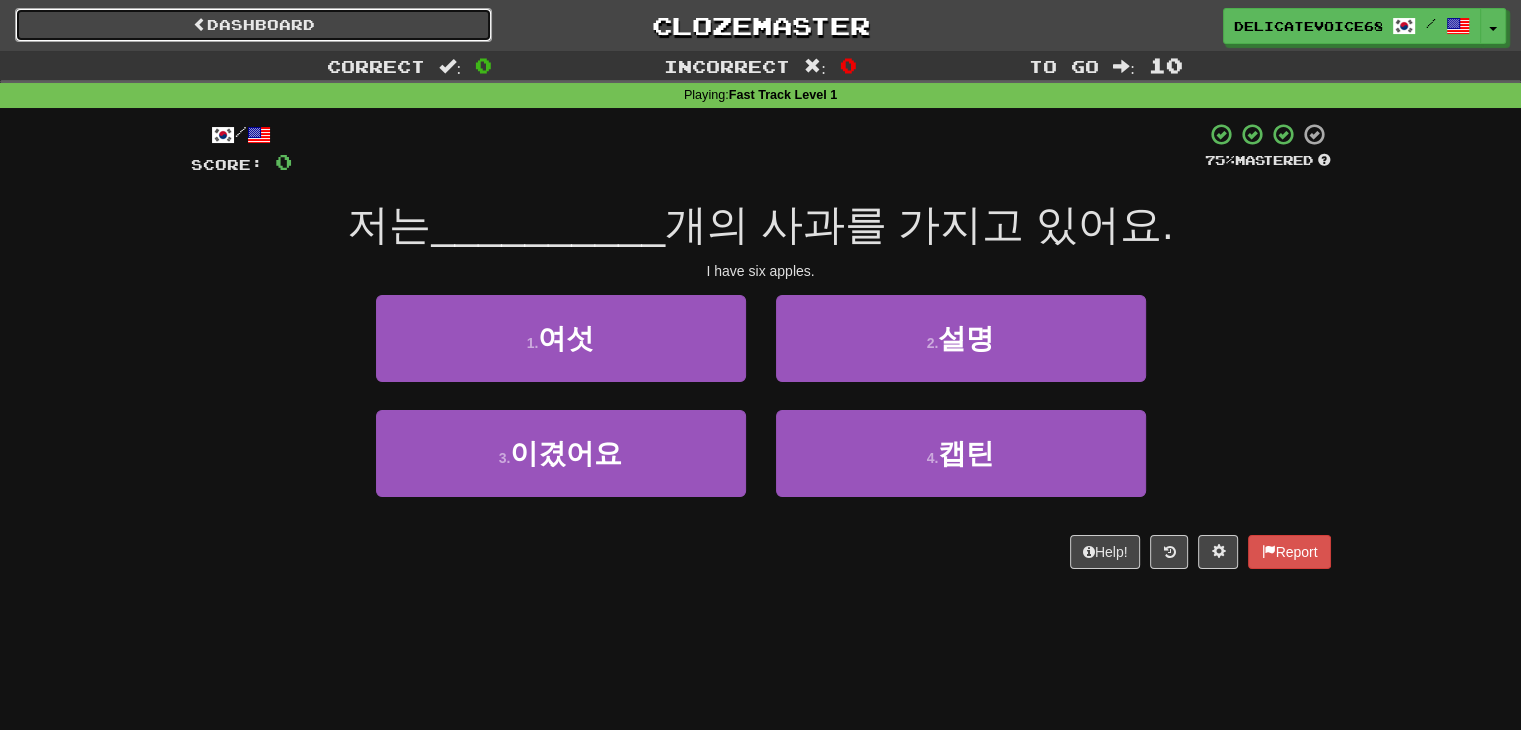 click on "Dashboard" at bounding box center (253, 25) 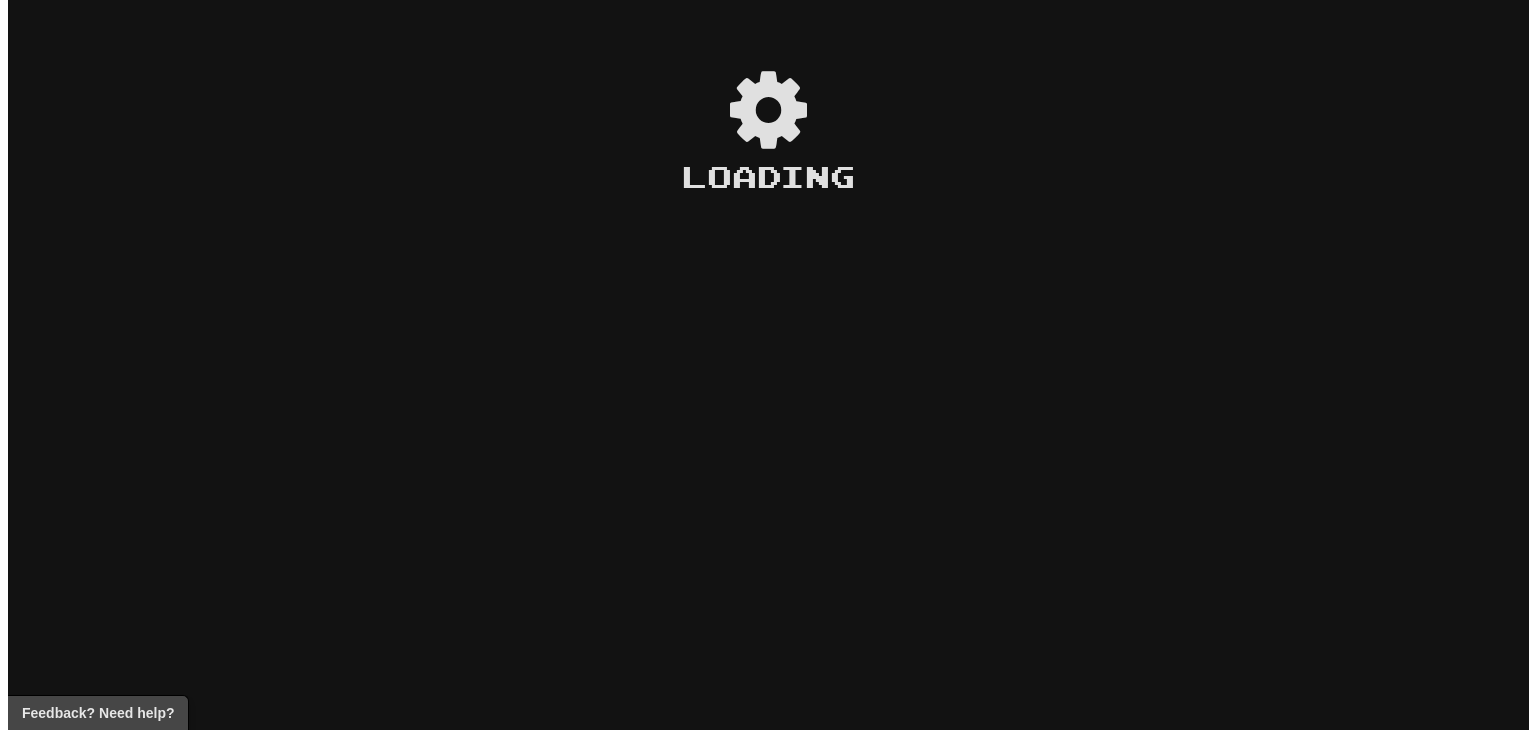 scroll, scrollTop: 0, scrollLeft: 0, axis: both 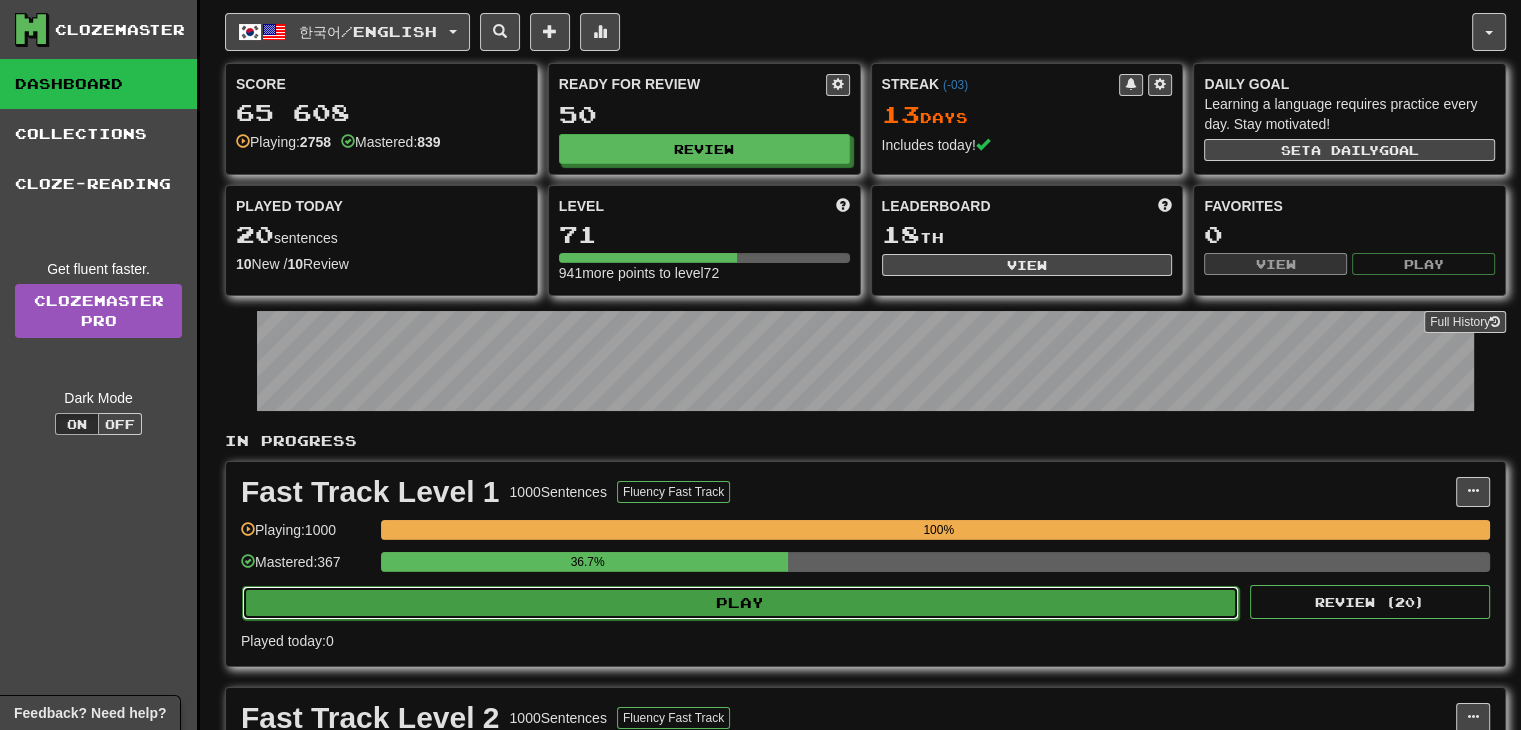 click on "Play" at bounding box center (740, 603) 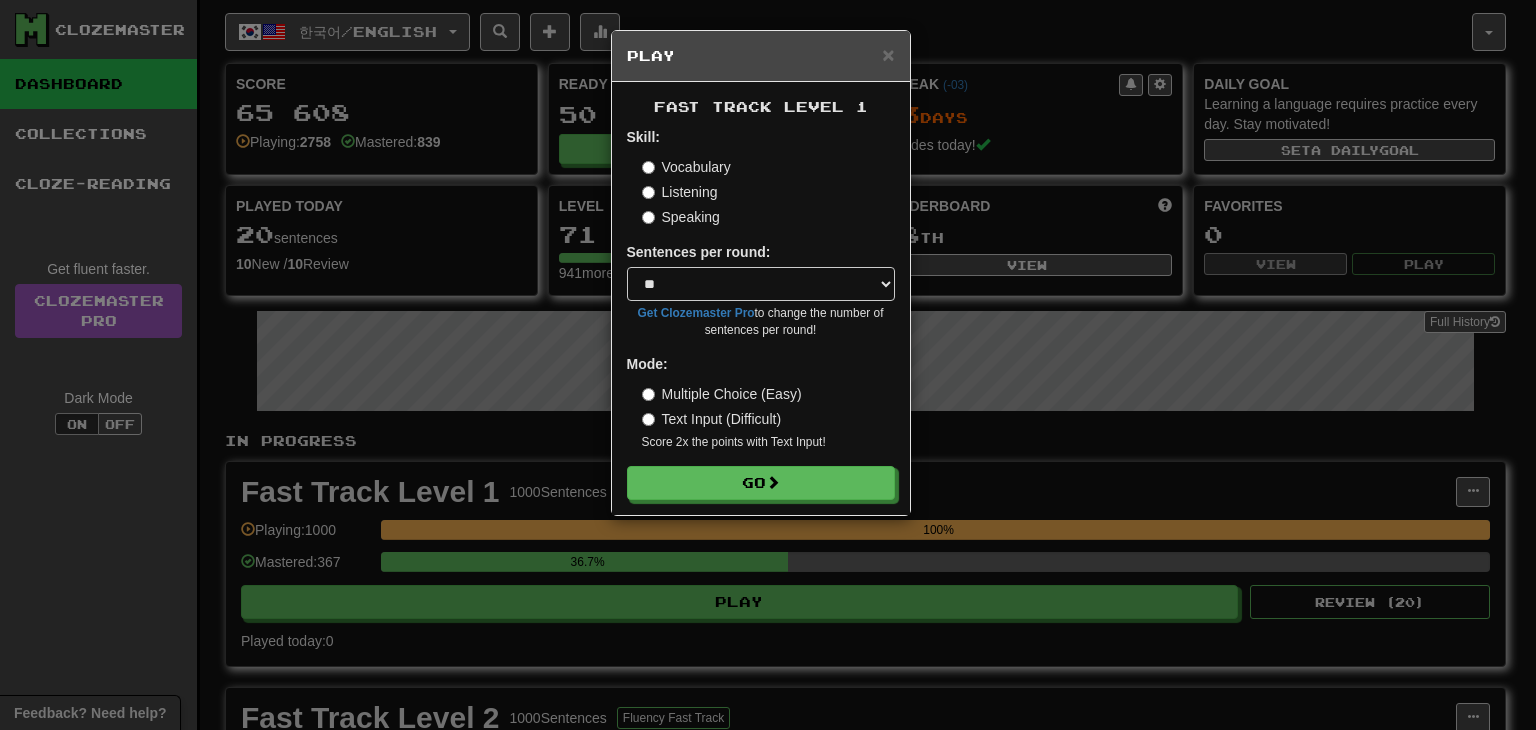 click on "Listening" at bounding box center (680, 192) 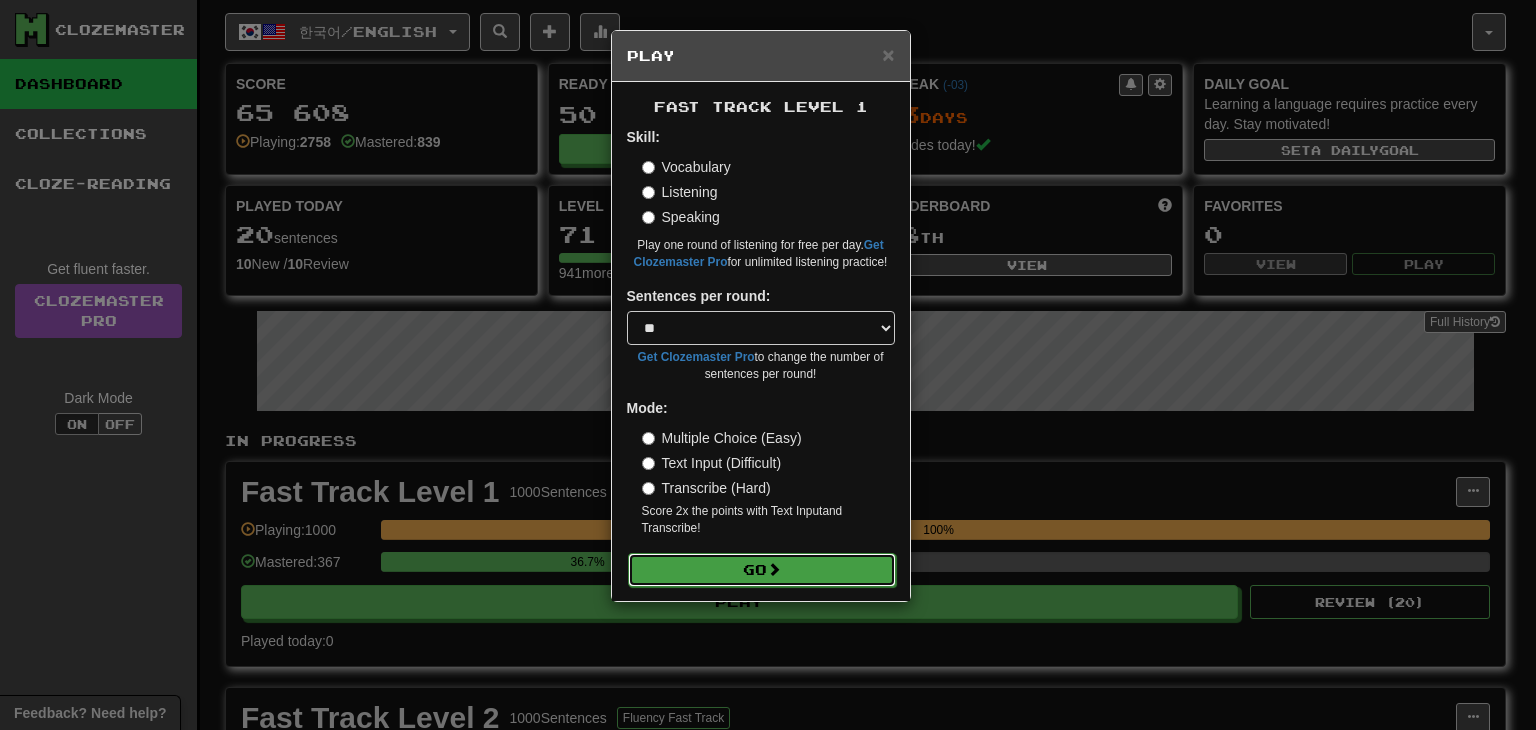 click on "Go" at bounding box center [762, 570] 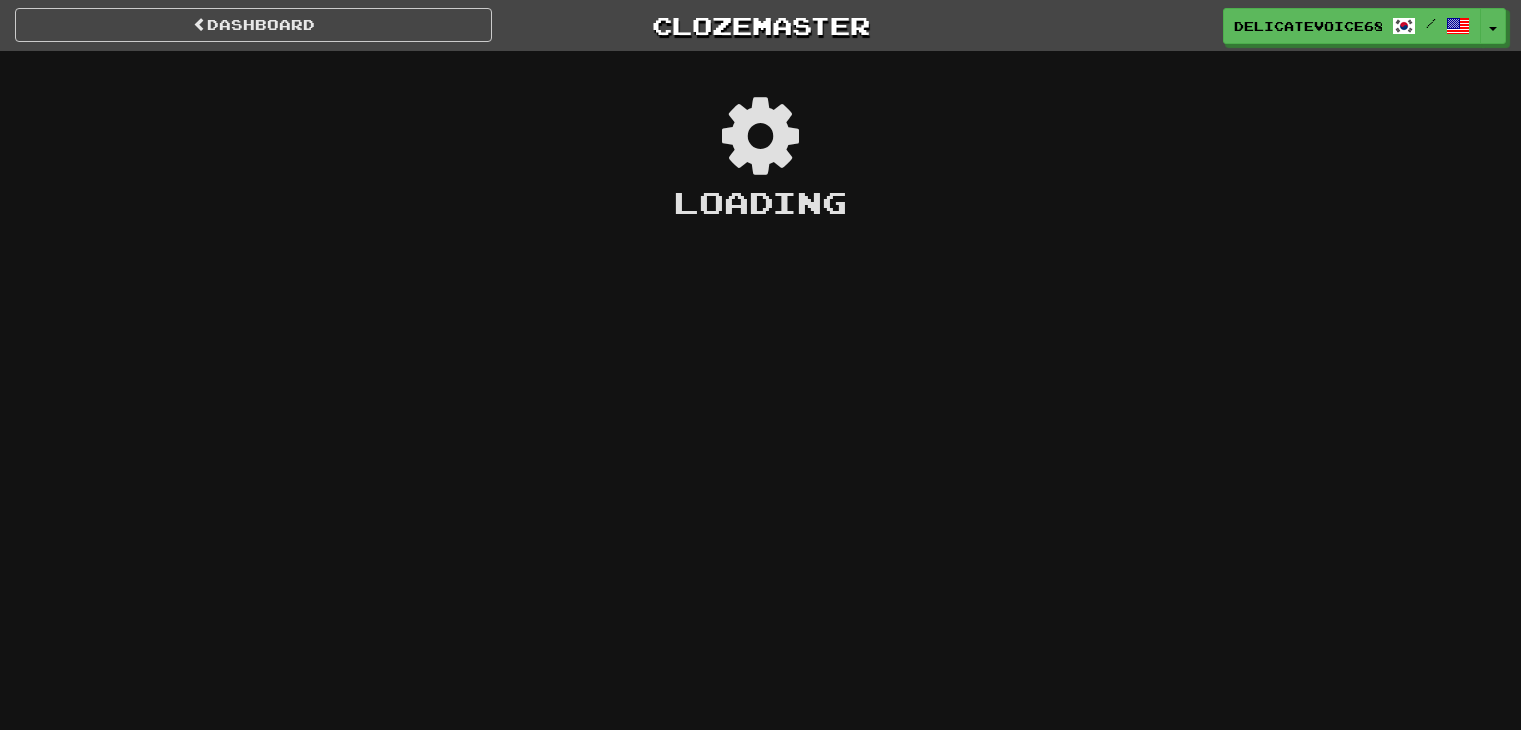 scroll, scrollTop: 0, scrollLeft: 0, axis: both 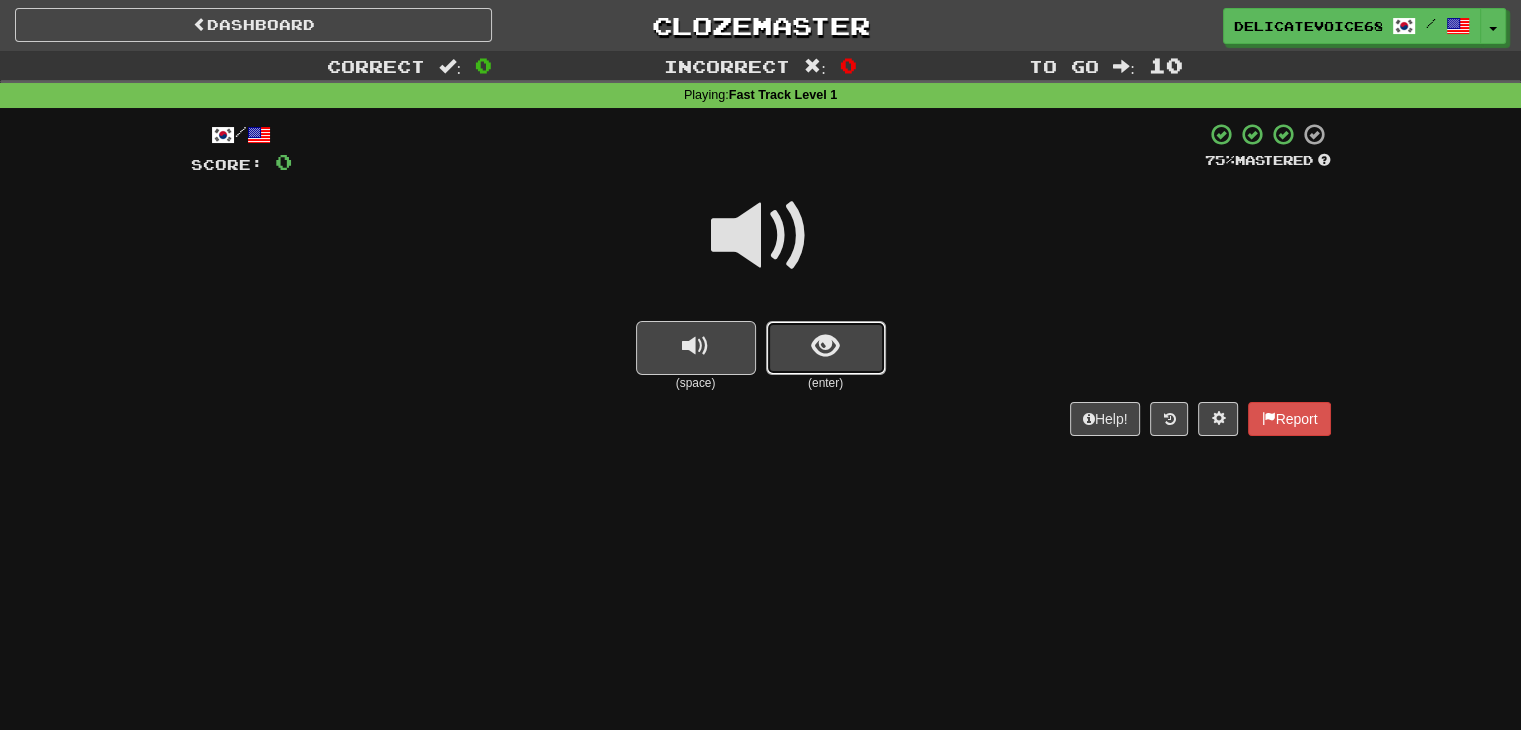 click at bounding box center (825, 346) 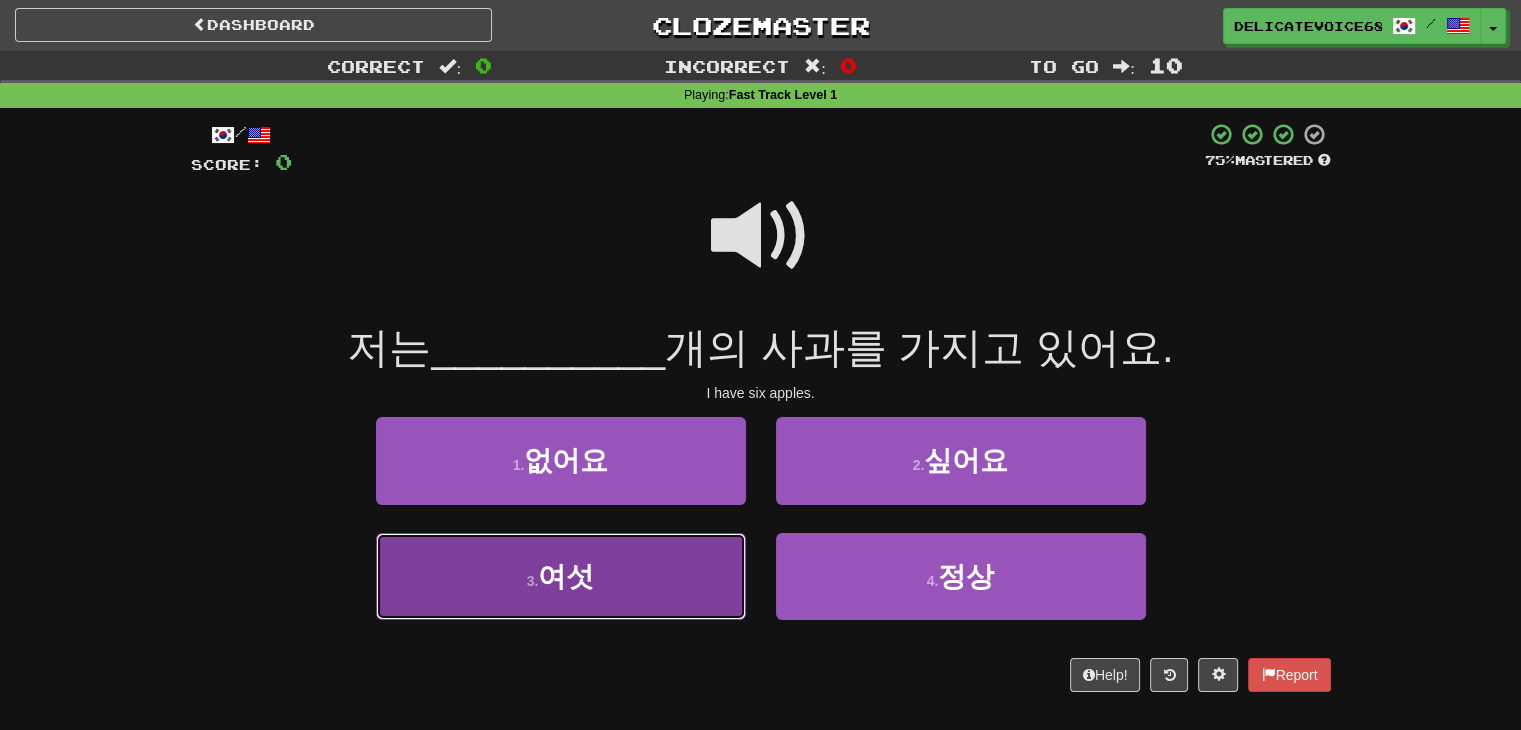 click on "3 . 여섯" at bounding box center [561, 576] 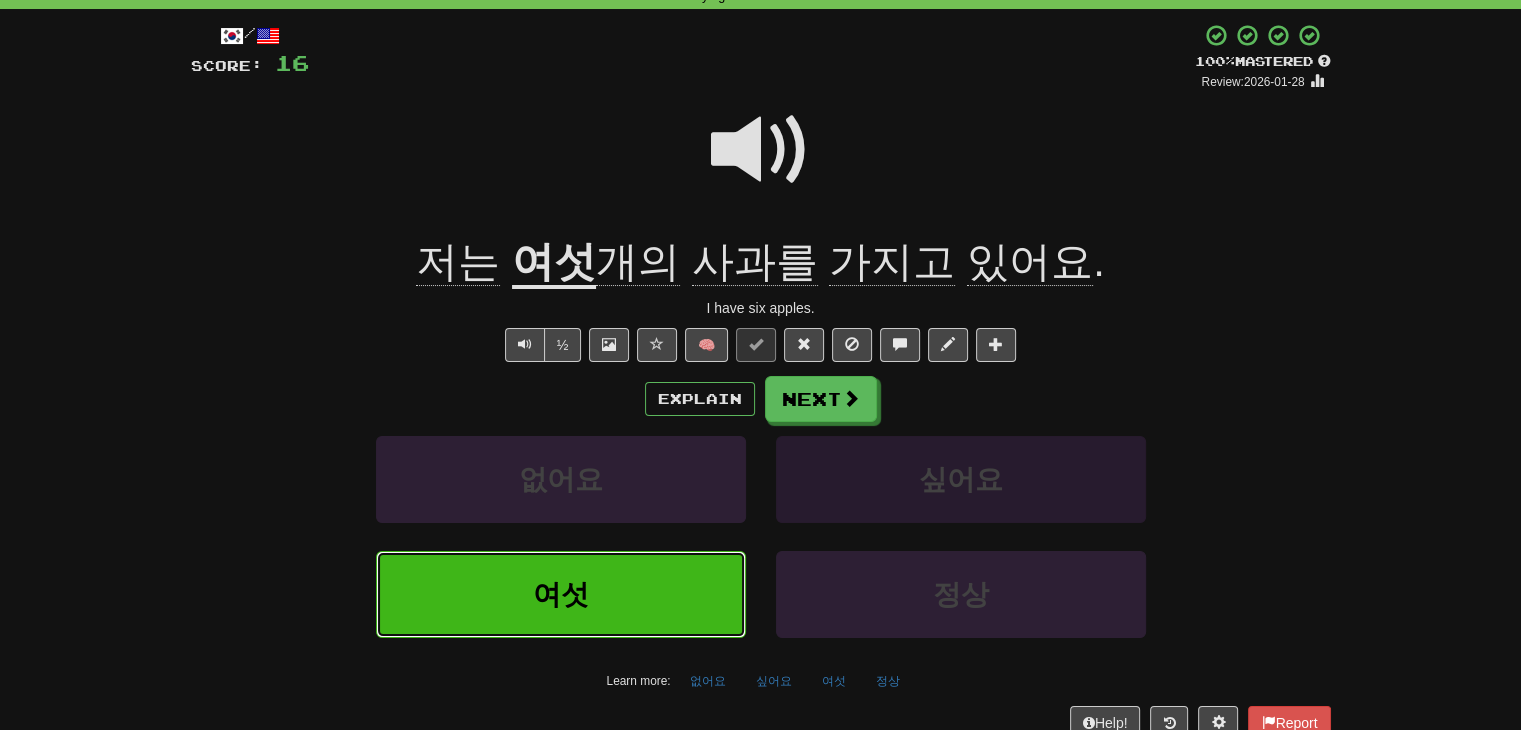 scroll, scrollTop: 100, scrollLeft: 0, axis: vertical 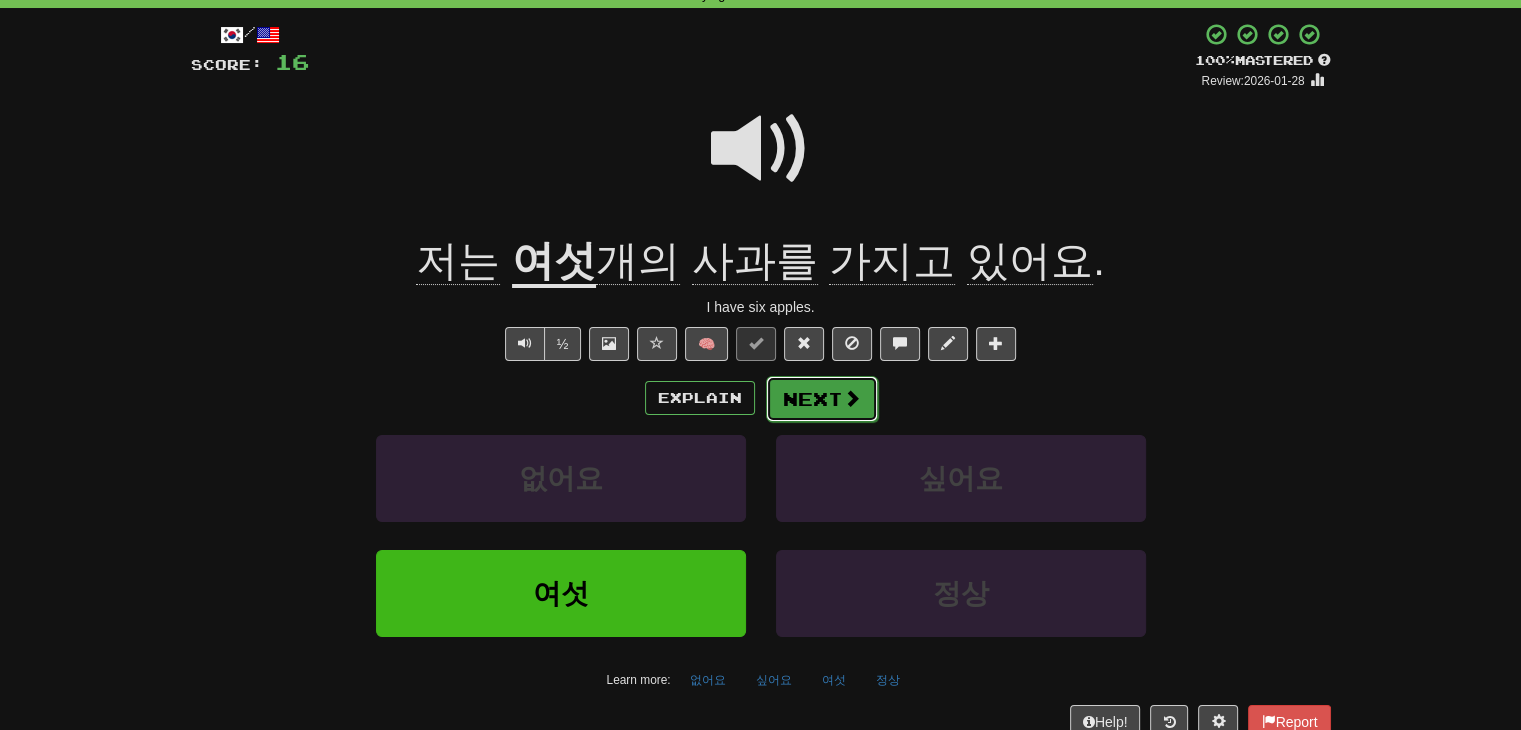 click on "Next" at bounding box center (822, 399) 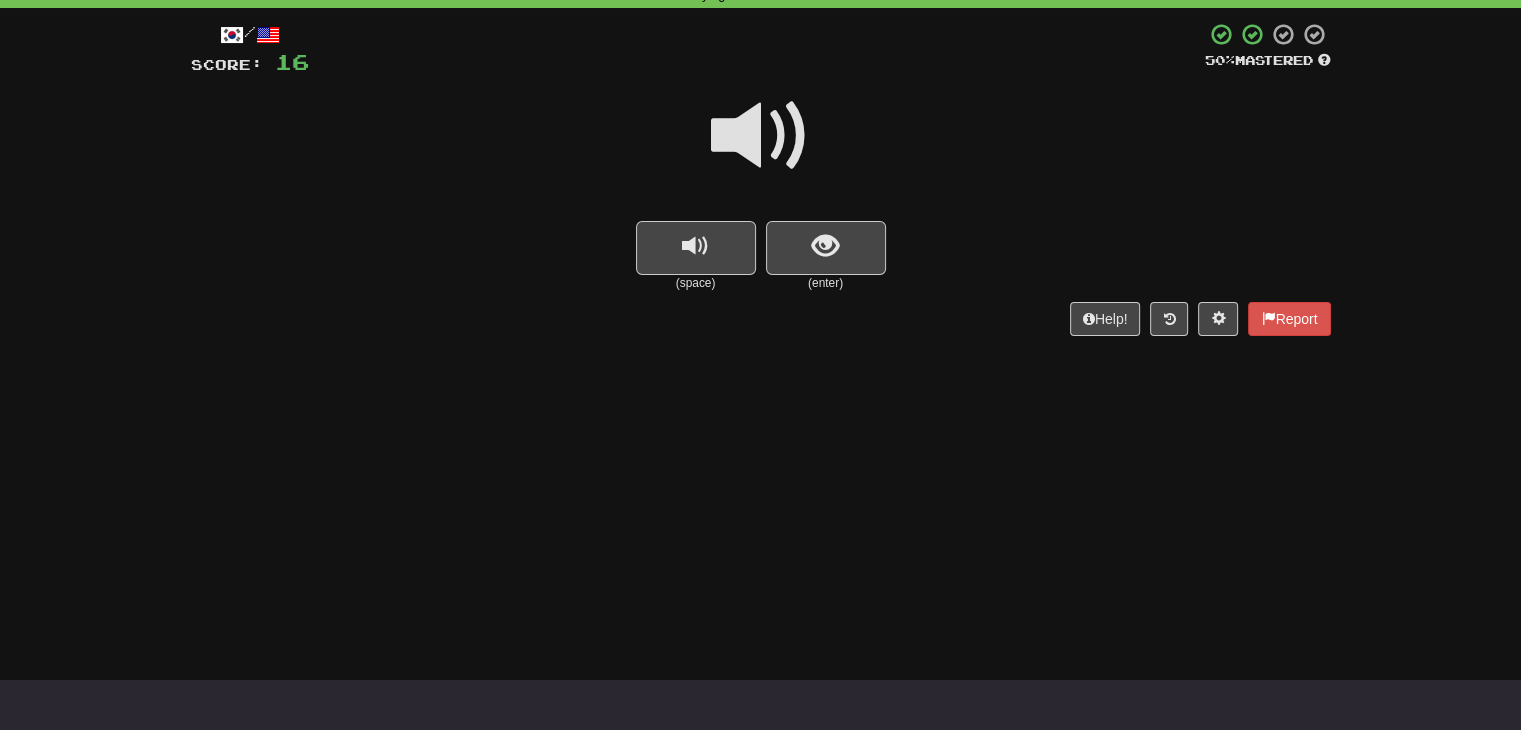 click at bounding box center (761, 136) 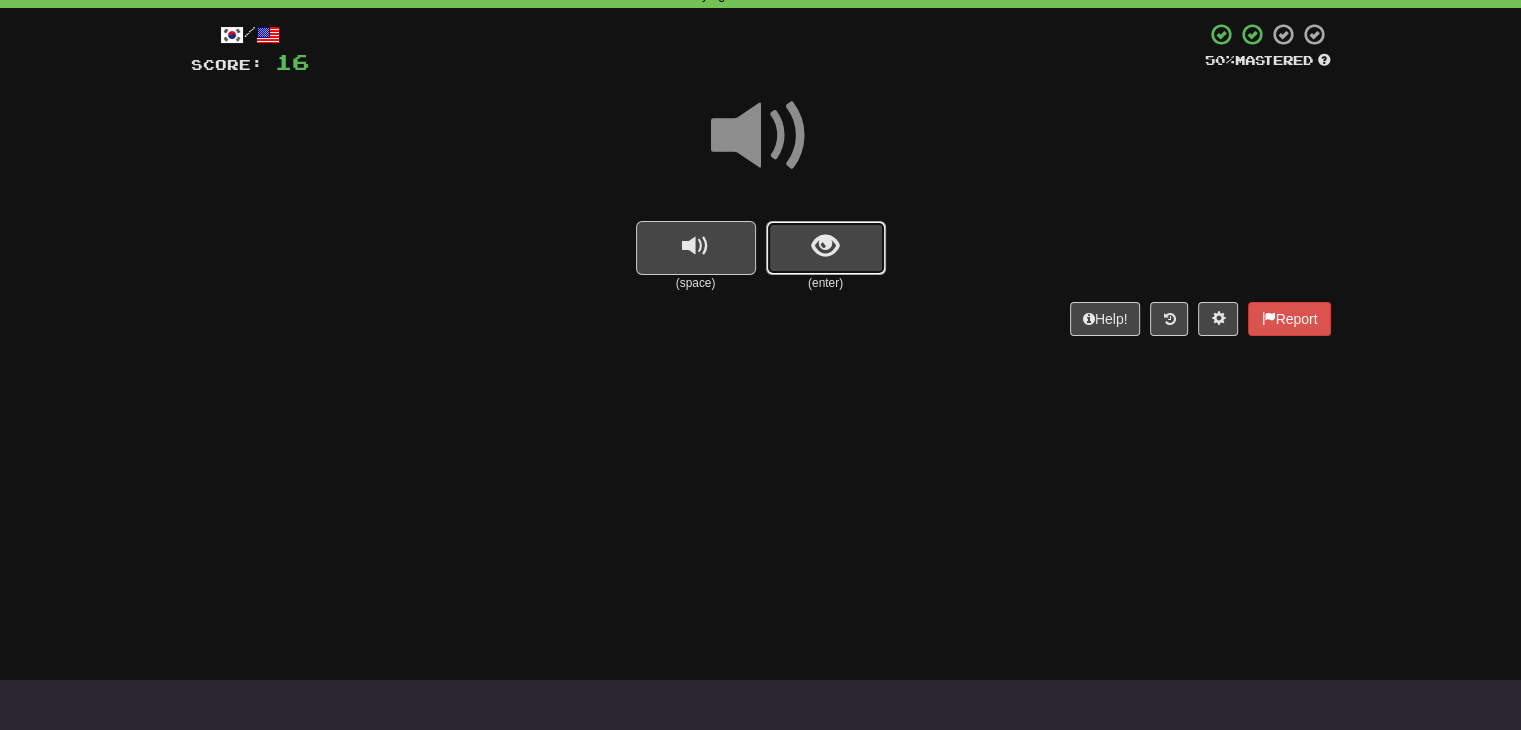 click at bounding box center [826, 248] 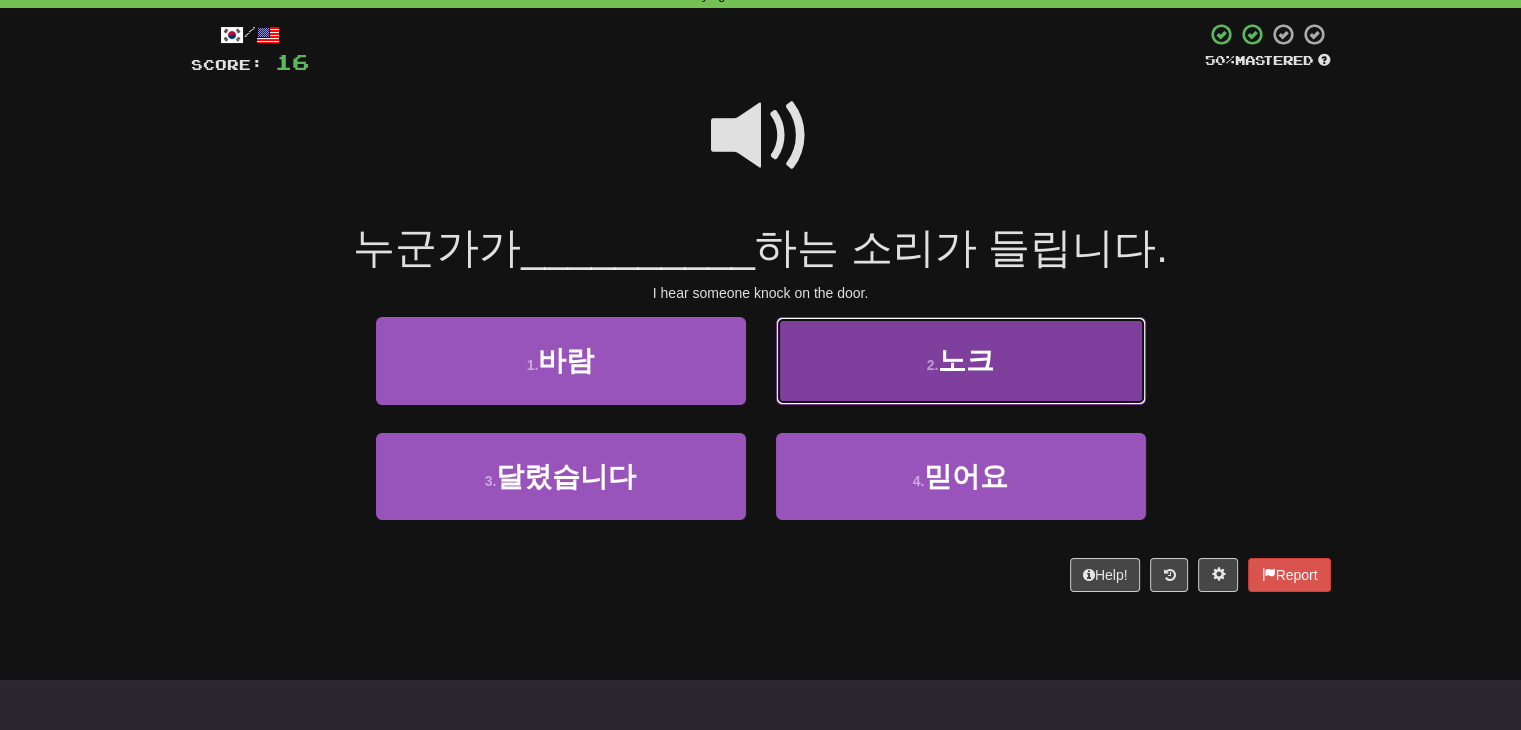 click on "2 .  노크" at bounding box center (961, 360) 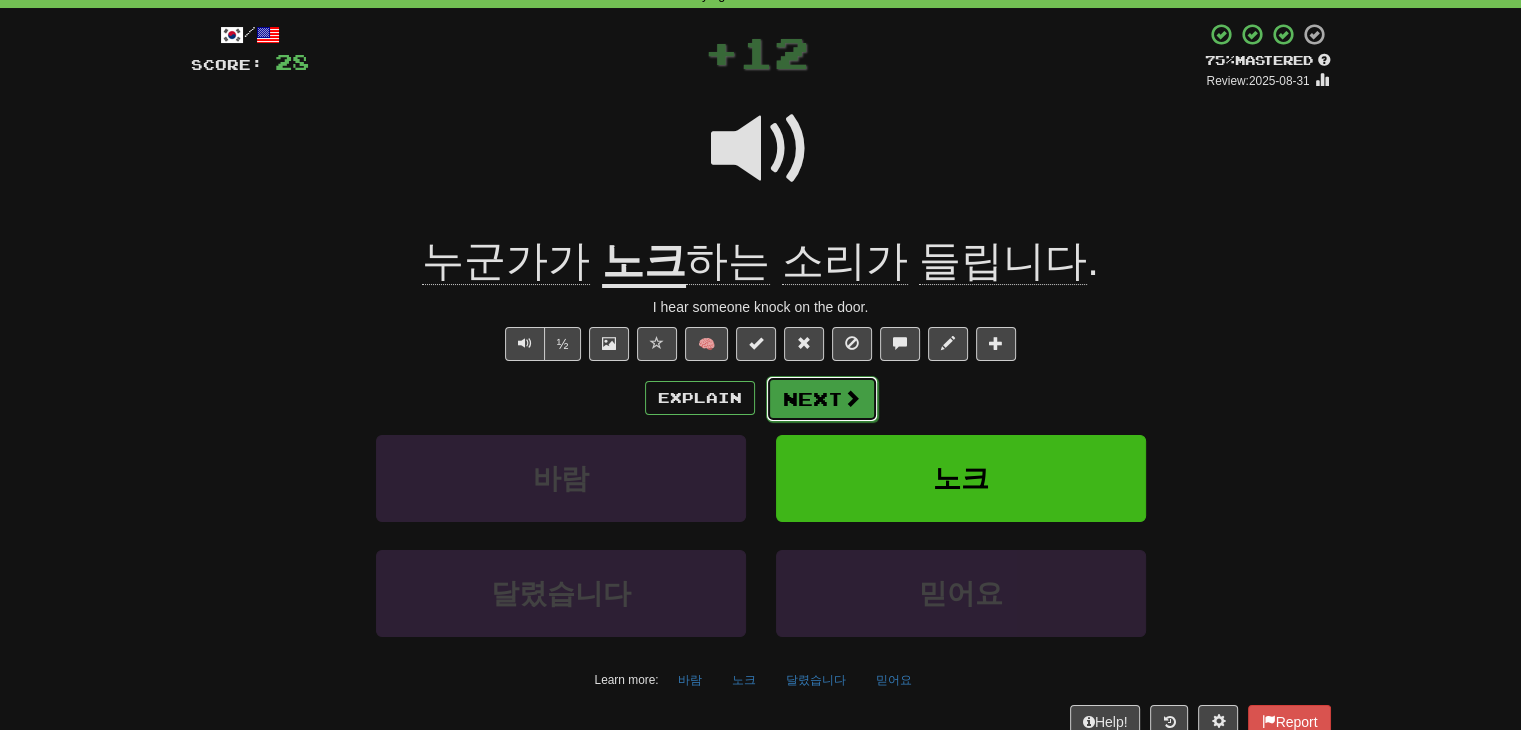 click on "Next" at bounding box center (822, 399) 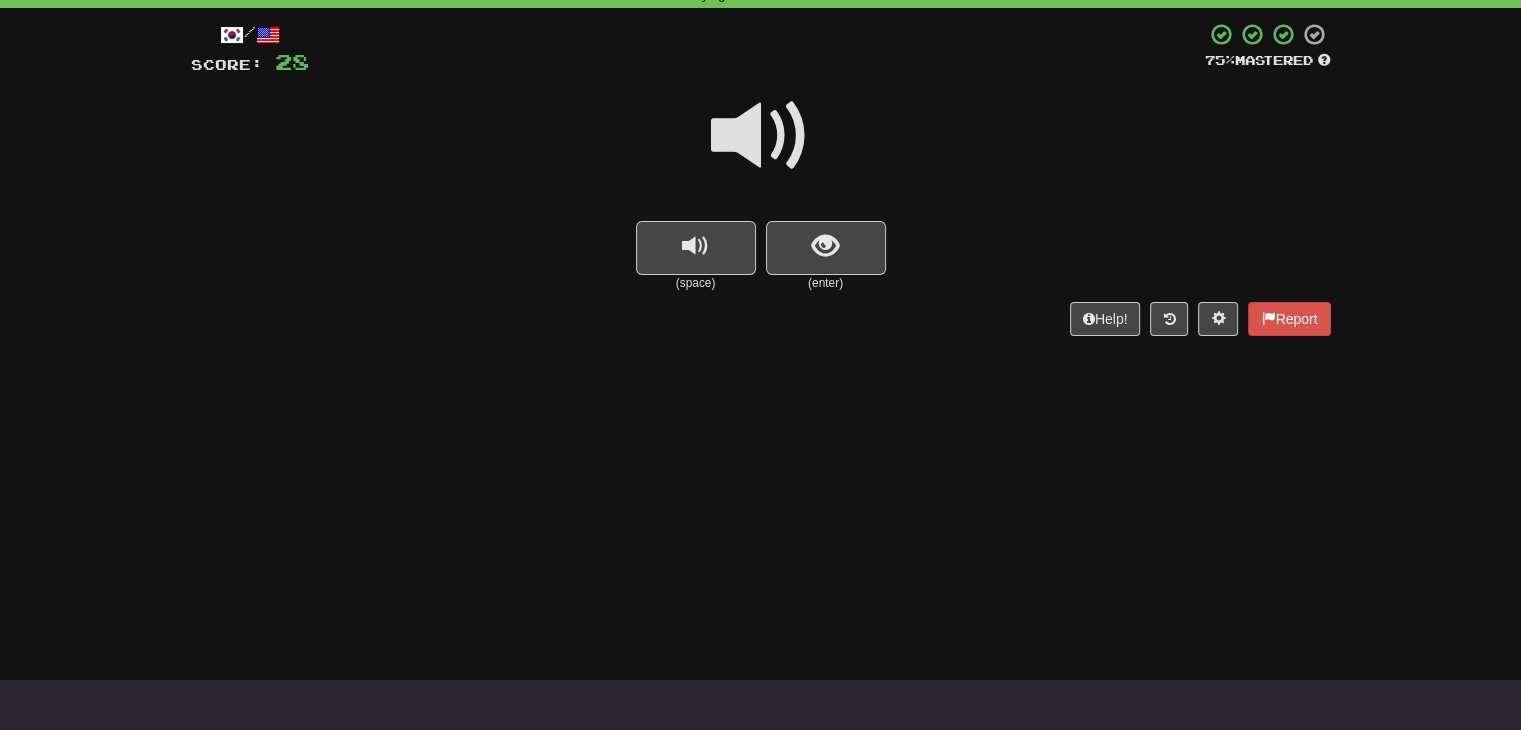click at bounding box center [761, 136] 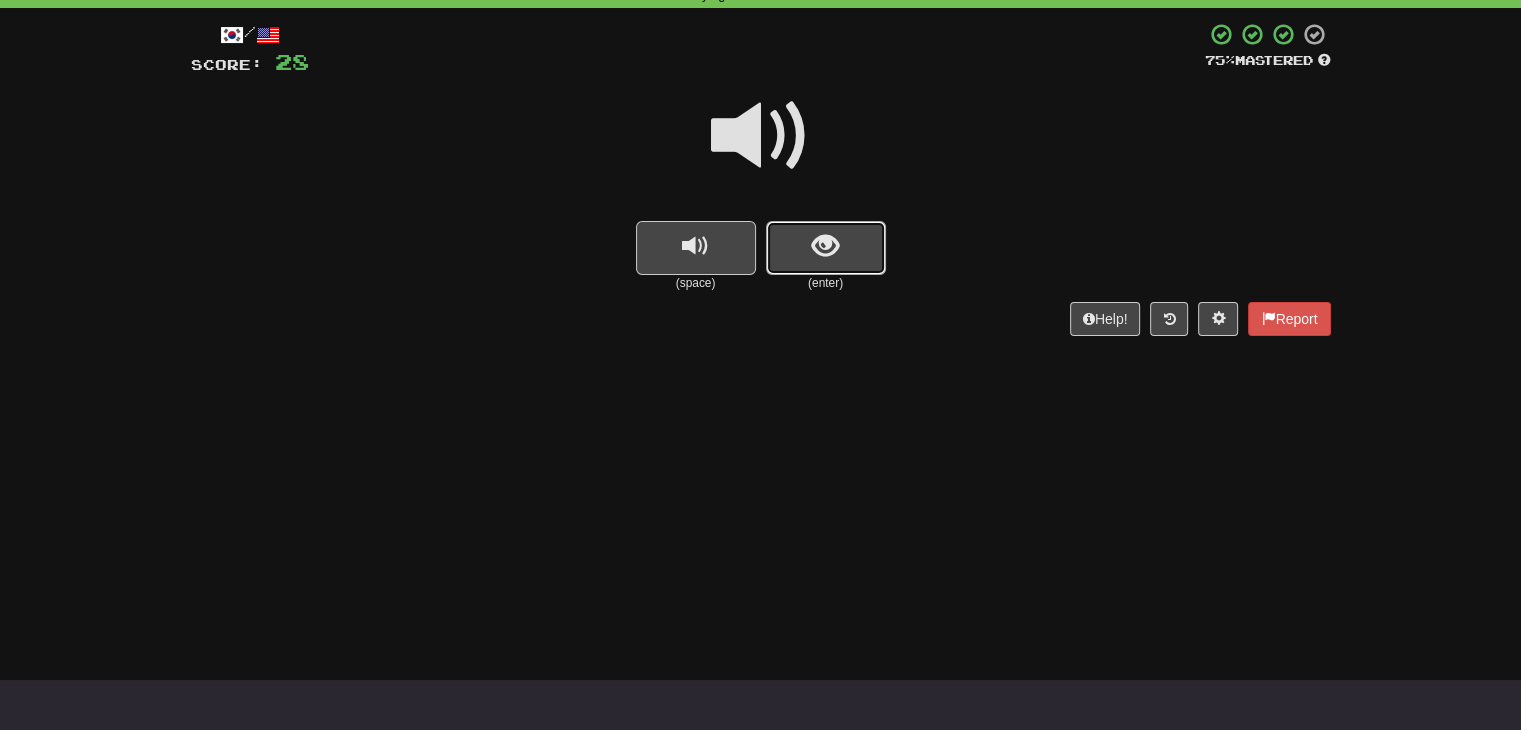 click at bounding box center [825, 246] 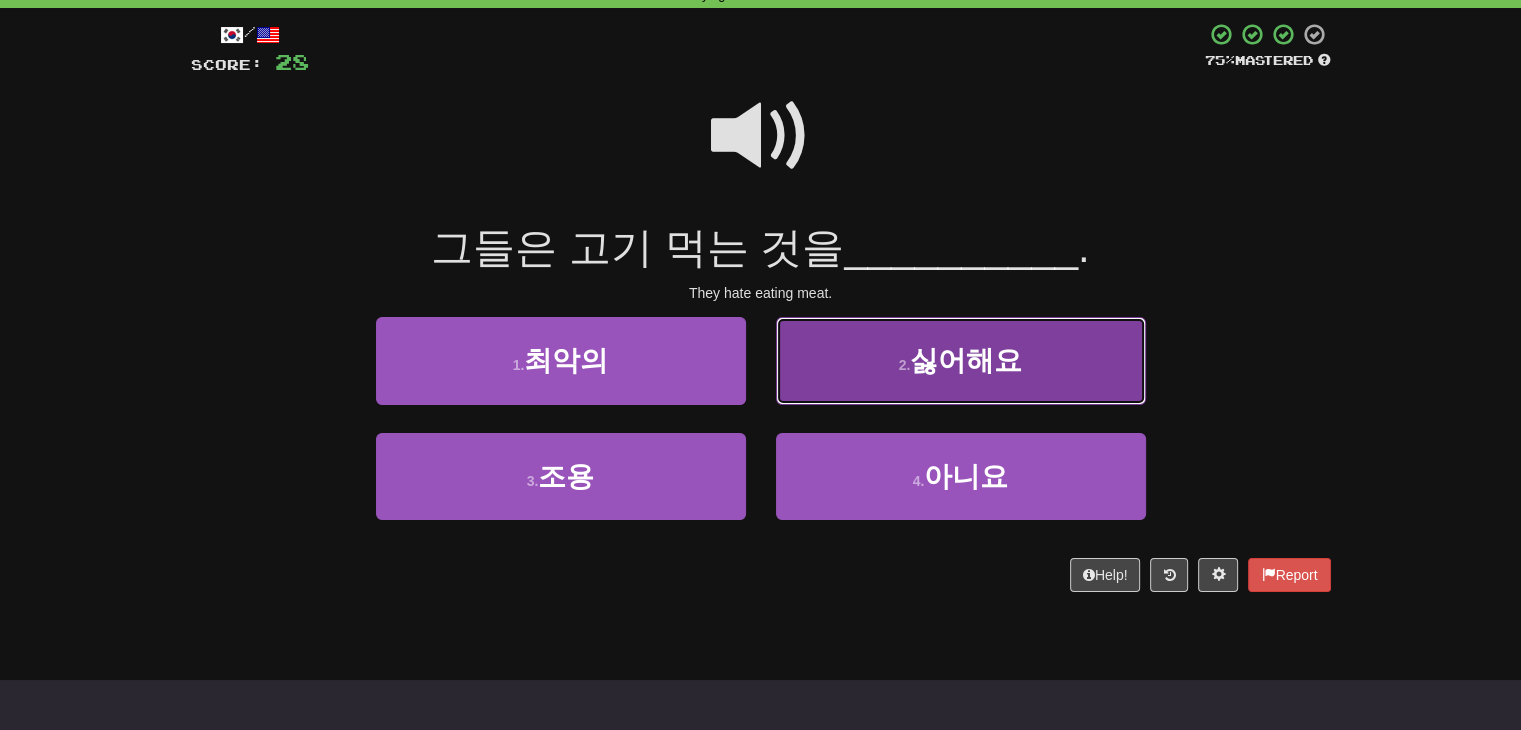 click on "2 .  싫어해요" at bounding box center [961, 360] 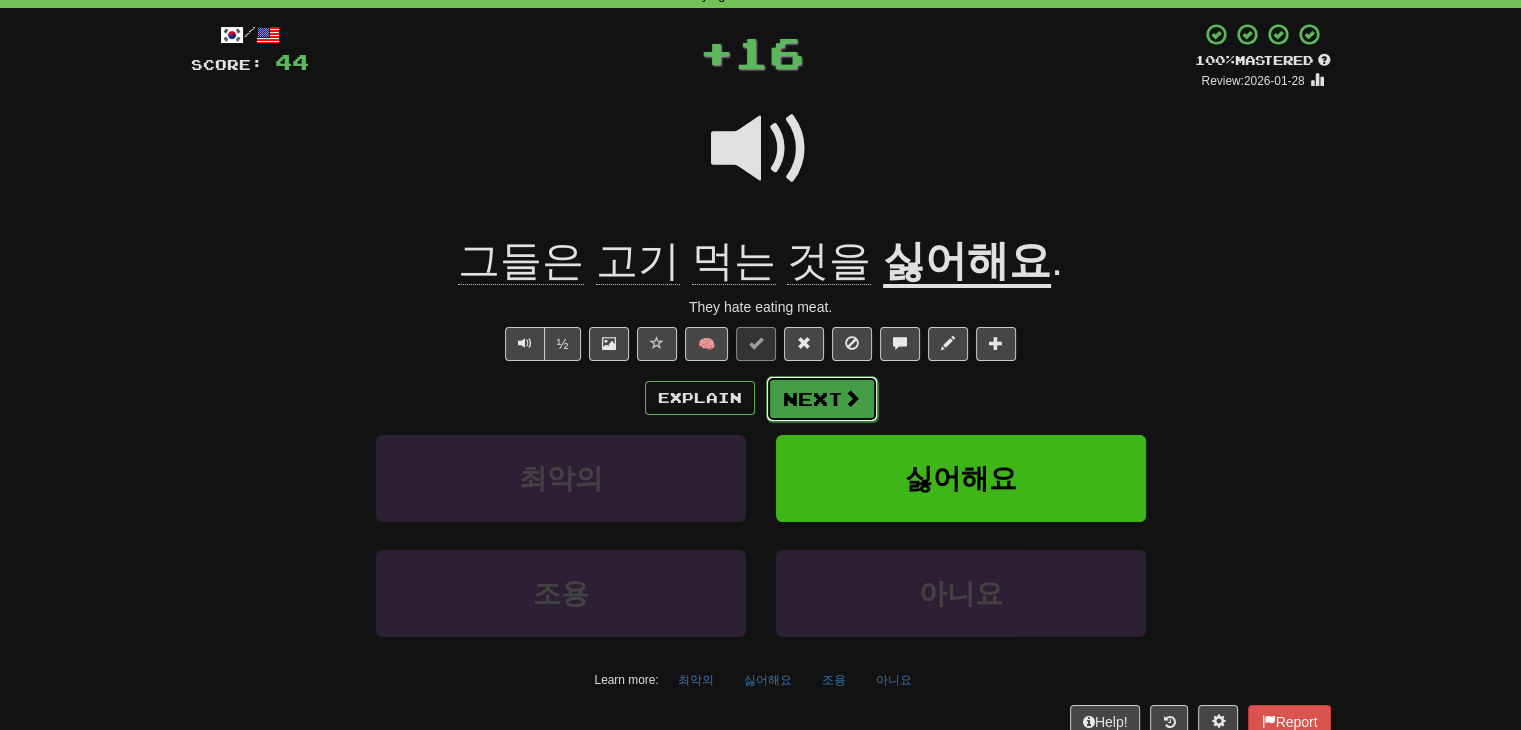 click on "Next" at bounding box center (822, 399) 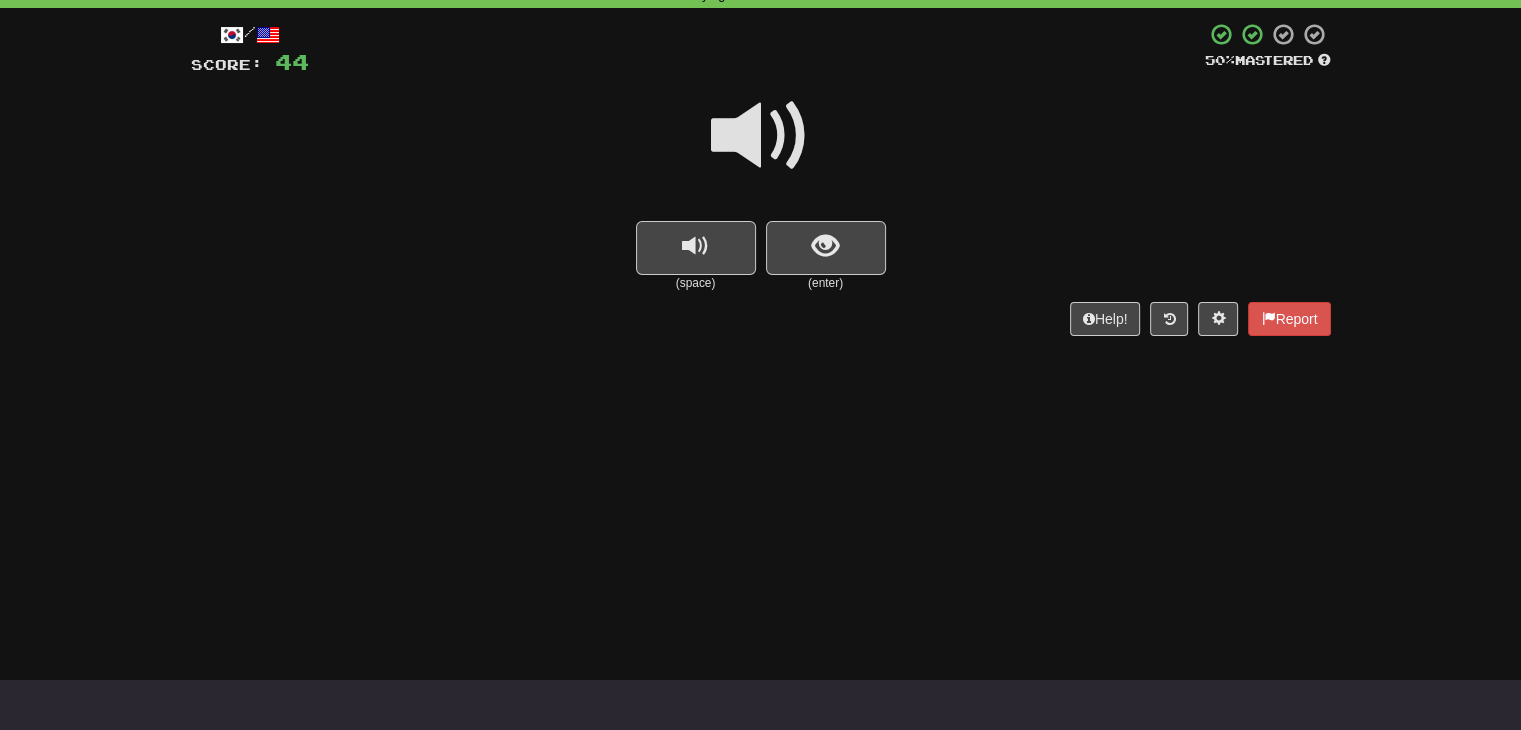 click at bounding box center [761, 136] 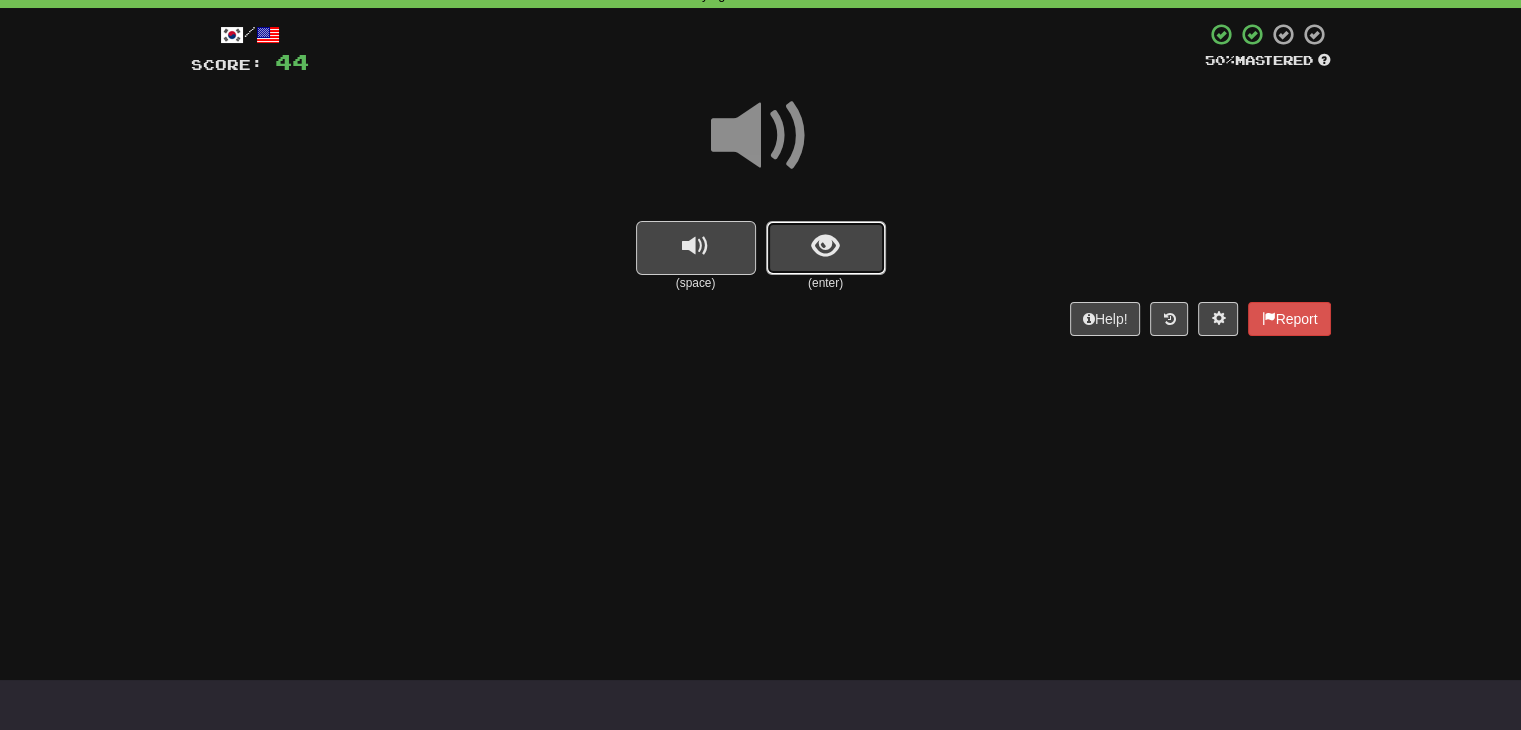 click at bounding box center (826, 248) 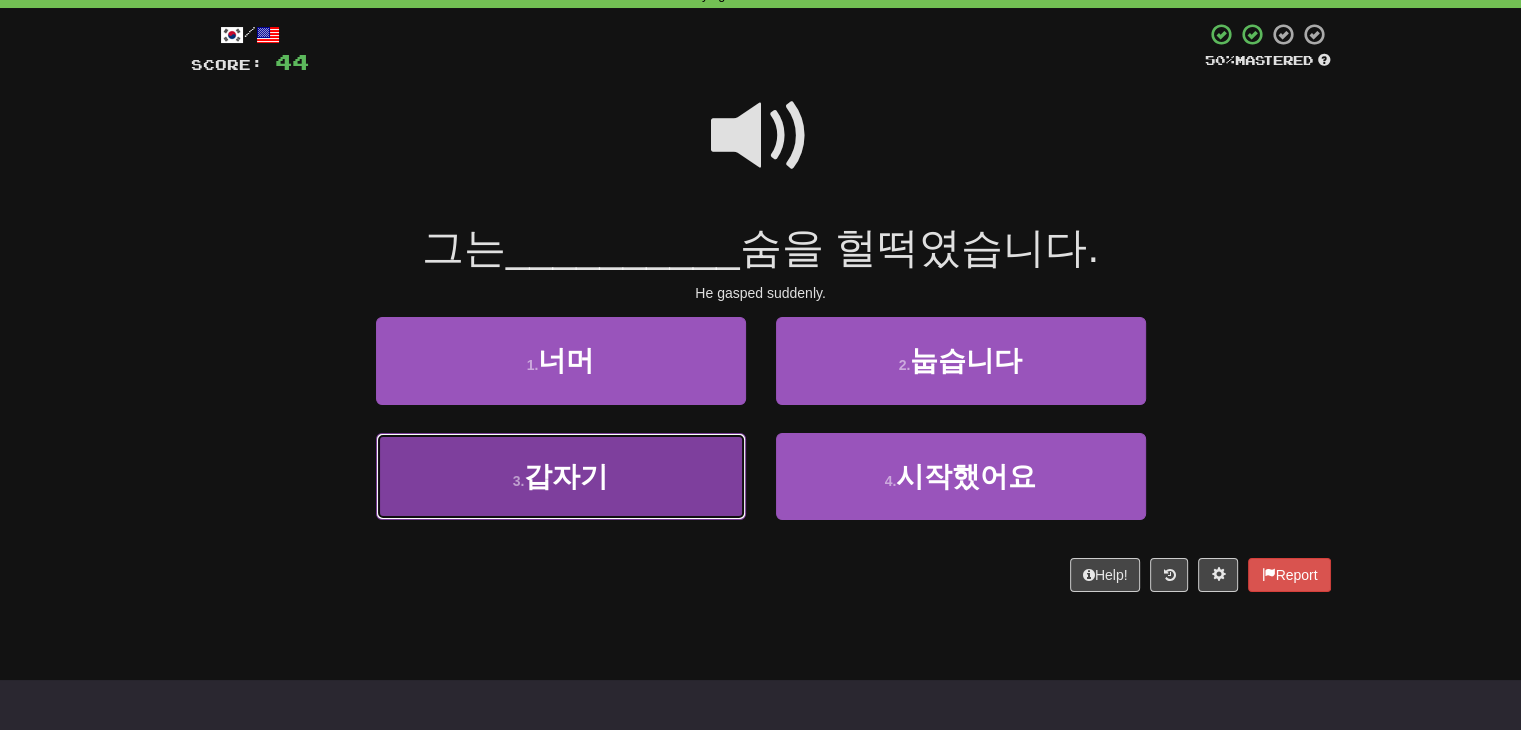 click on "3 ." at bounding box center [519, 481] 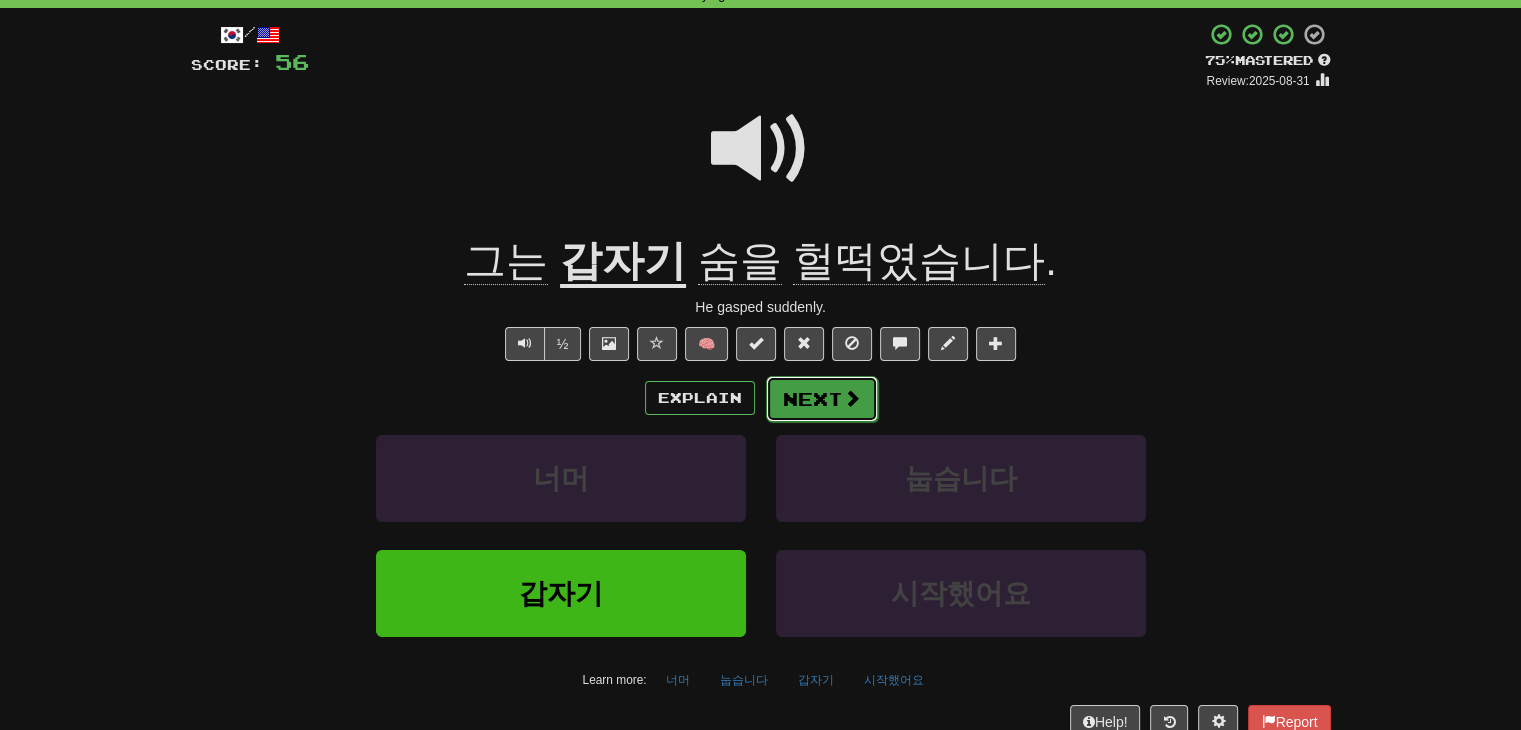 click on "Next" at bounding box center (822, 399) 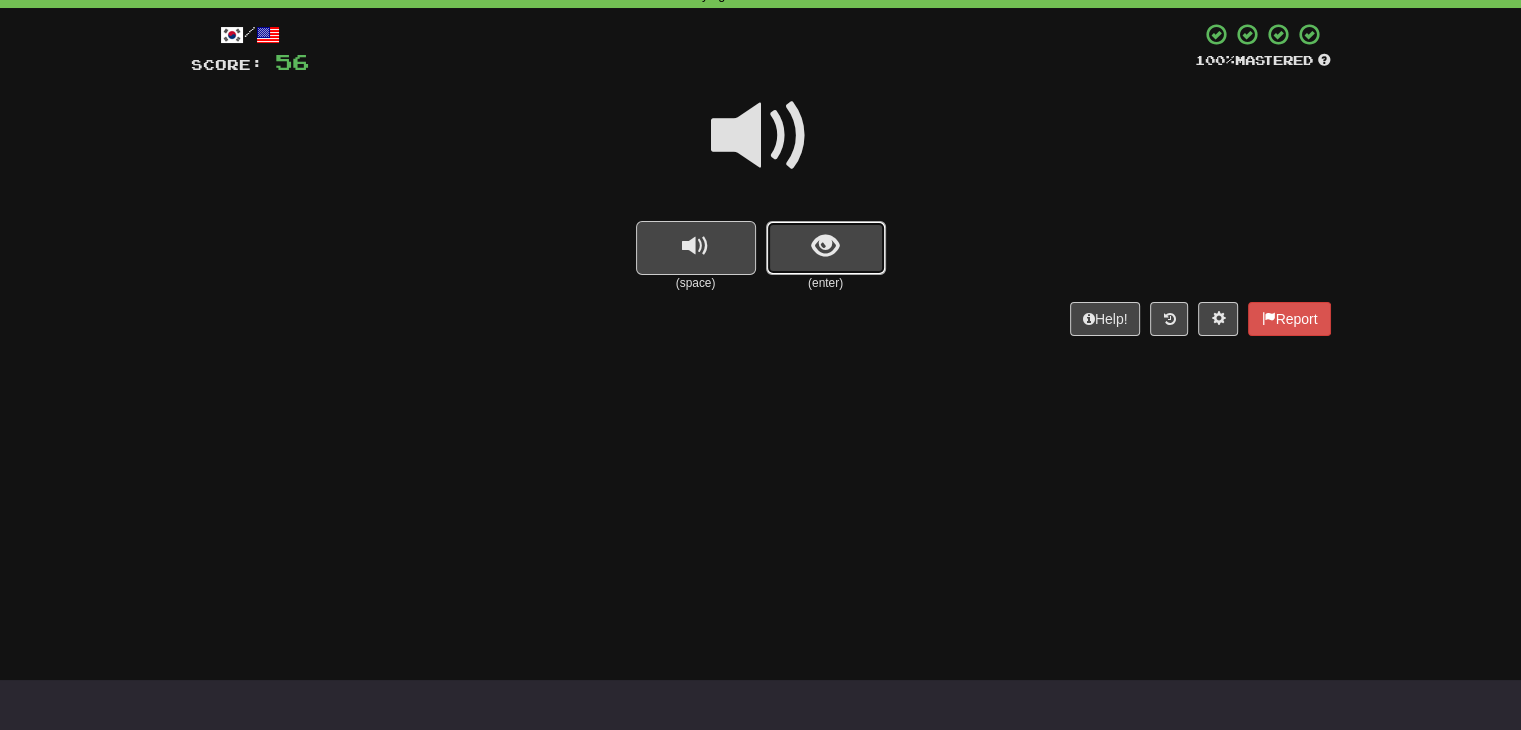 click at bounding box center (826, 248) 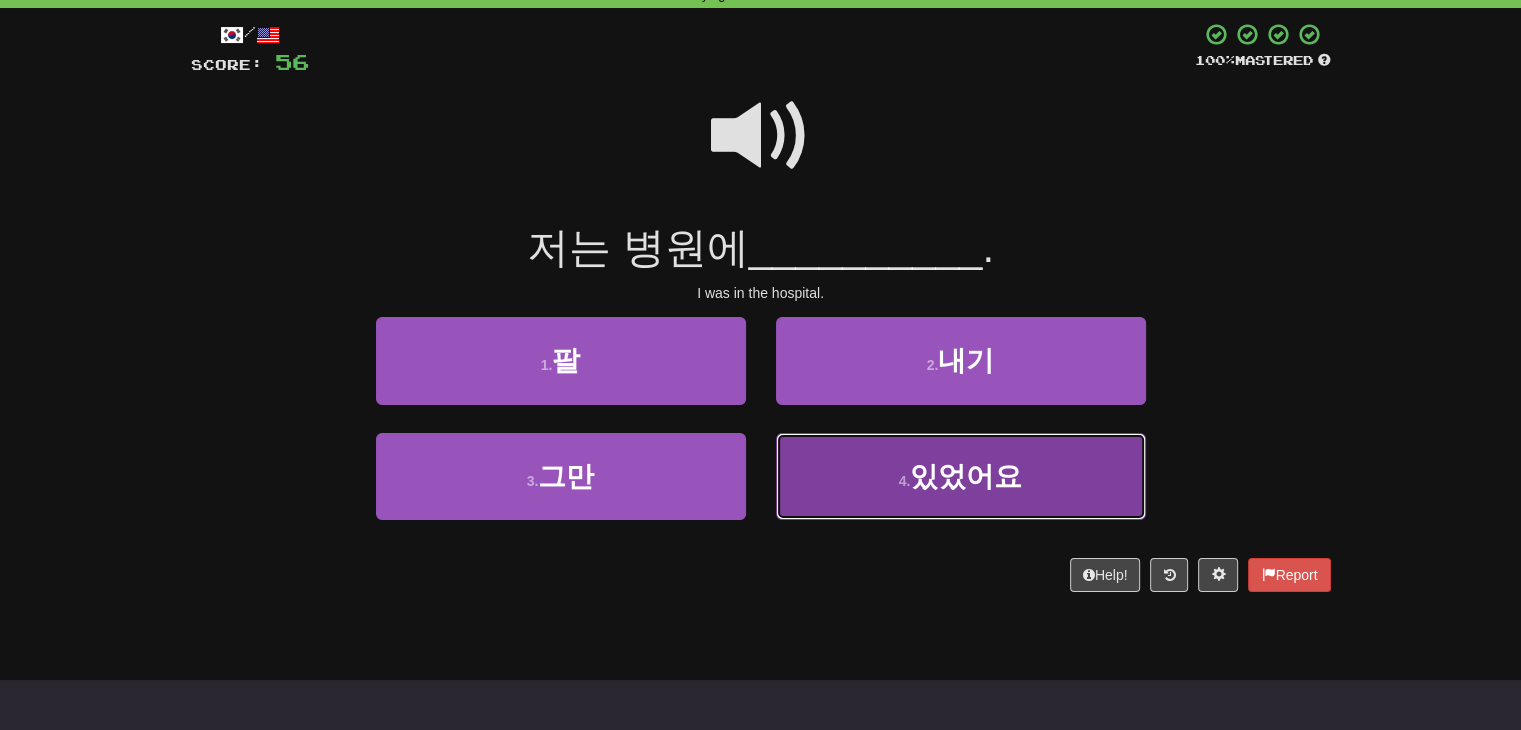 click on "있었어요" at bounding box center (966, 476) 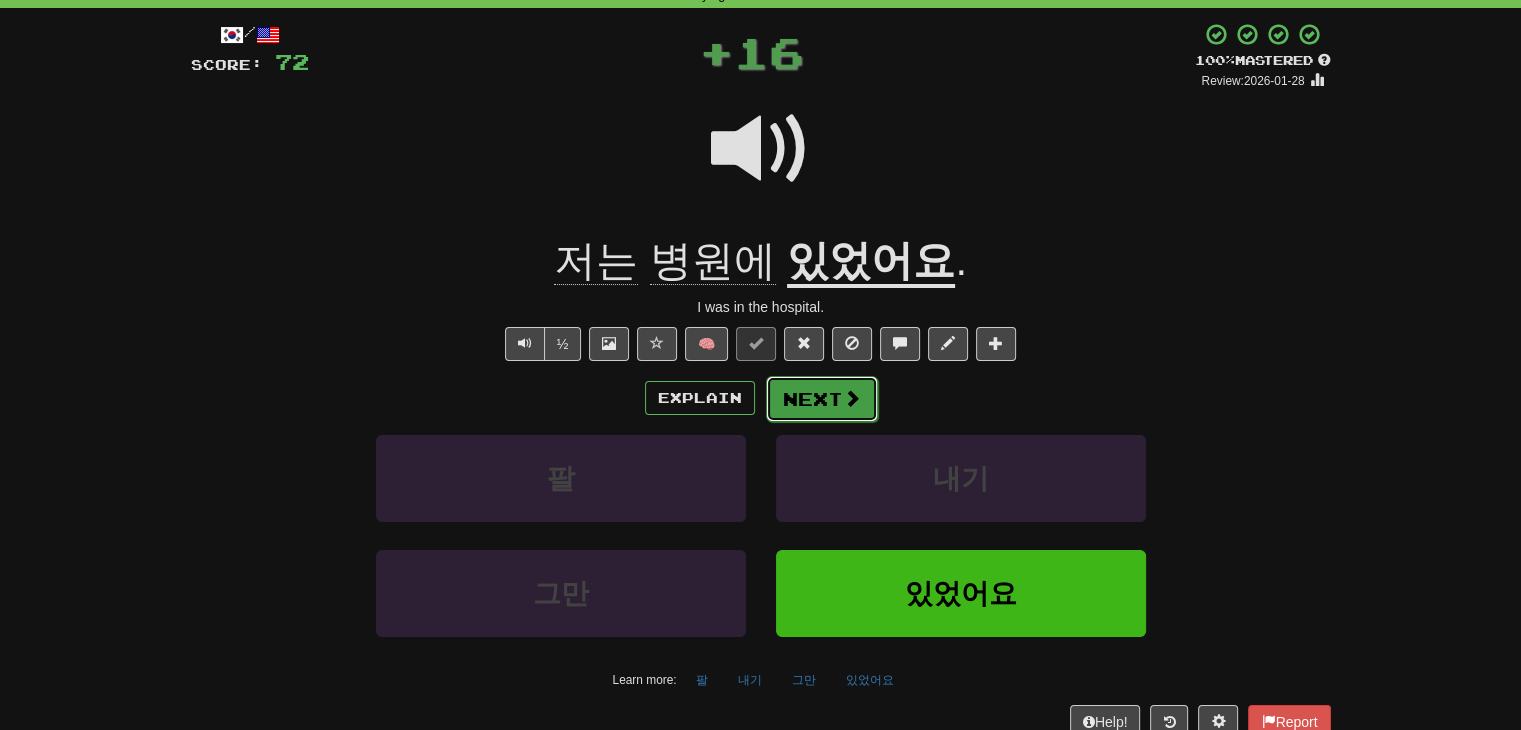 click on "Next" at bounding box center [822, 399] 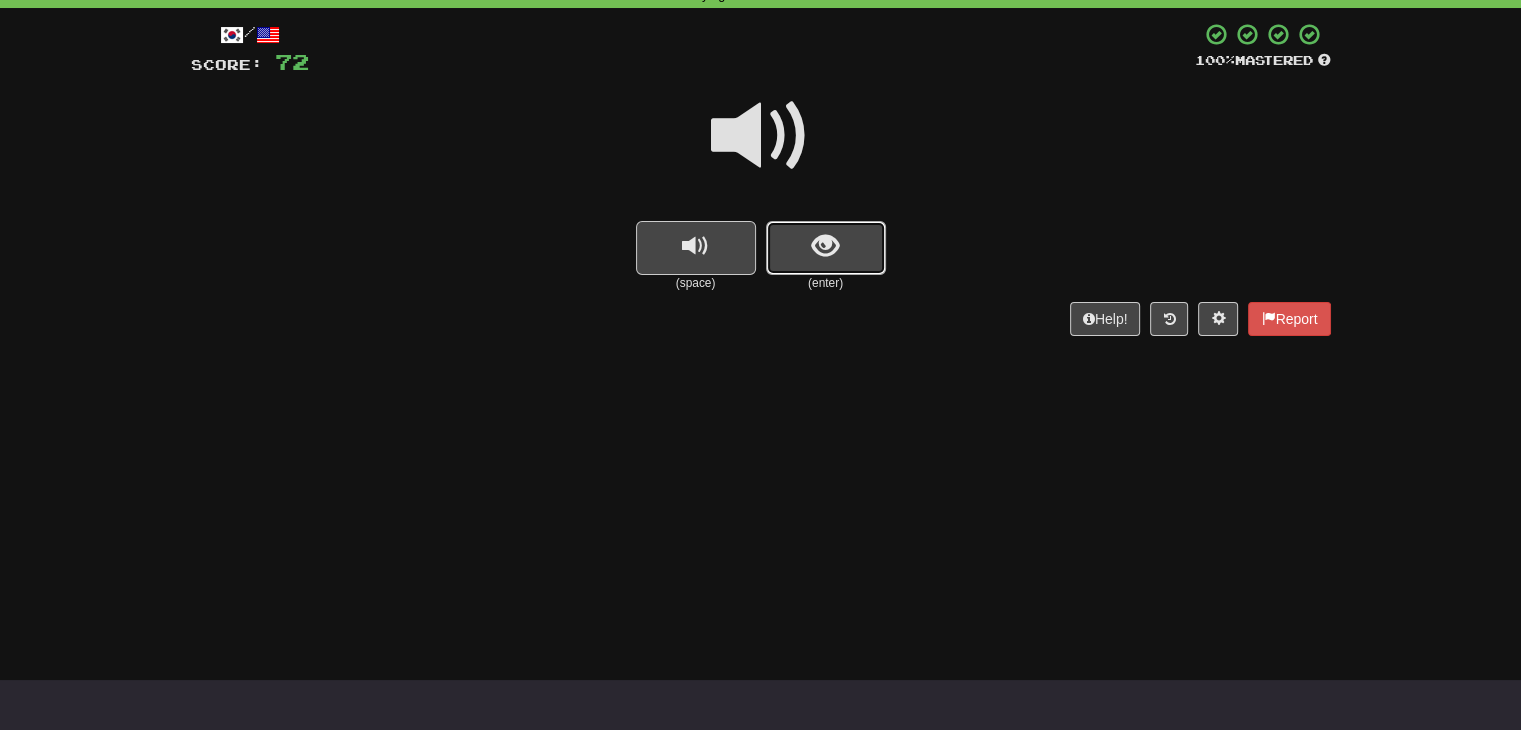 click at bounding box center (826, 248) 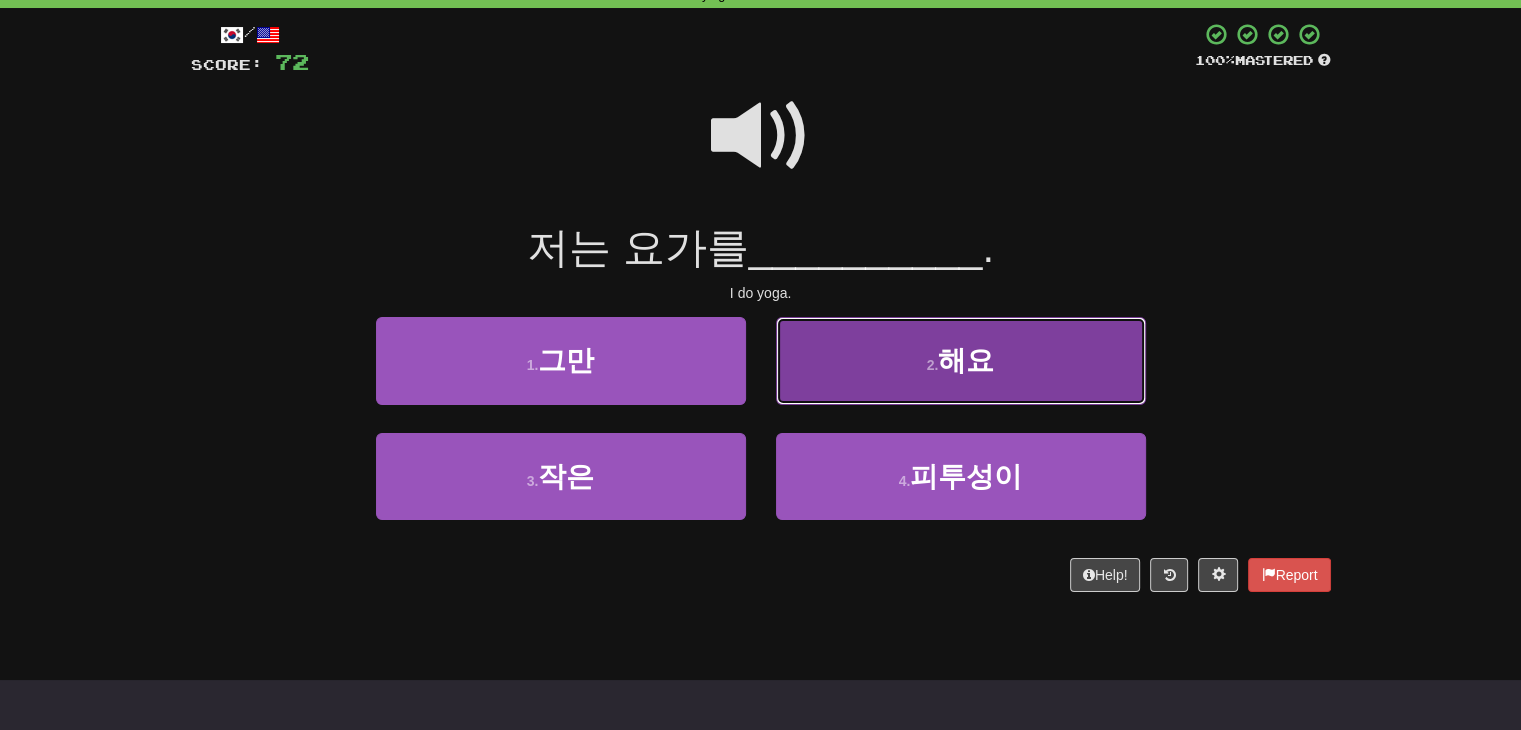 click on "2 .  해요" at bounding box center [961, 360] 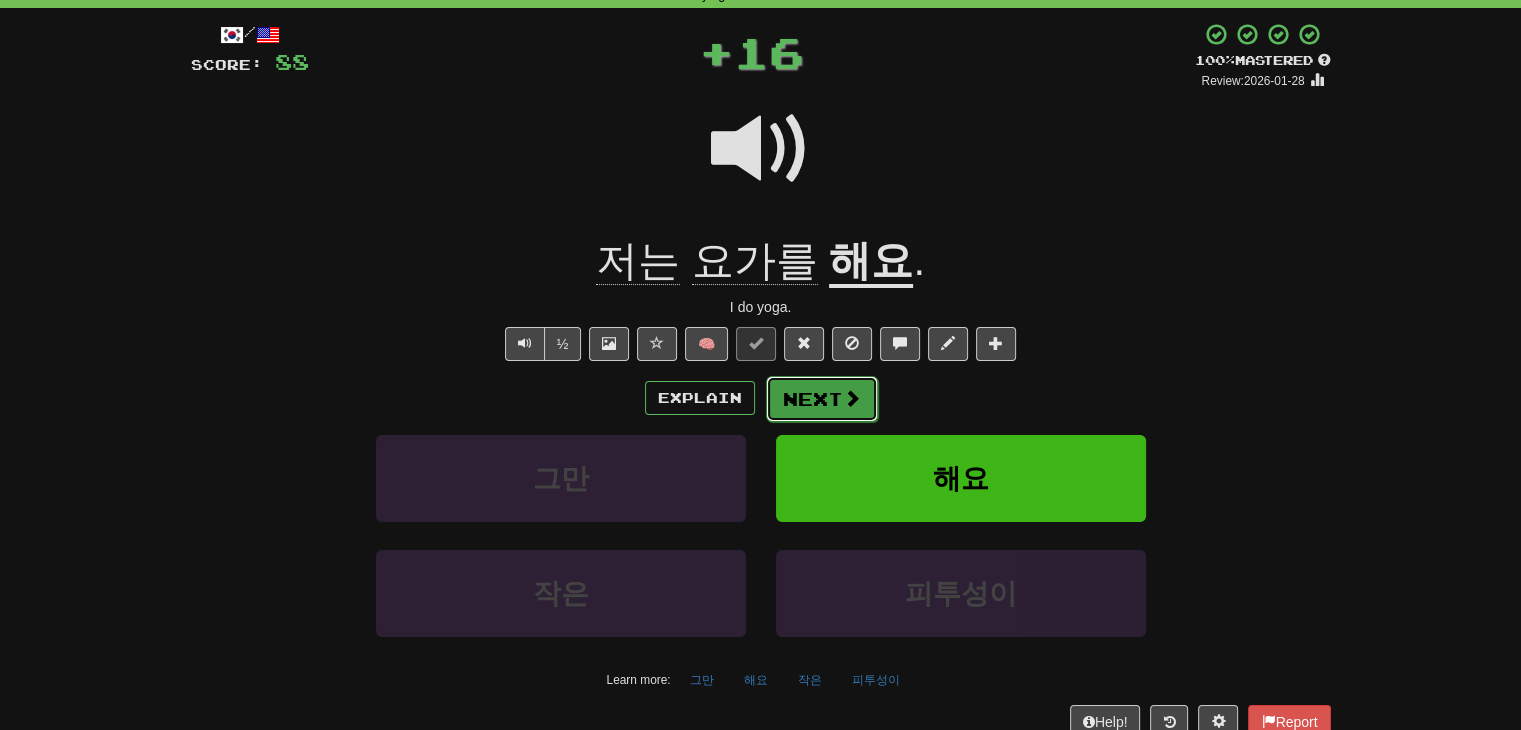 click on "Next" at bounding box center [822, 399] 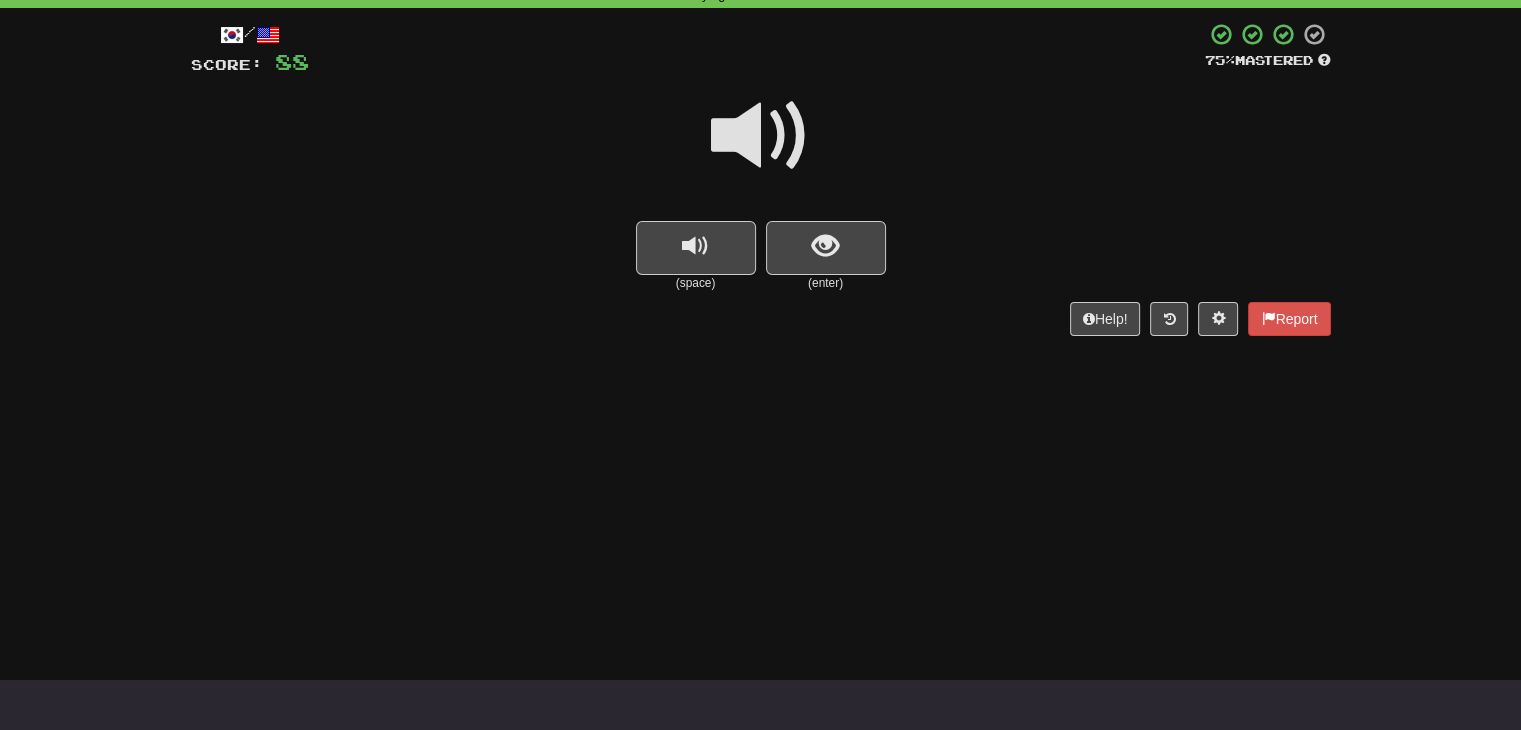 click at bounding box center [761, 136] 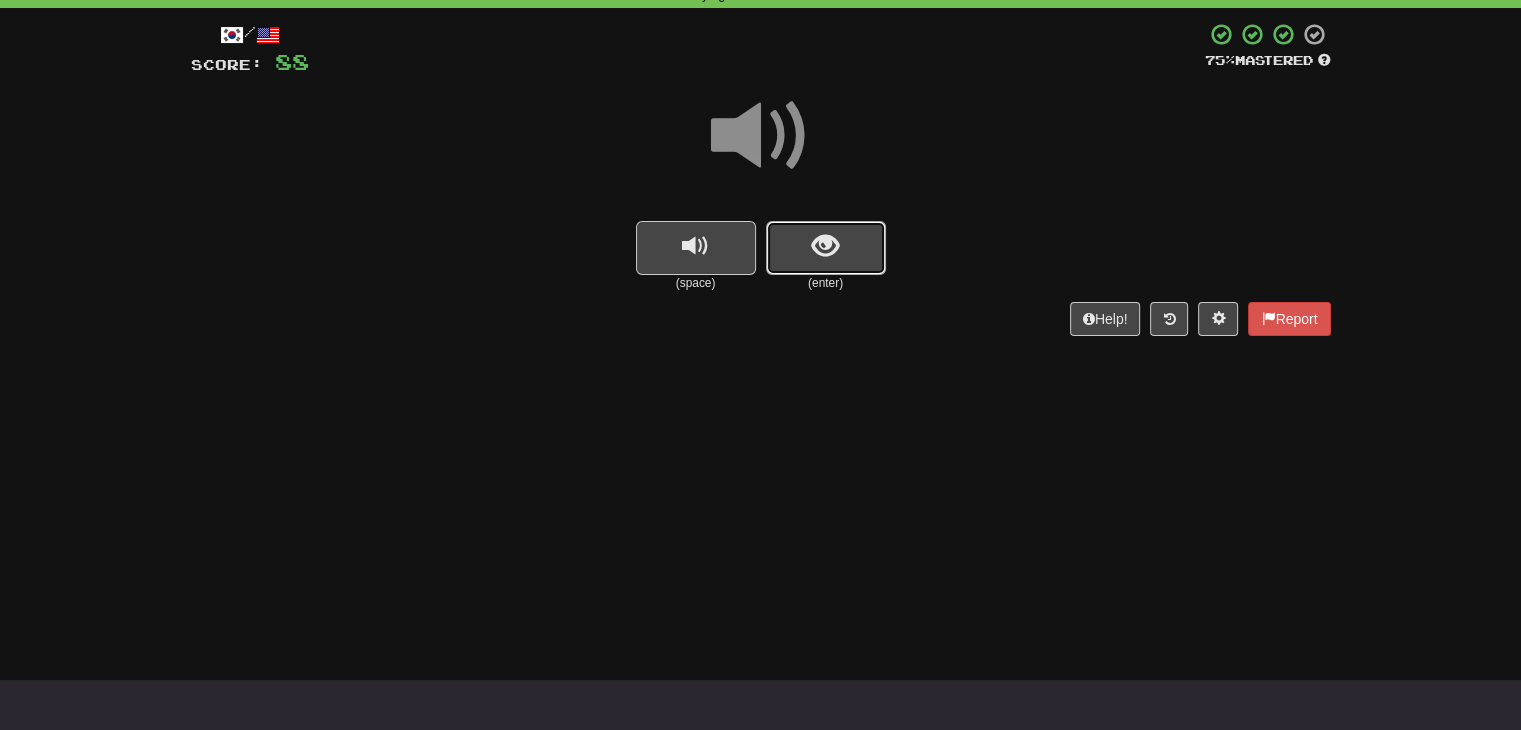 click at bounding box center [825, 246] 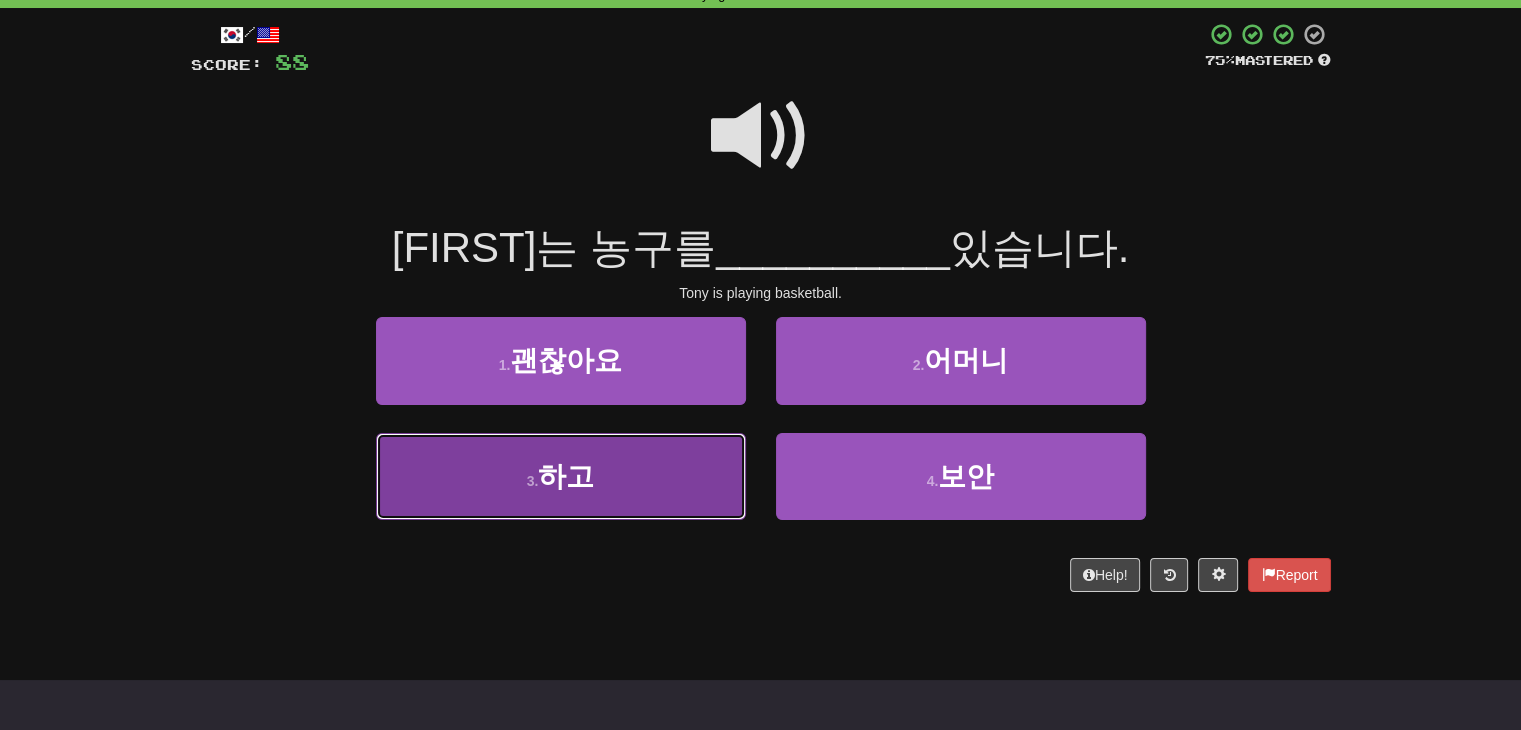 click on "3 .  하고" at bounding box center (561, 476) 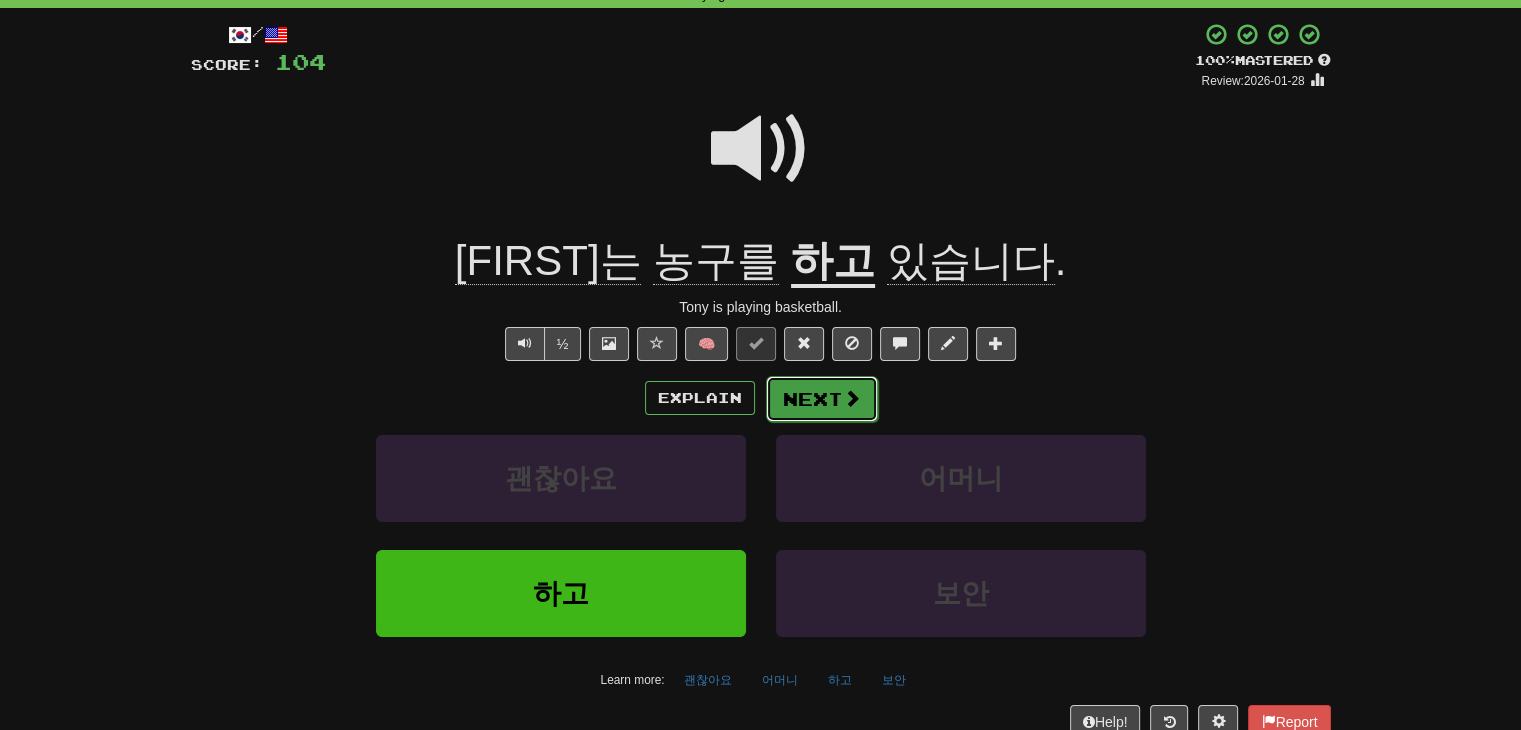 click on "Next" at bounding box center (822, 399) 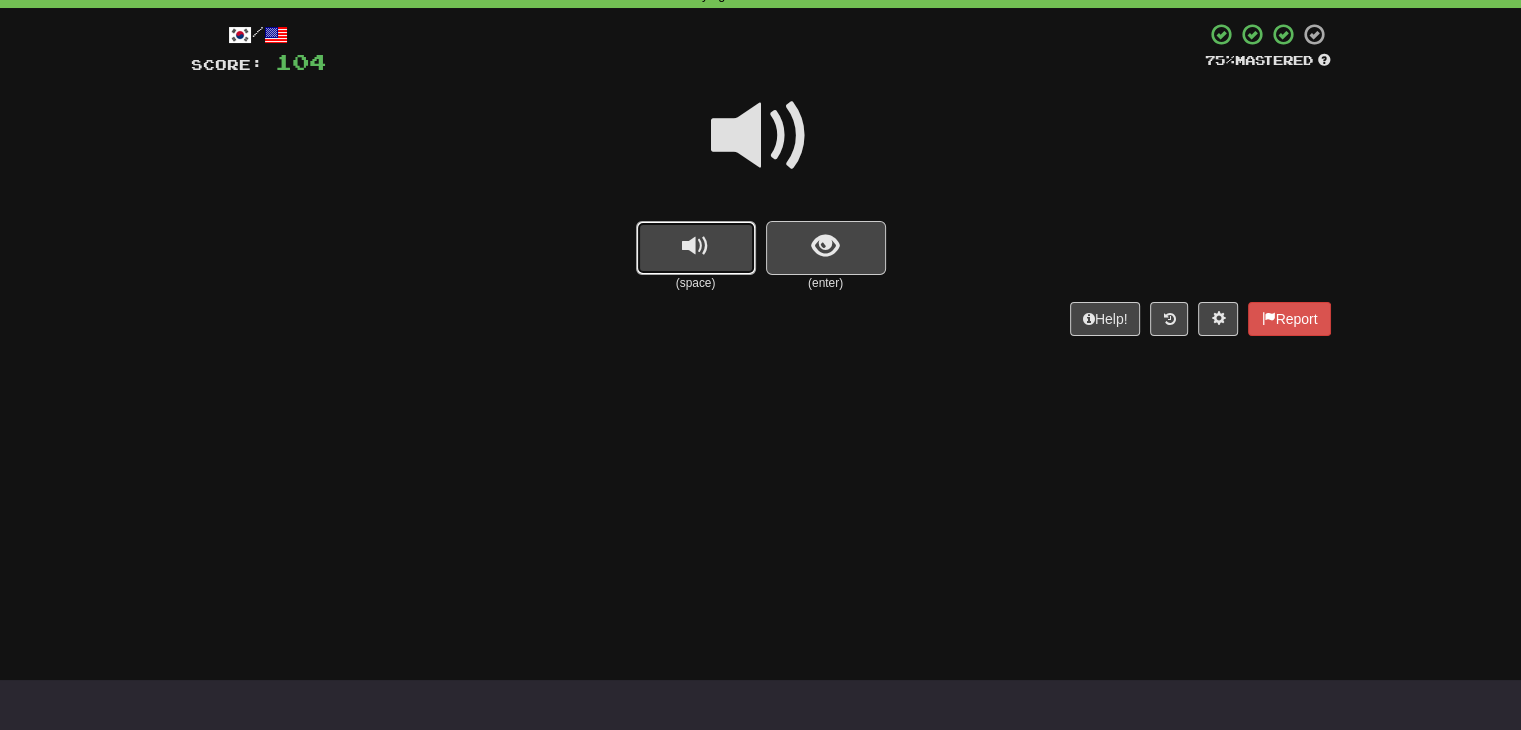 click at bounding box center (695, 246) 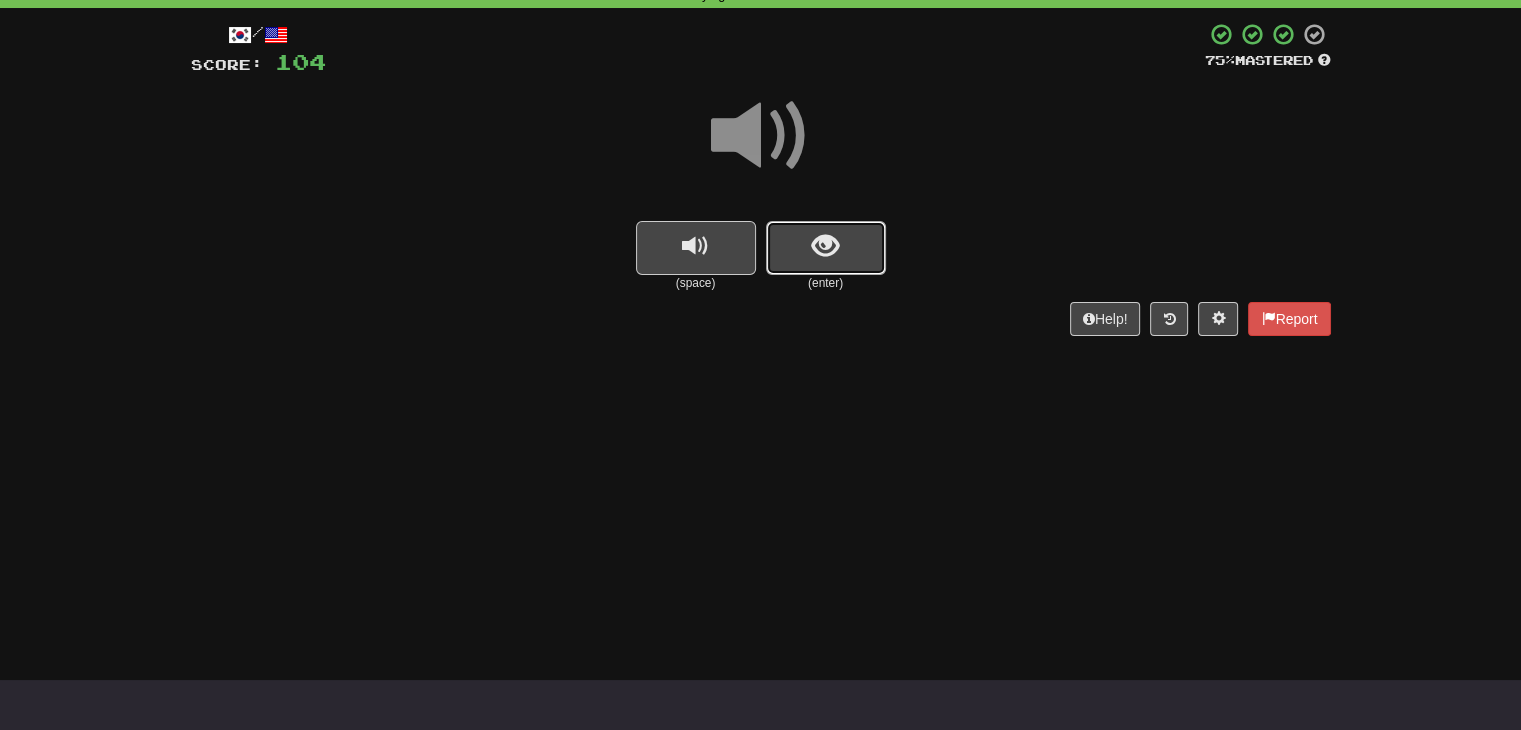 click at bounding box center [825, 246] 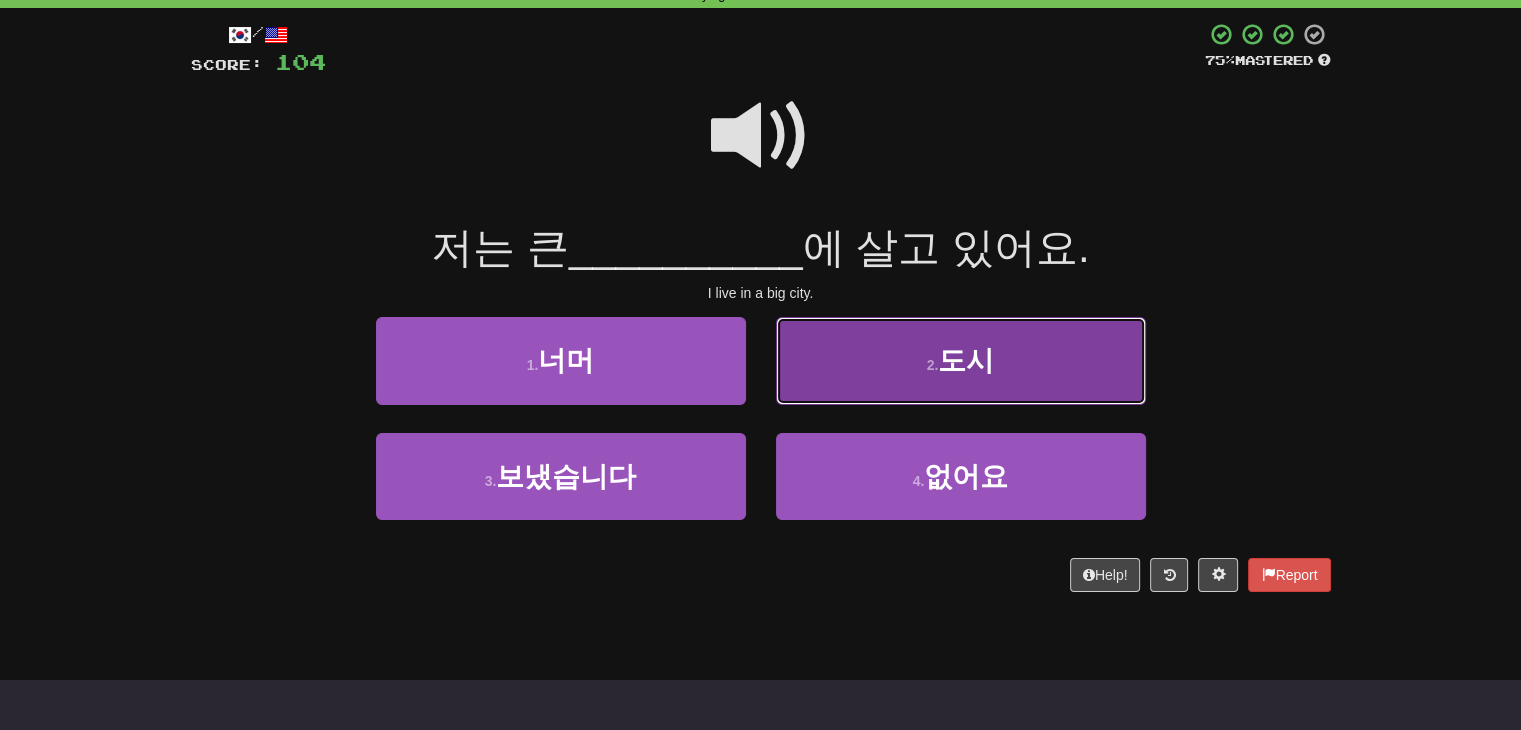 click on "2 .  도시" at bounding box center [961, 360] 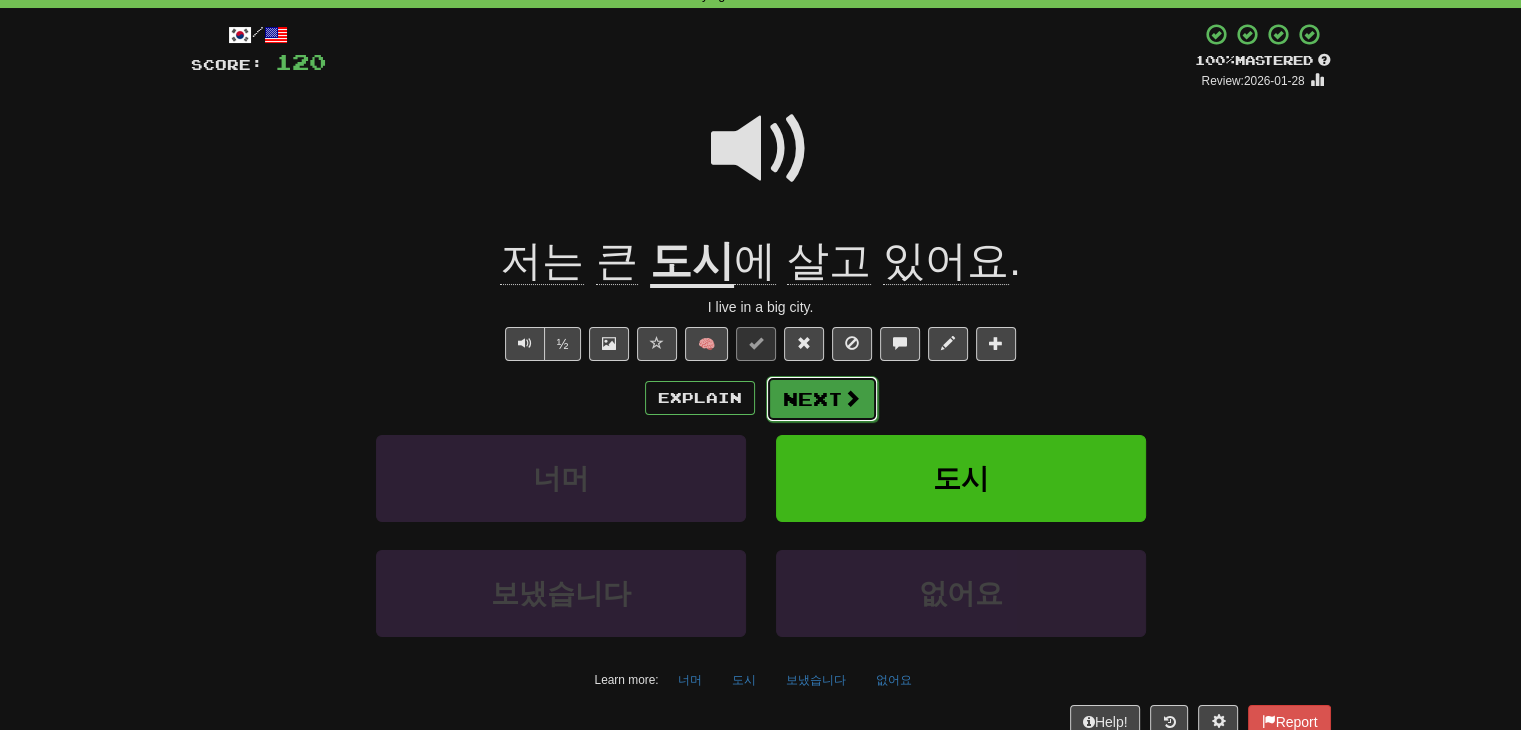 click at bounding box center [852, 398] 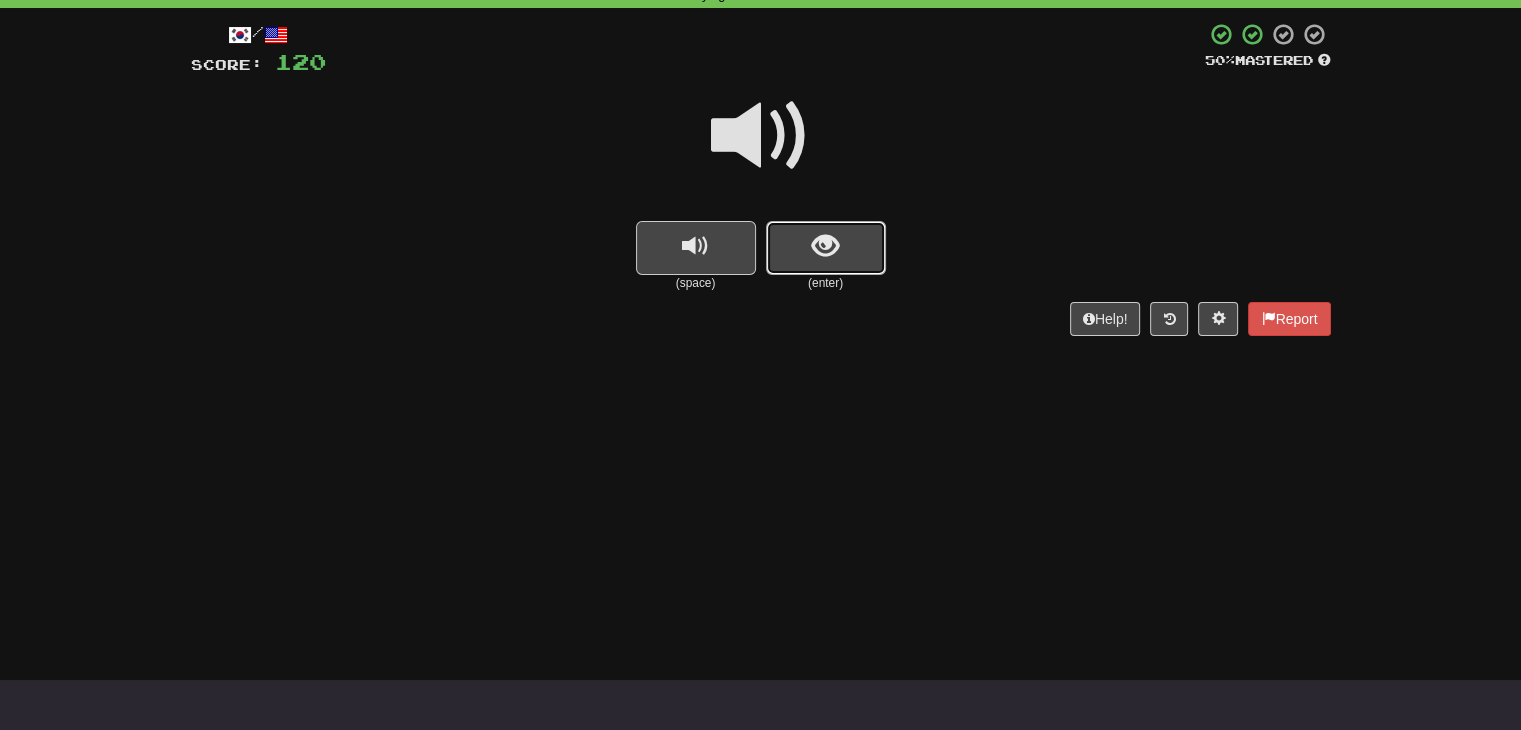 click at bounding box center (826, 248) 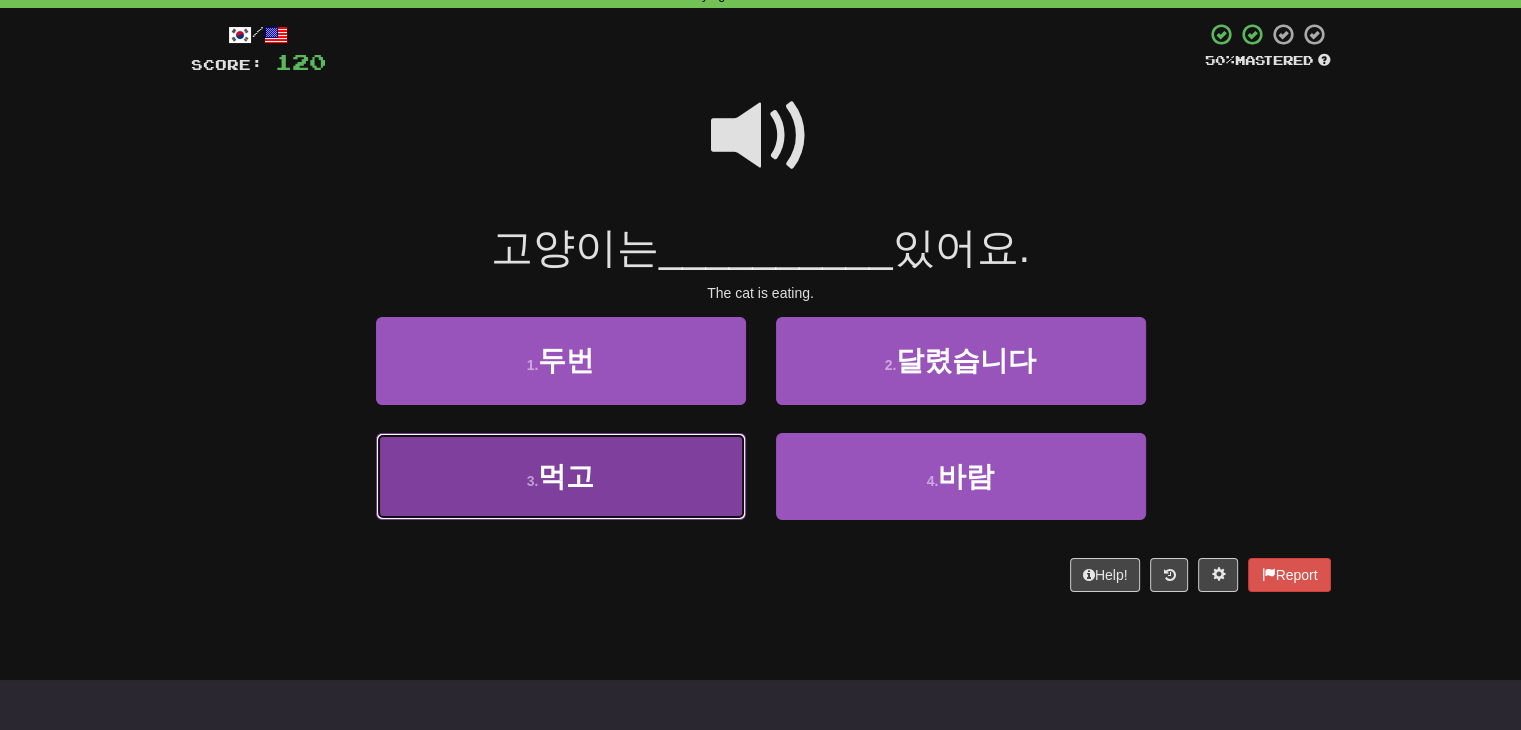 click on "먹고" at bounding box center (566, 476) 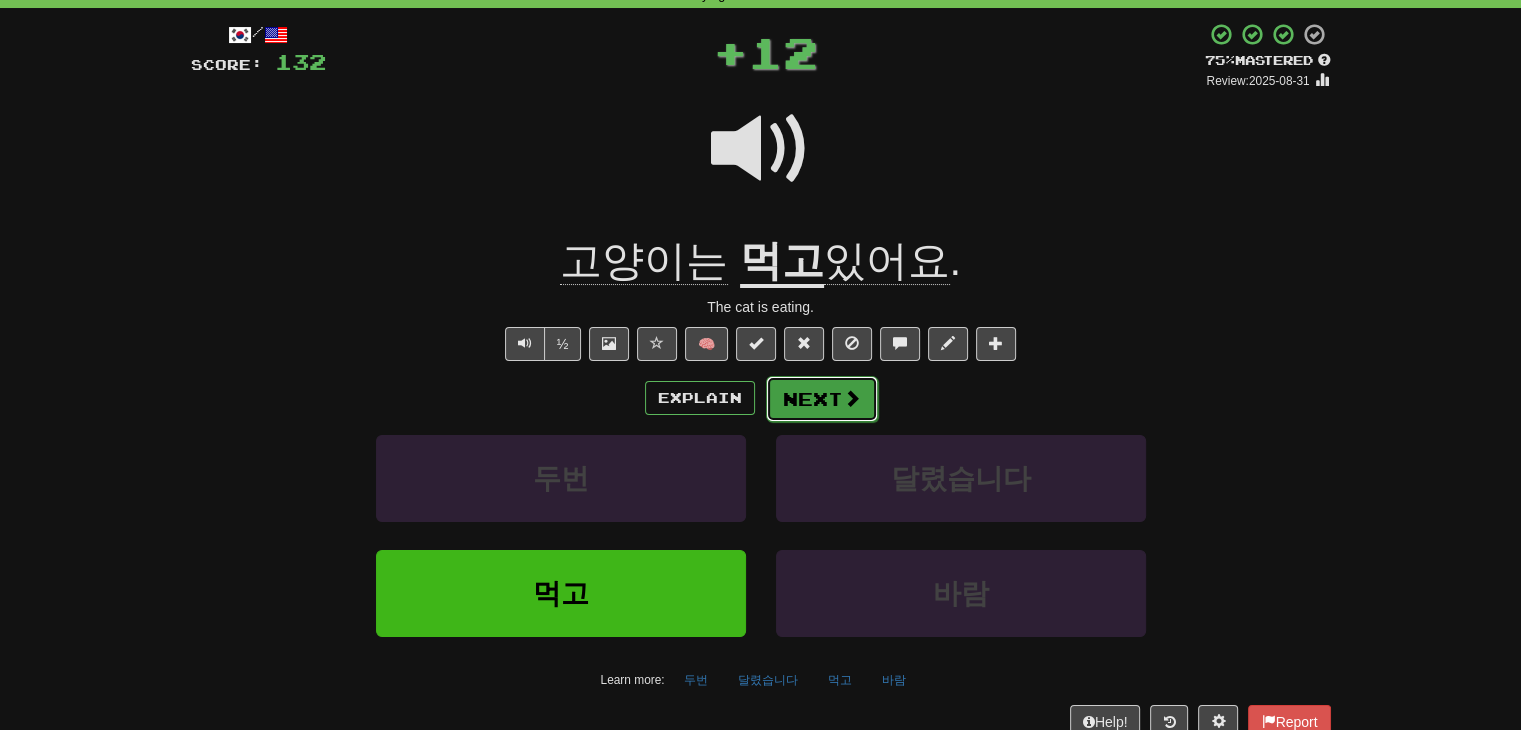 click on "Next" at bounding box center (822, 399) 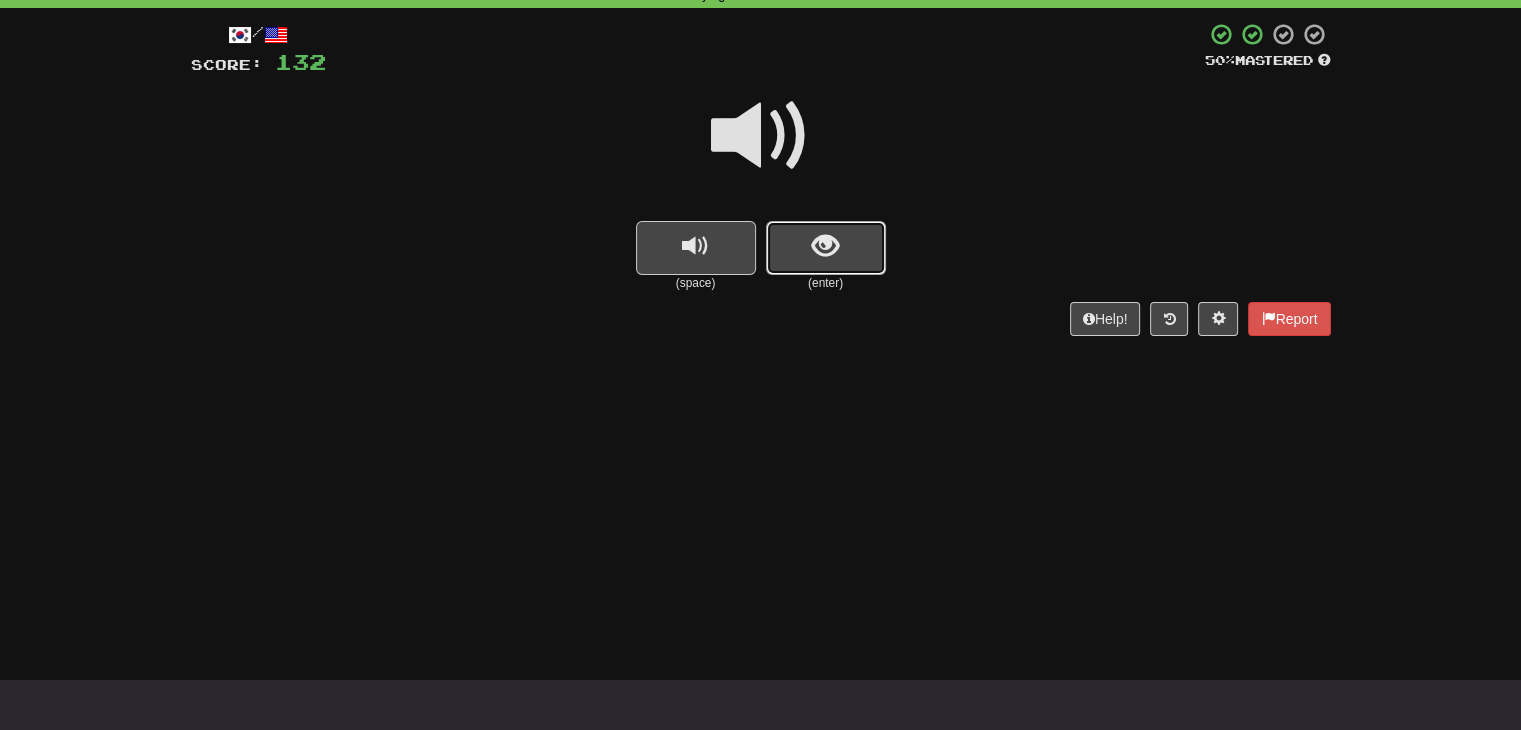 click at bounding box center [826, 248] 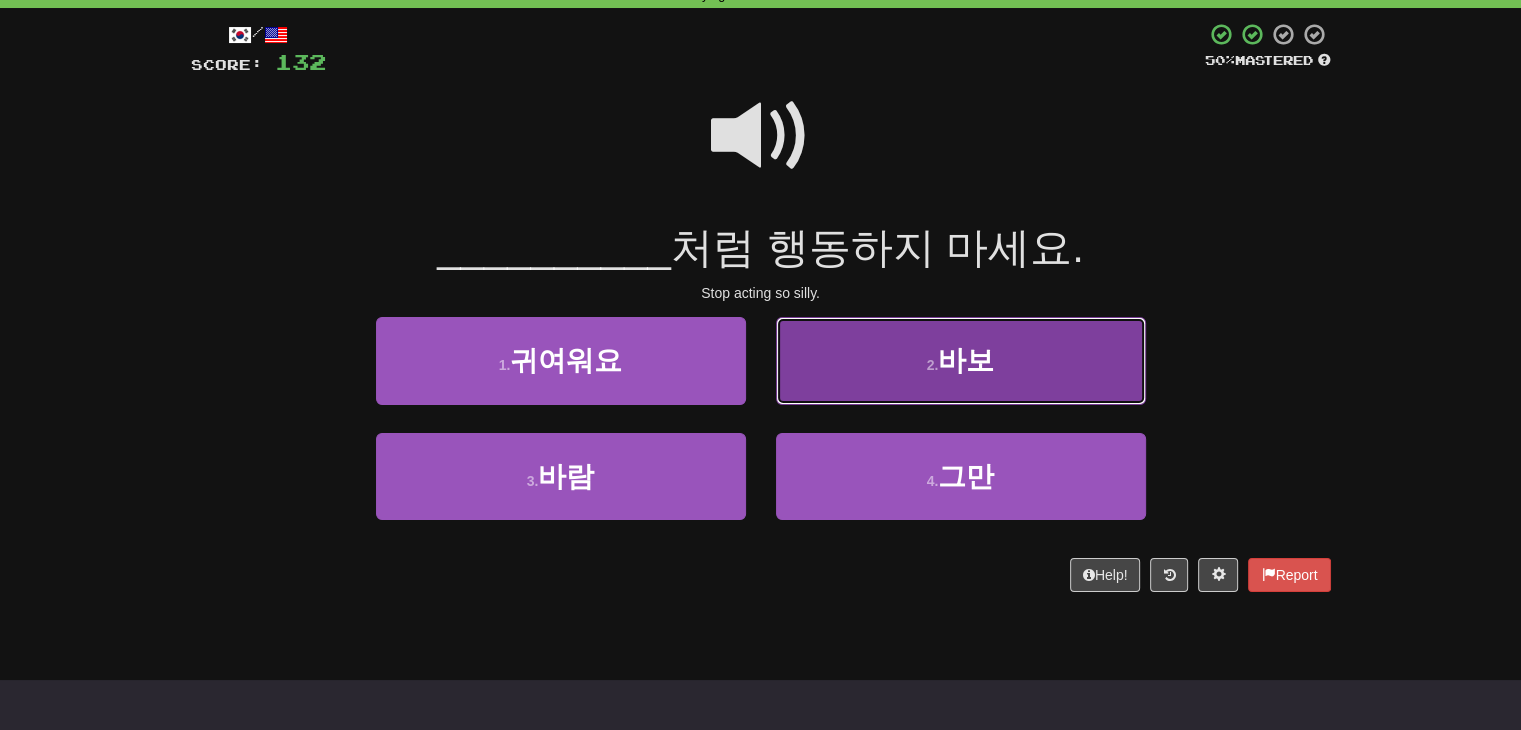 click on "2 .  바보" at bounding box center [961, 360] 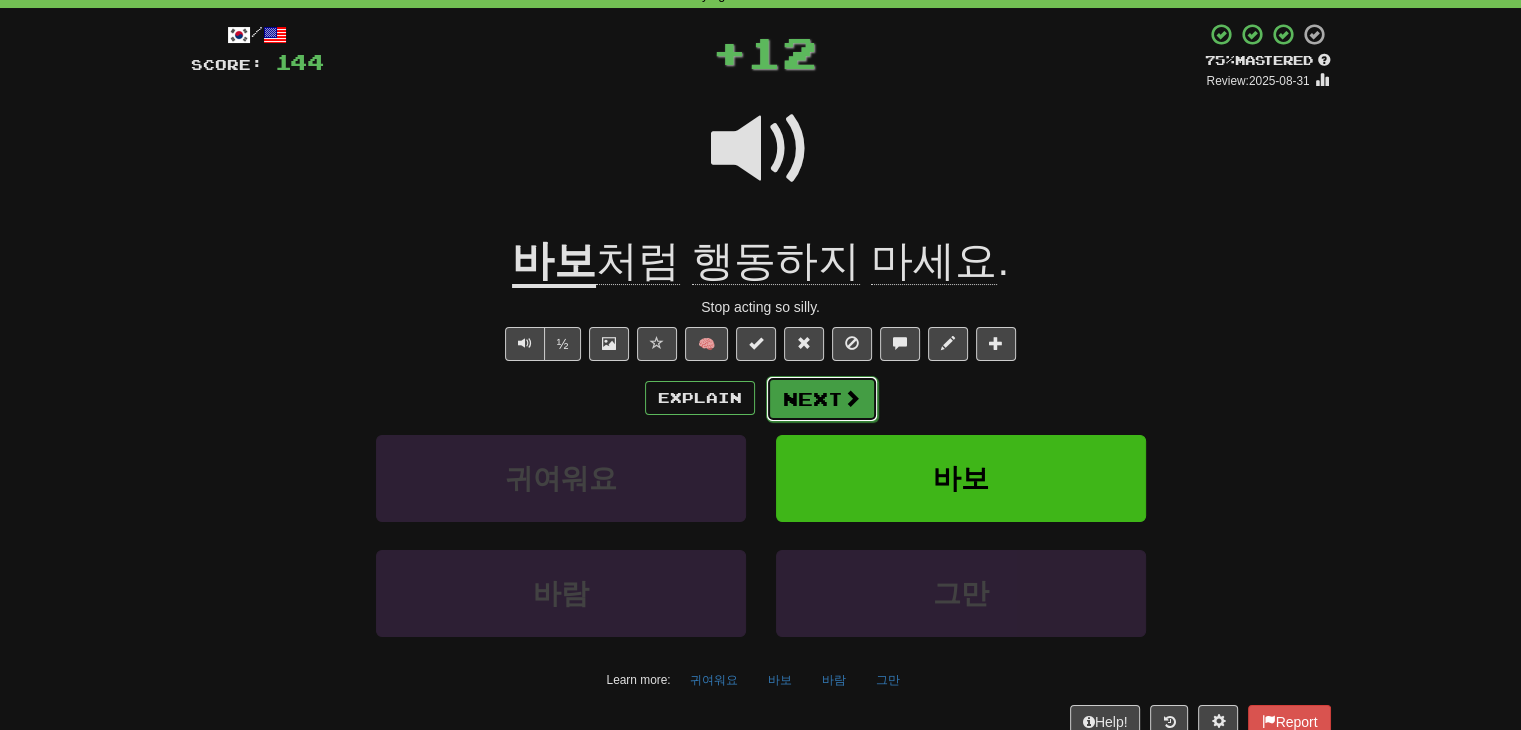 click on "Next" at bounding box center [822, 399] 